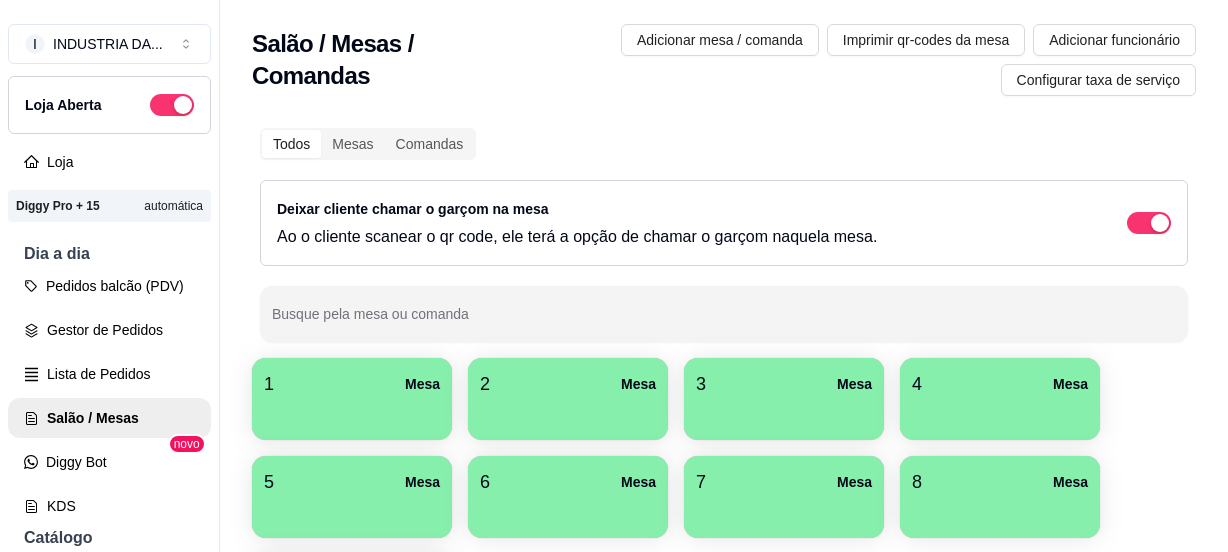 scroll, scrollTop: 0, scrollLeft: 0, axis: both 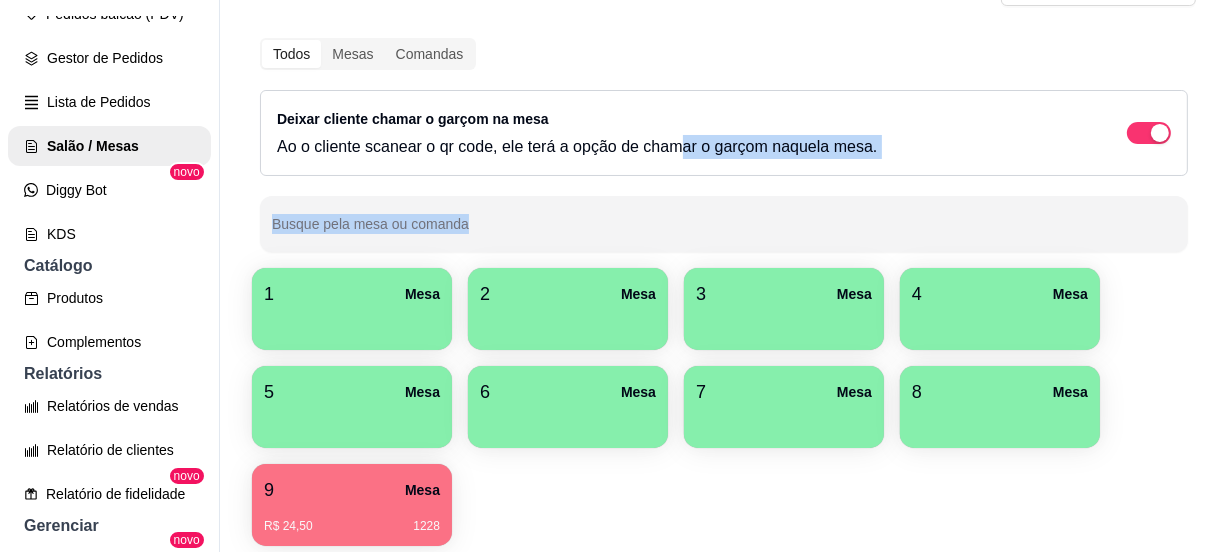 click on "9 Mesa" at bounding box center [352, 490] 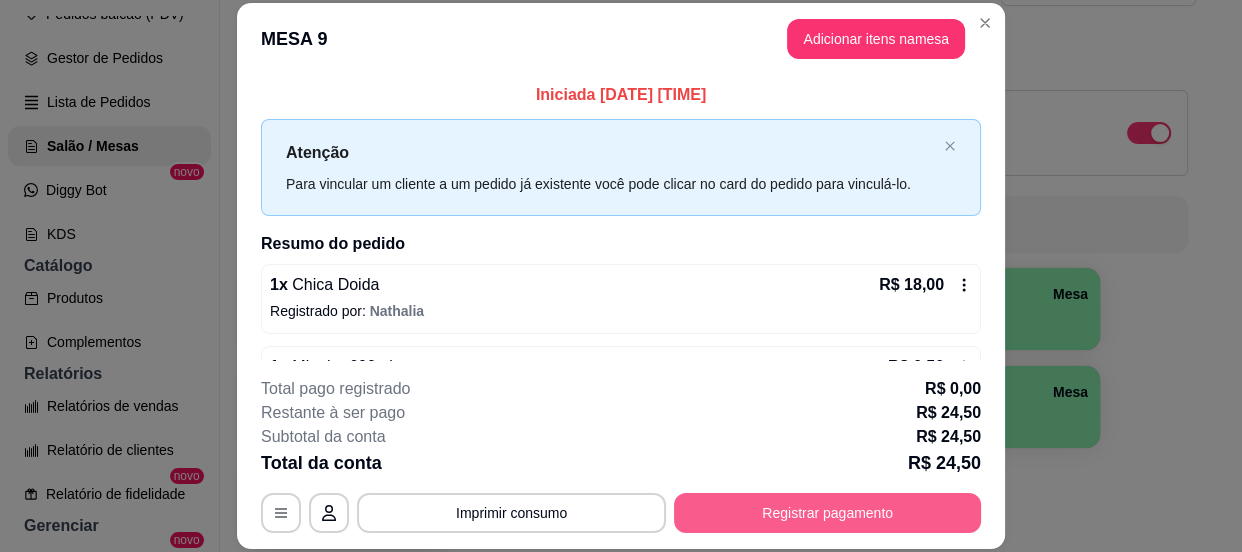 click on "Registrar pagamento" at bounding box center (827, 513) 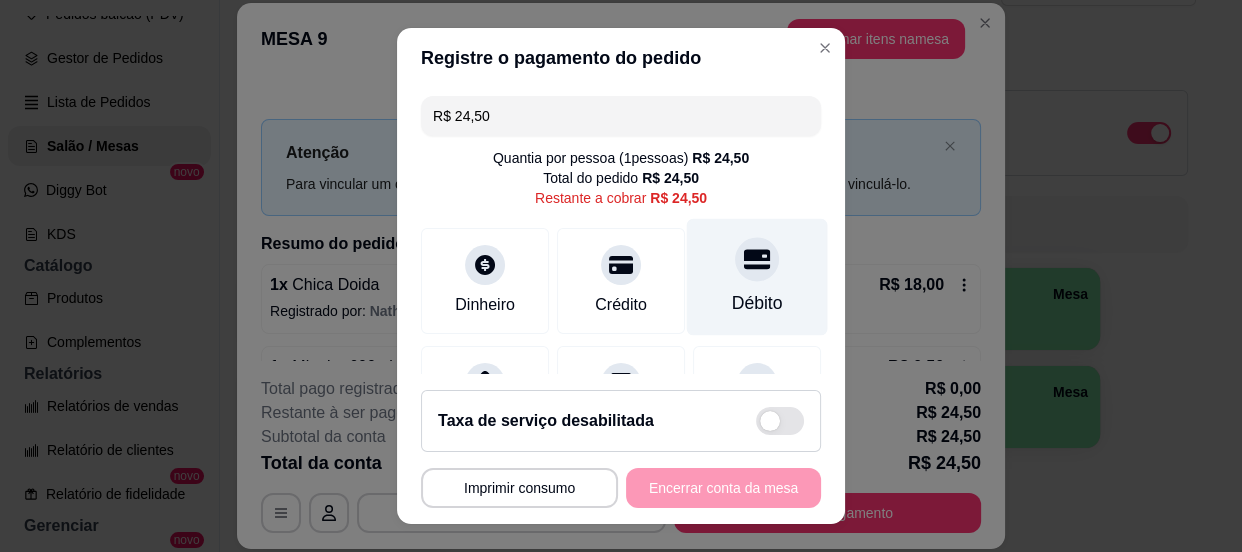 click 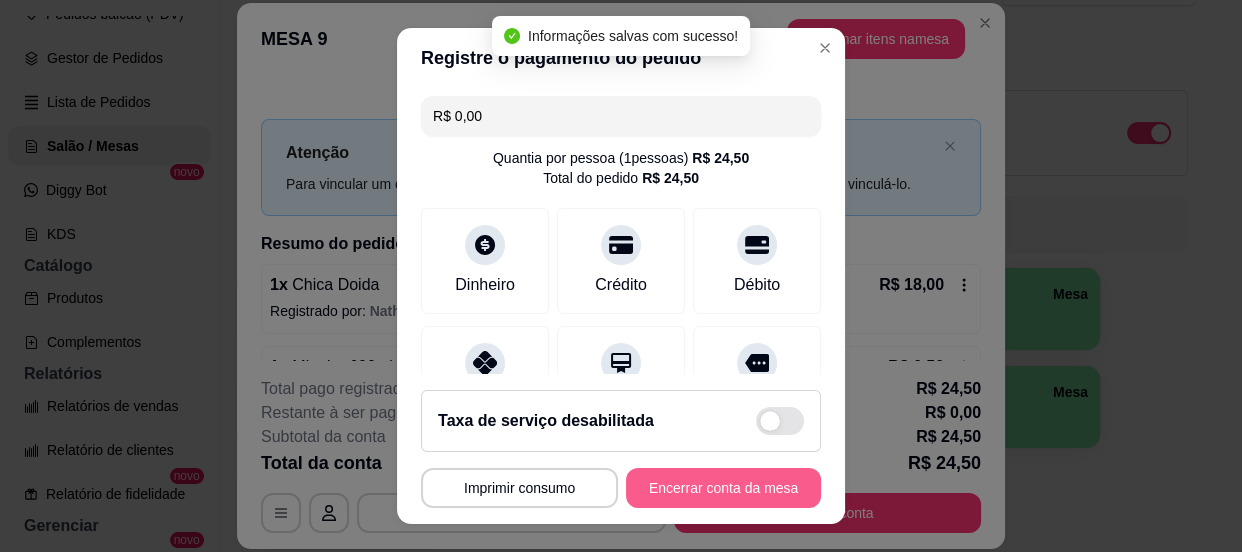 type on "R$ 0,00" 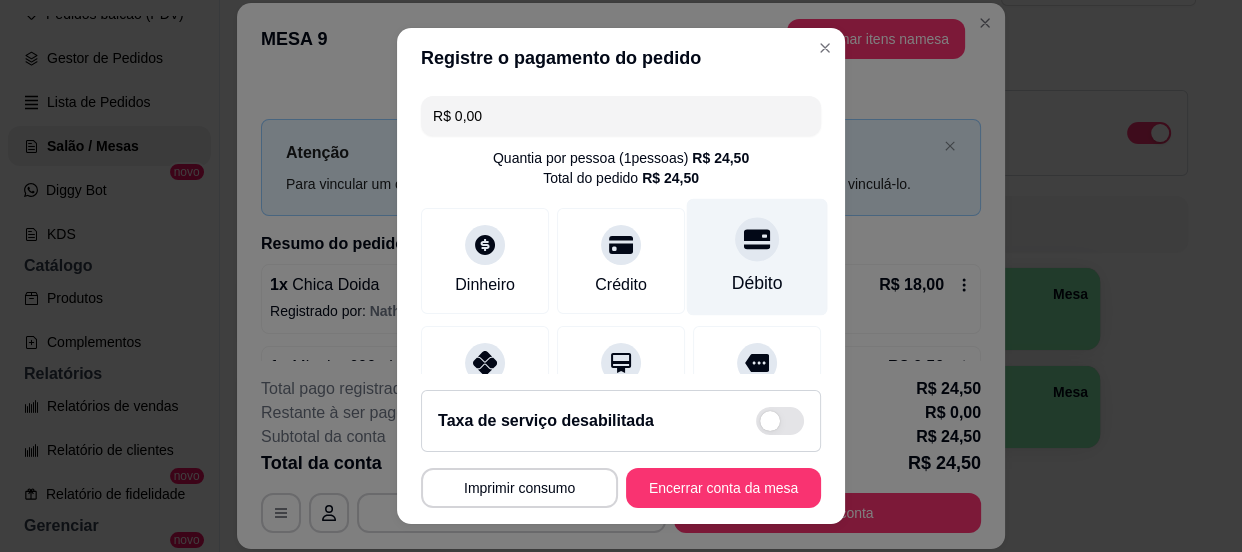 click on "Débito" at bounding box center (757, 283) 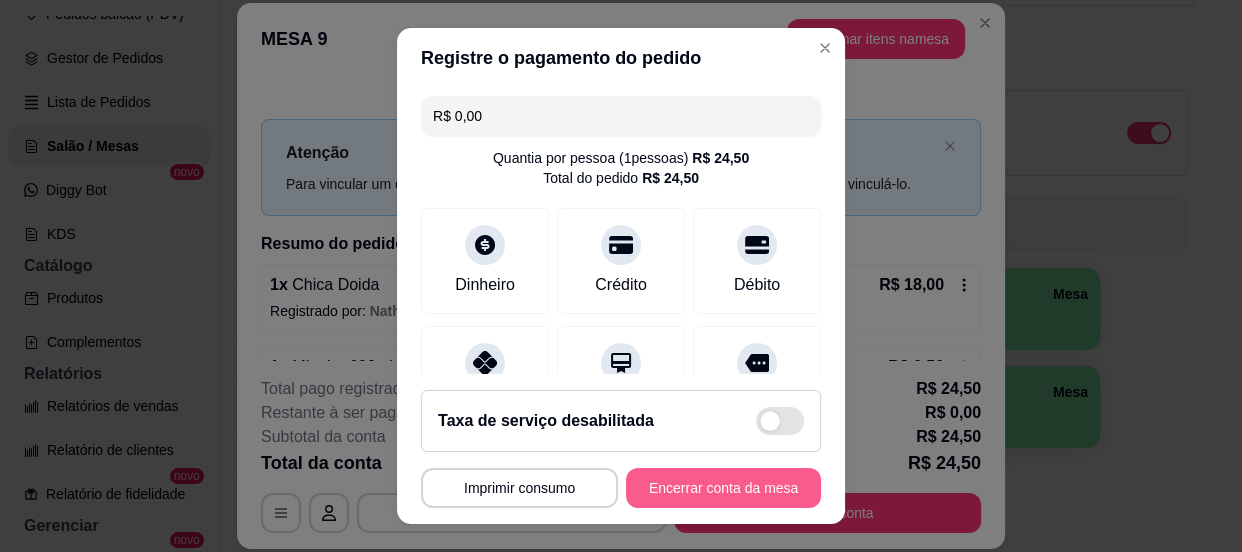 click on "**********" at bounding box center [621, 449] 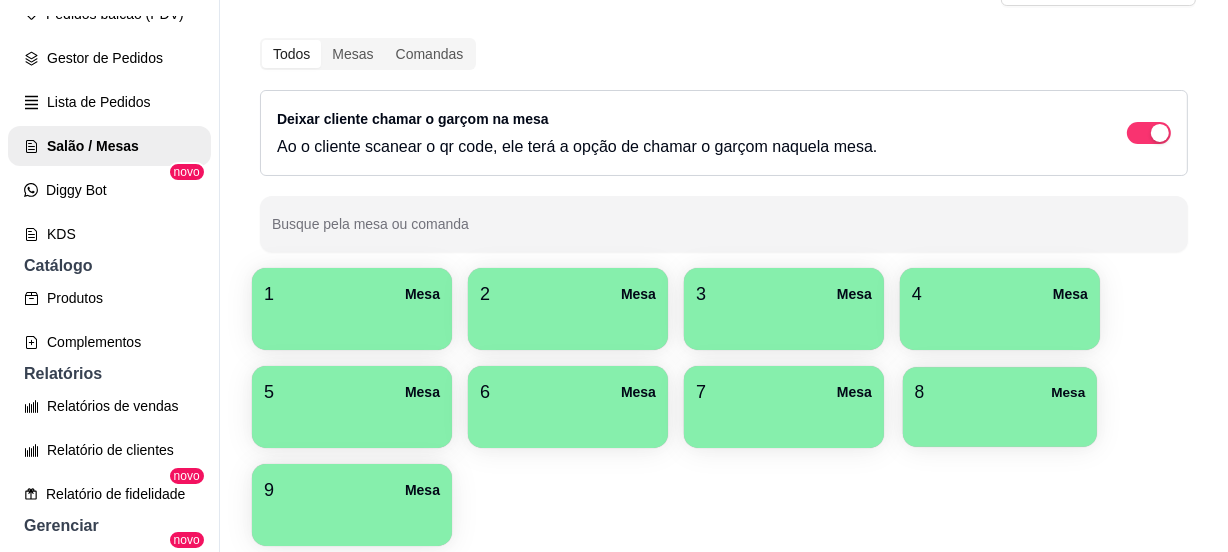 click on "8 Mesa" at bounding box center [1000, 392] 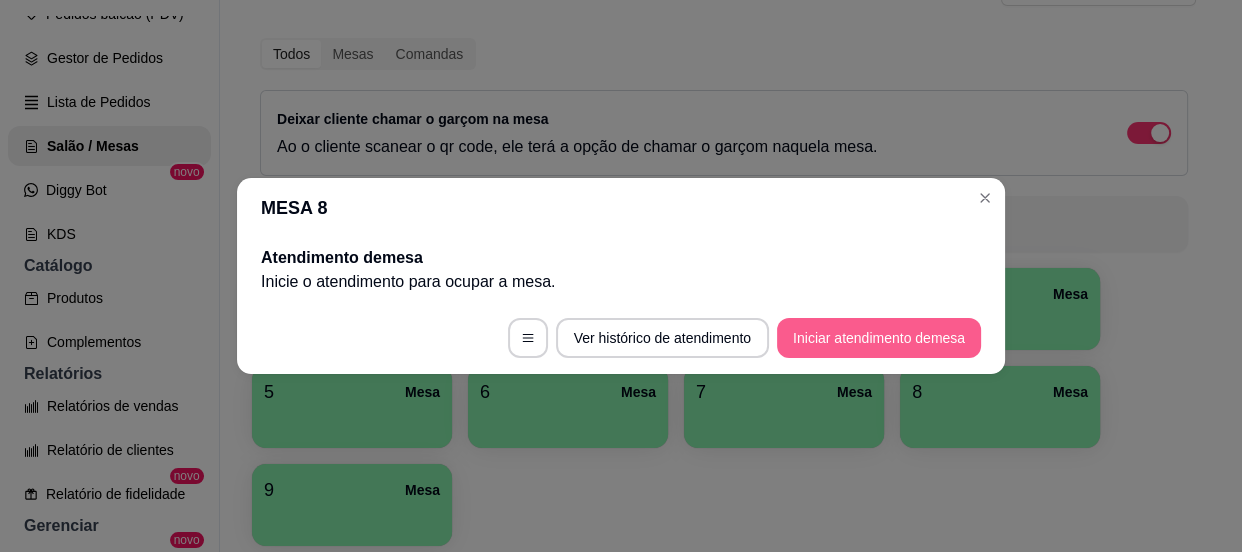 click on "Iniciar atendimento de  mesa" at bounding box center (879, 338) 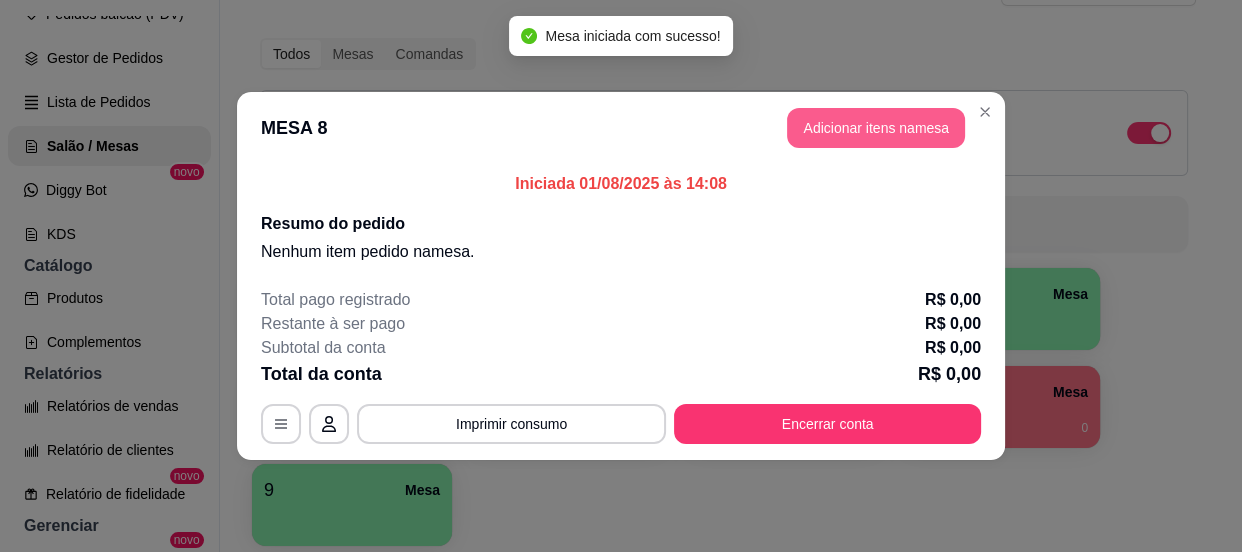 click on "Adicionar itens na  mesa" at bounding box center (876, 128) 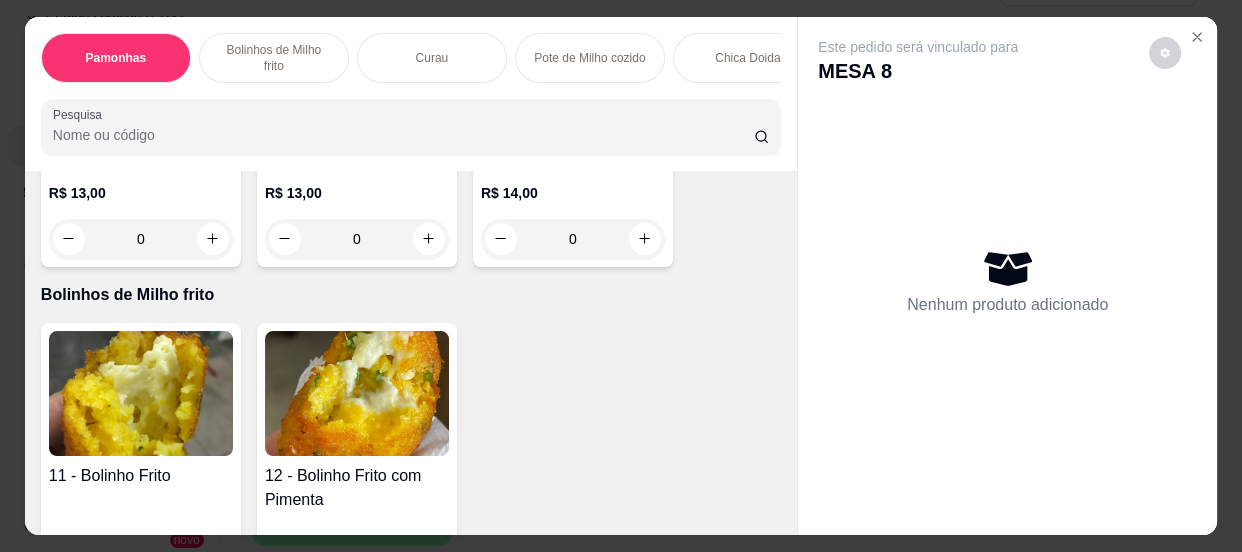 scroll, scrollTop: 545, scrollLeft: 0, axis: vertical 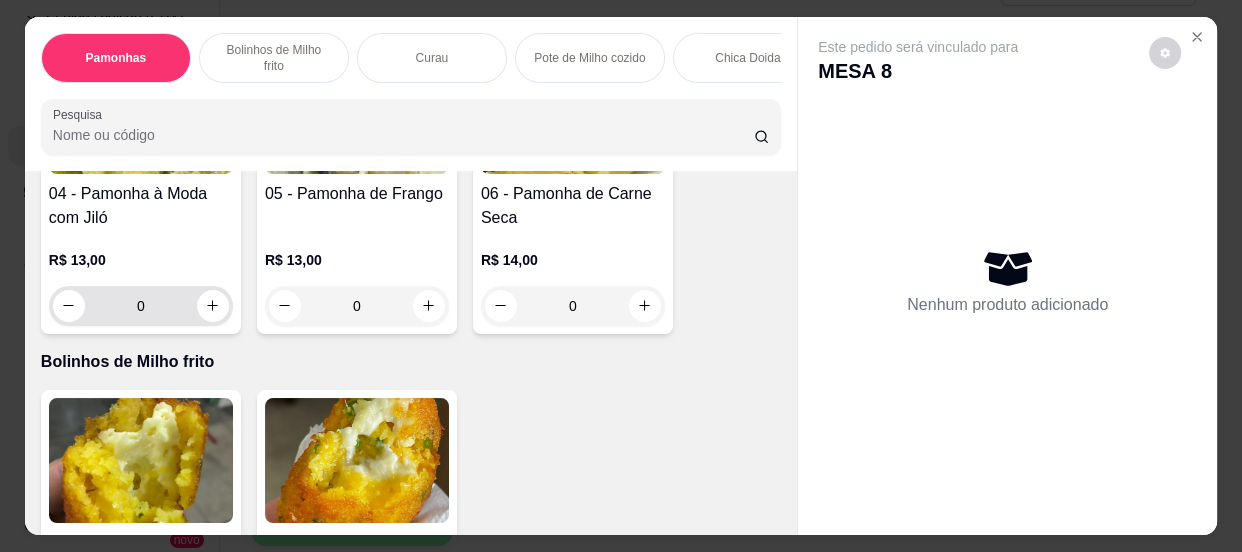 click on "0" at bounding box center (141, 306) 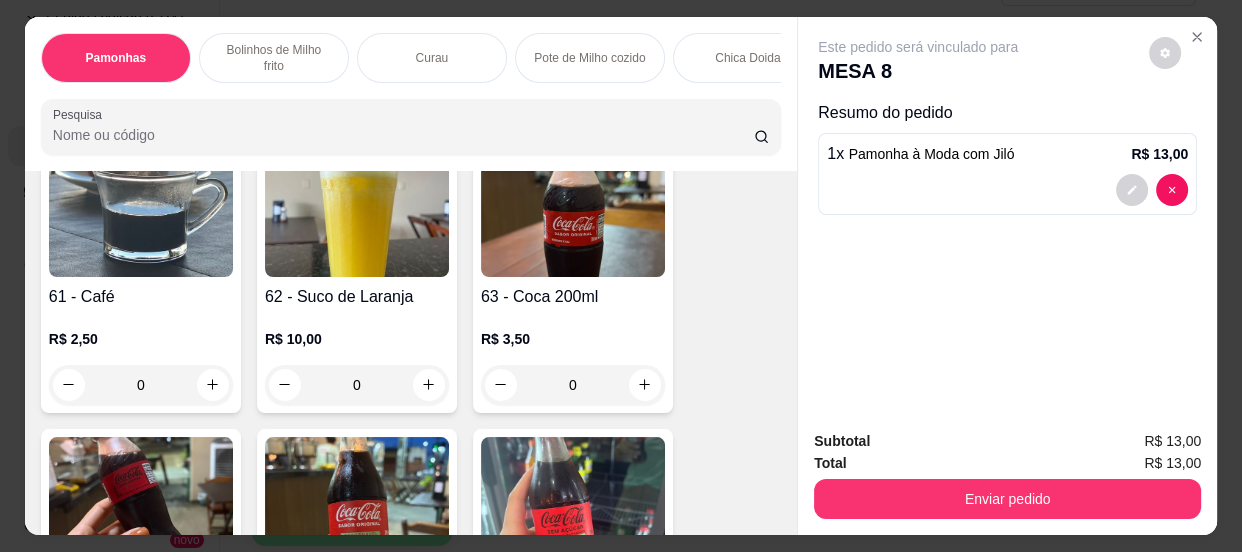 scroll, scrollTop: 2819, scrollLeft: 0, axis: vertical 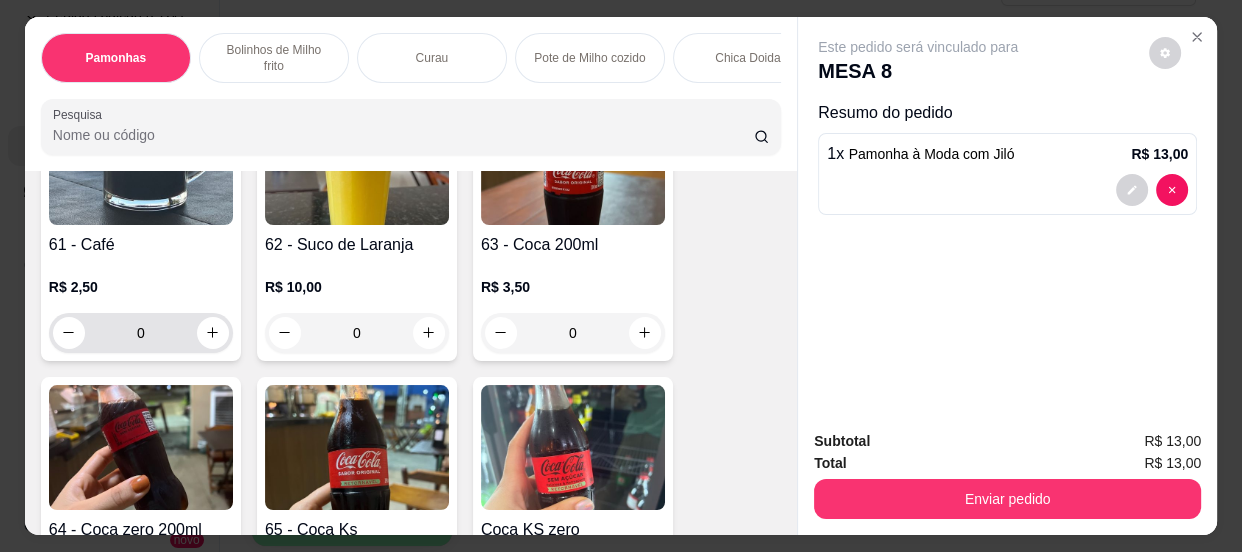 type on "1" 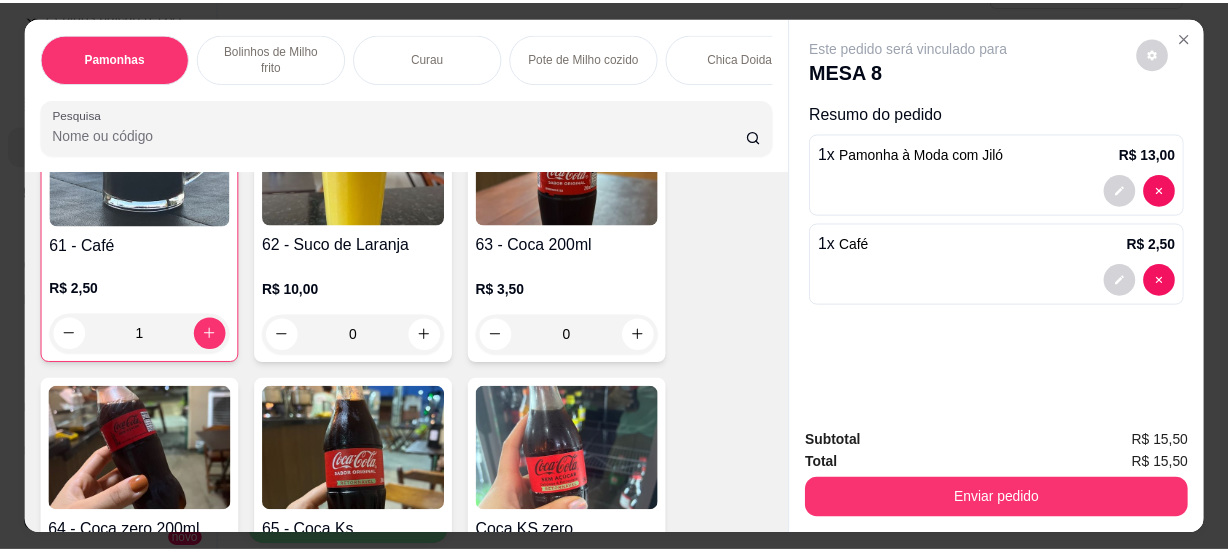 scroll, scrollTop: 2820, scrollLeft: 0, axis: vertical 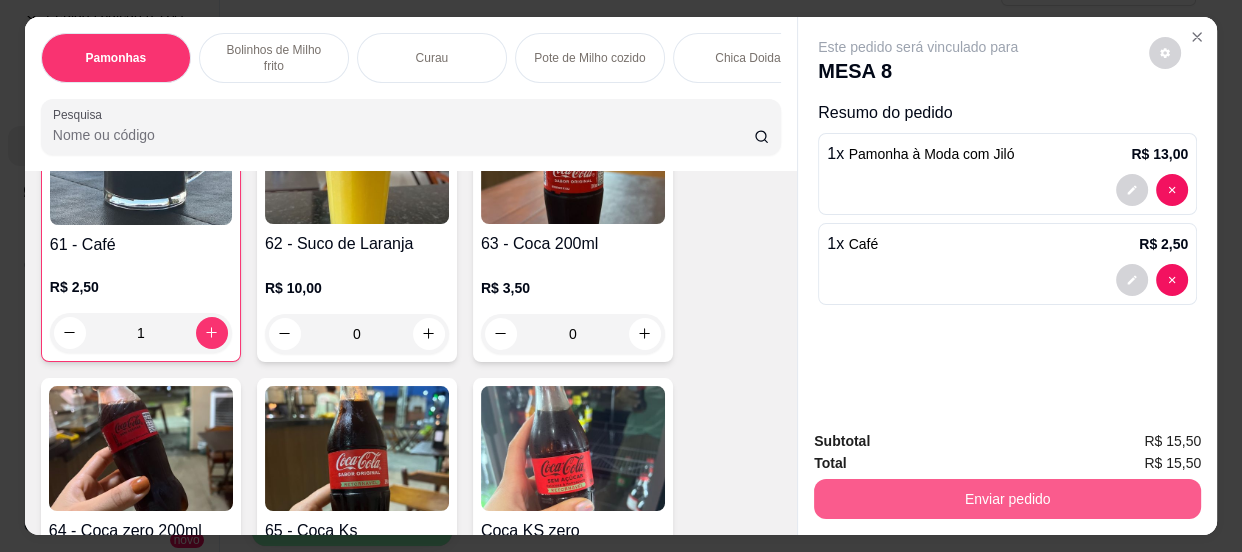 type on "1" 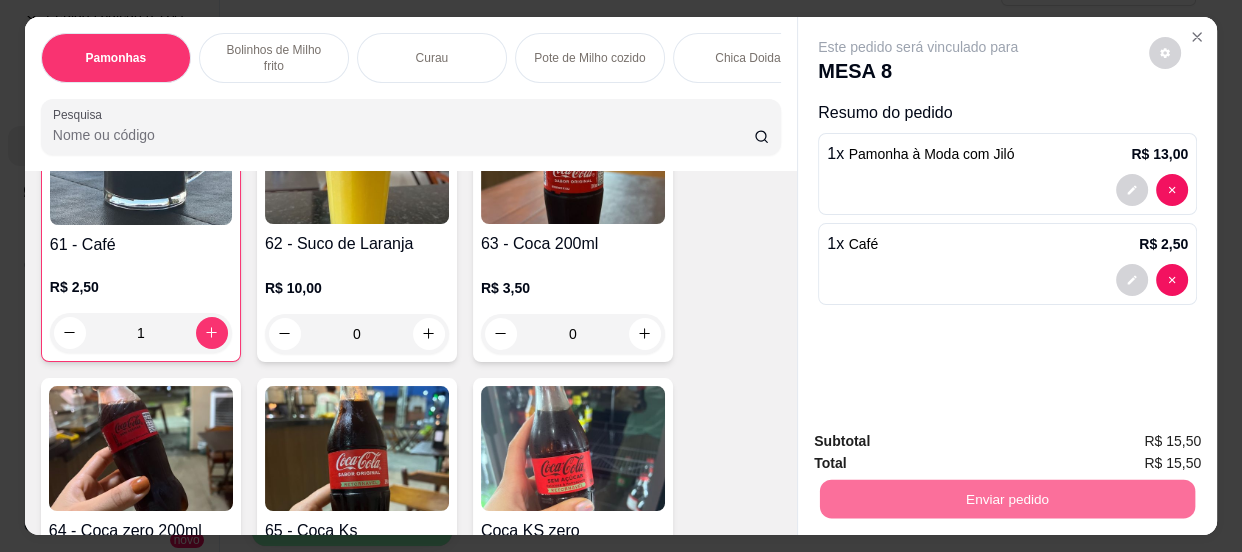 click on "Não registrar e enviar pedido" at bounding box center [942, 443] 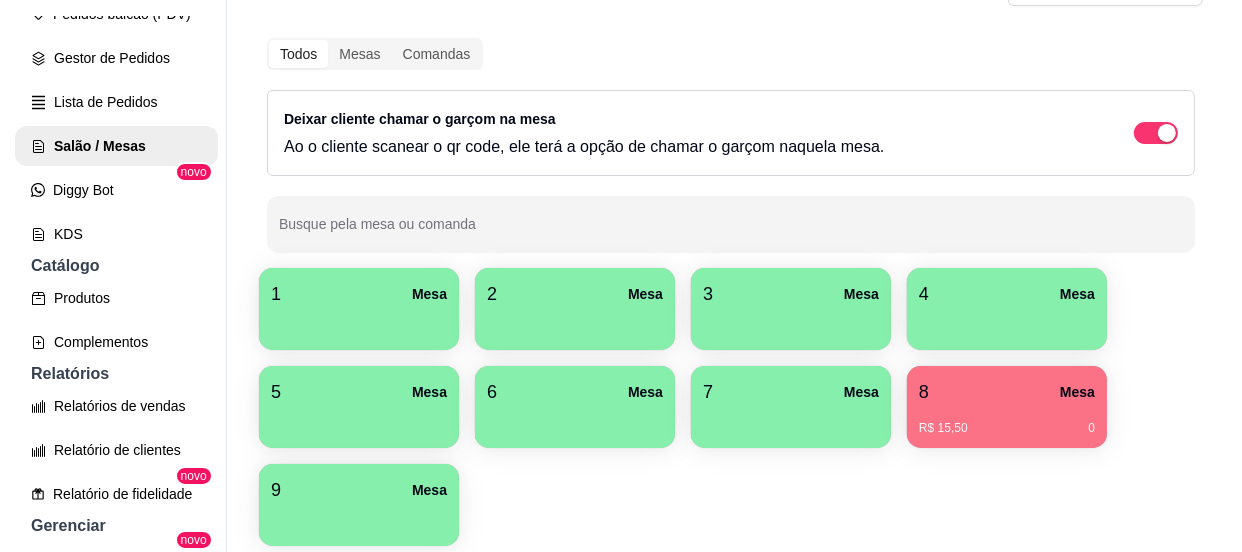 scroll, scrollTop: 177, scrollLeft: 0, axis: vertical 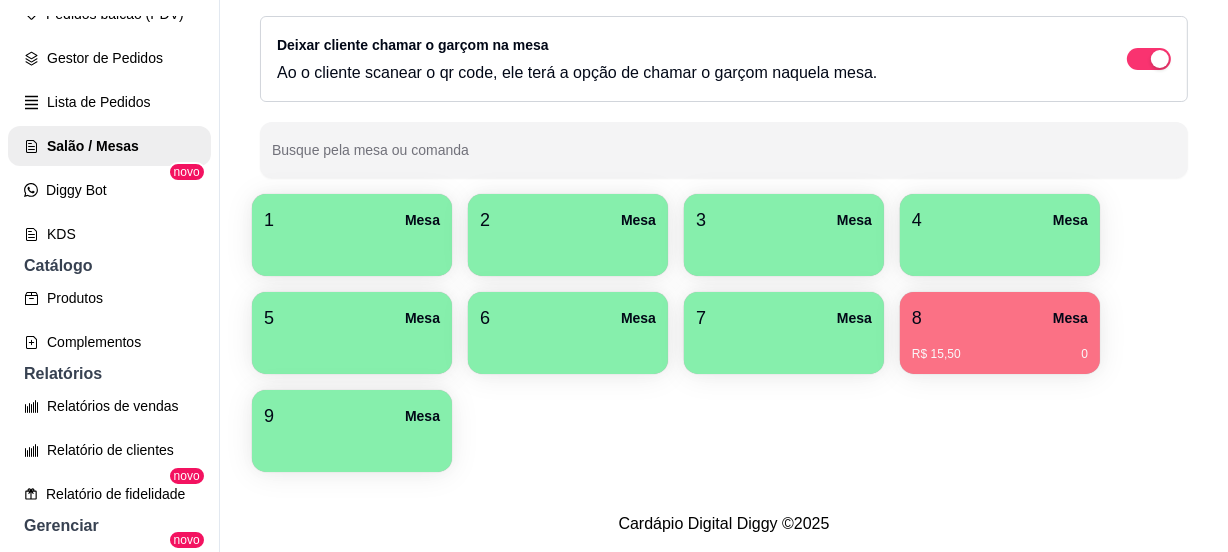 click on "8 Mesa" at bounding box center (1000, 318) 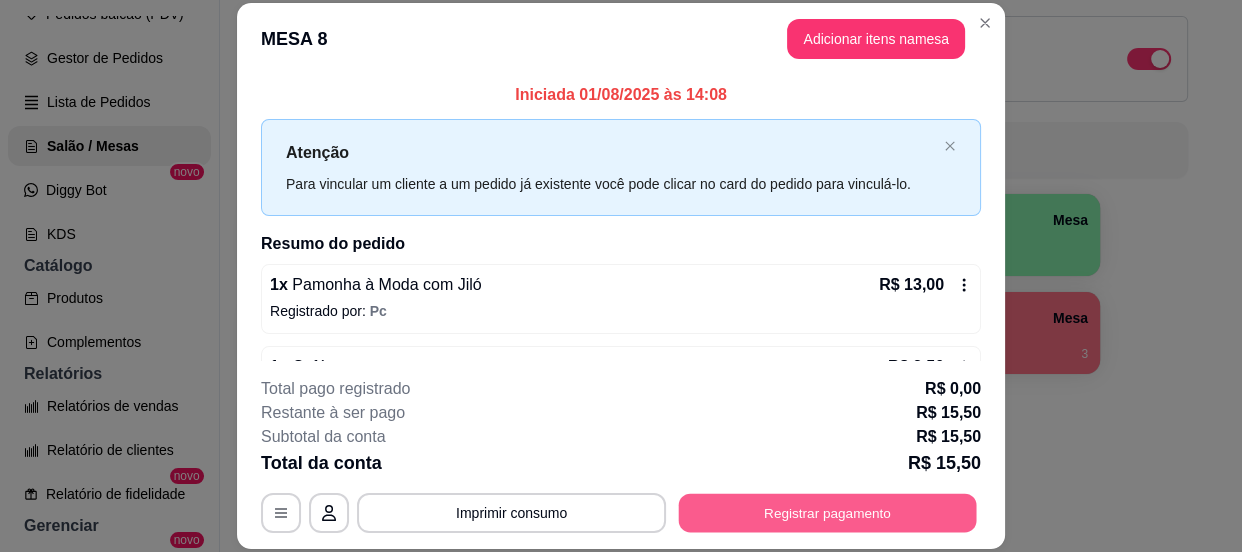 click on "Registrar pagamento" at bounding box center (828, 513) 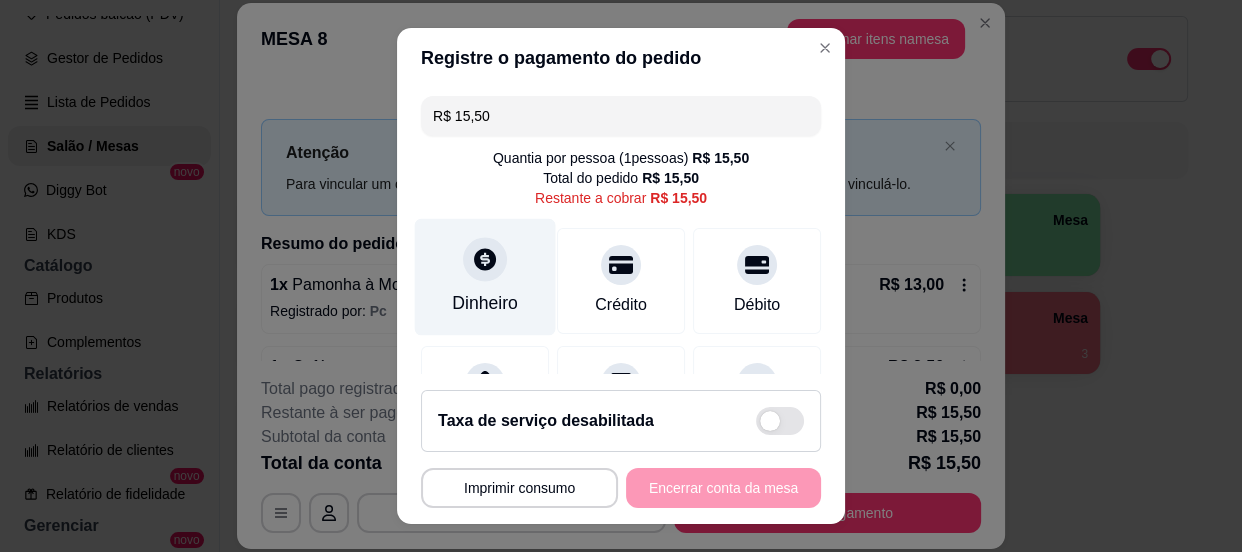 scroll, scrollTop: 181, scrollLeft: 0, axis: vertical 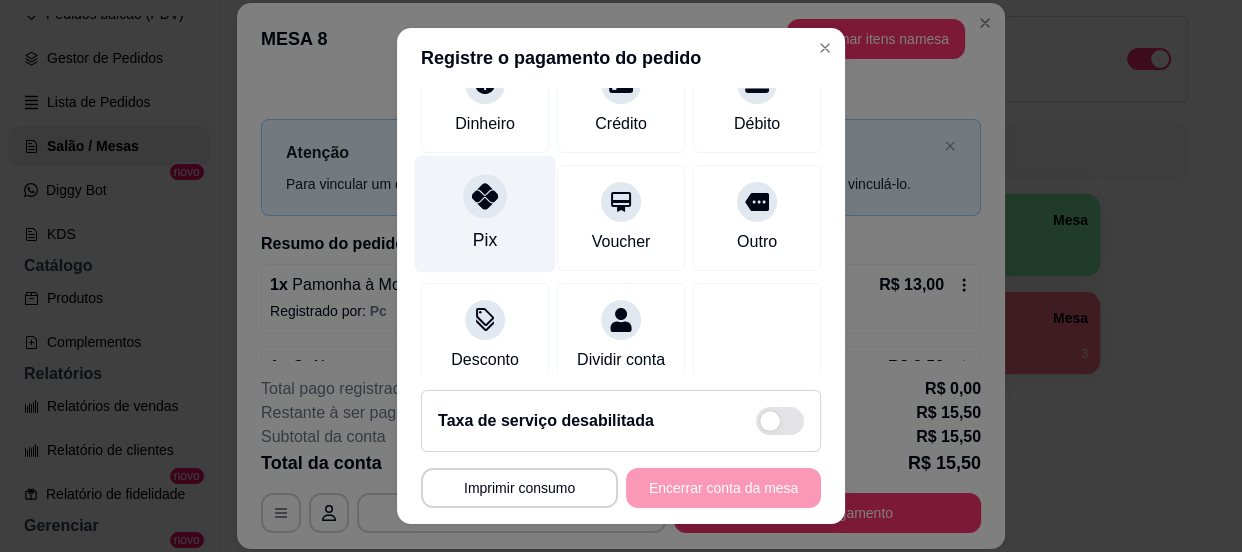 click on "Pix" at bounding box center [485, 213] 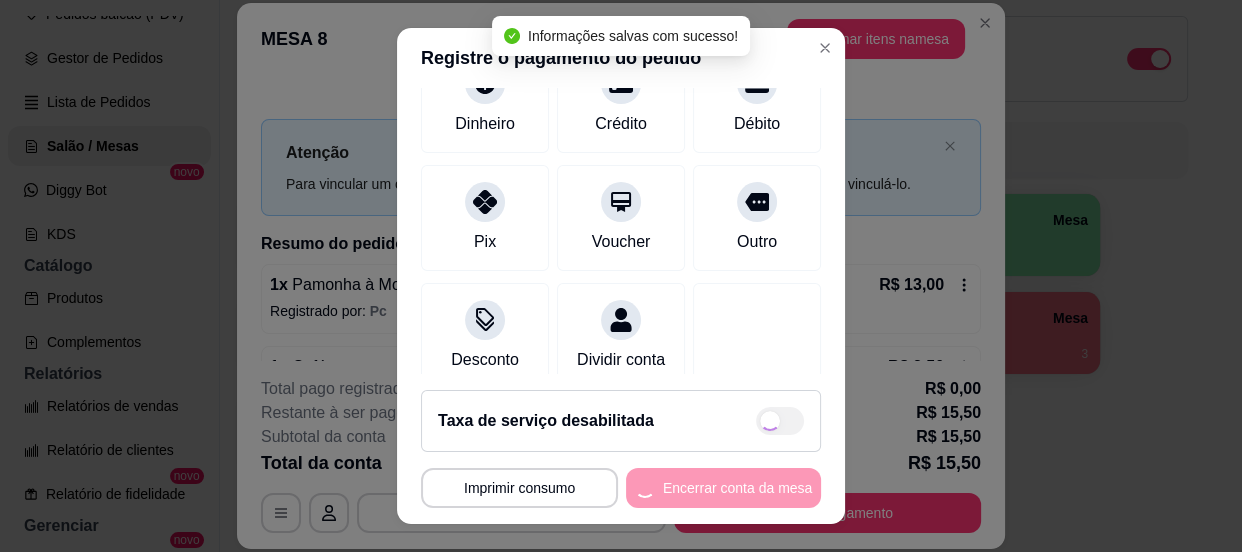 type on "R$ 0,00" 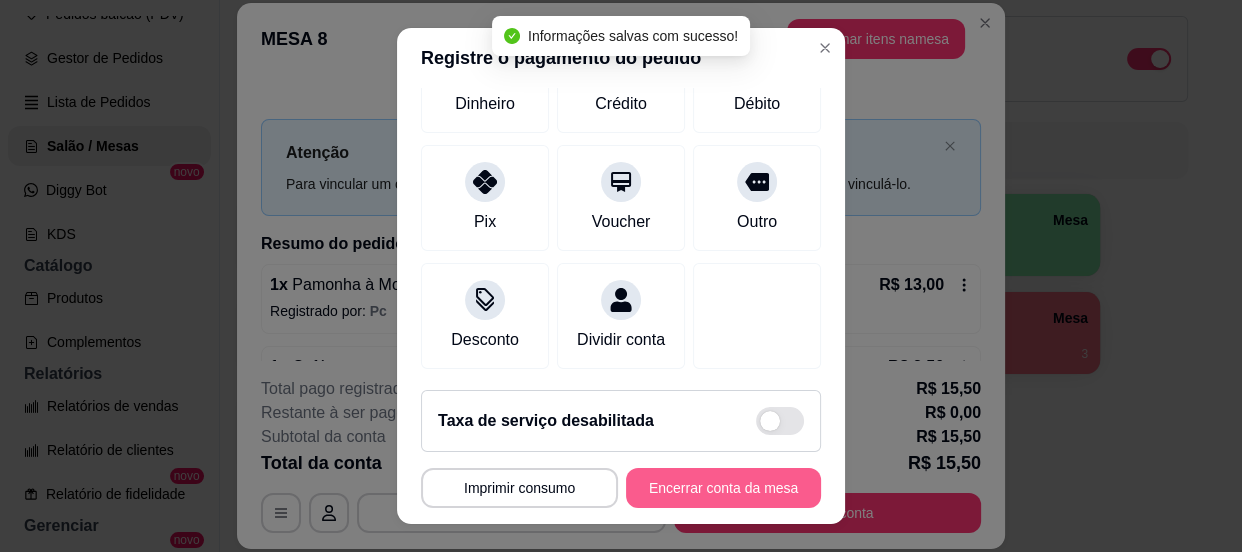 scroll, scrollTop: 161, scrollLeft: 0, axis: vertical 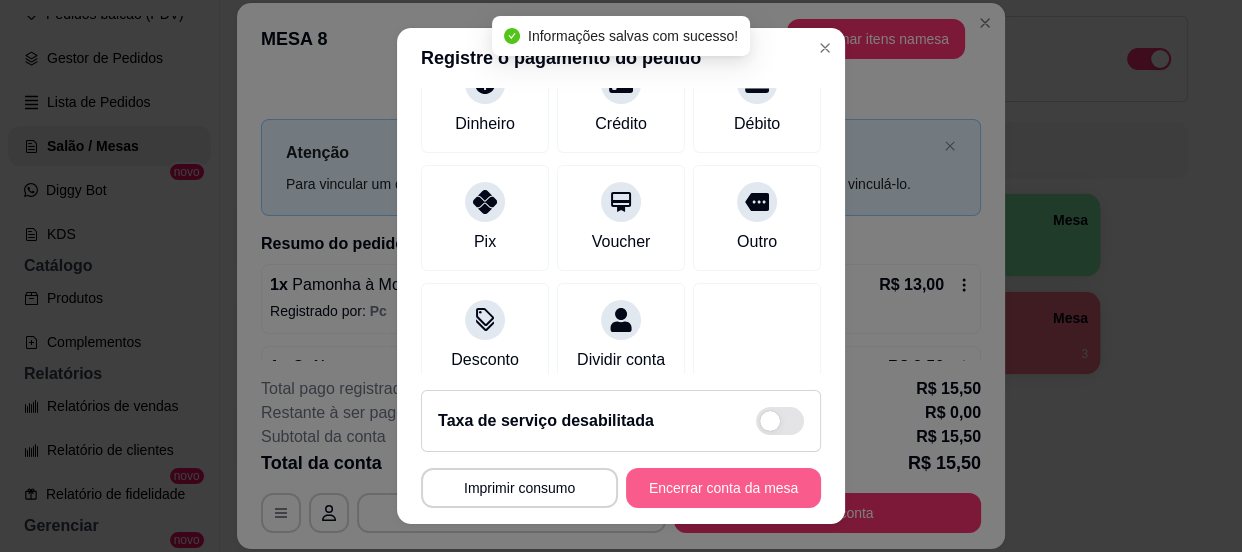 click on "Encerrar conta da mesa" at bounding box center [723, 488] 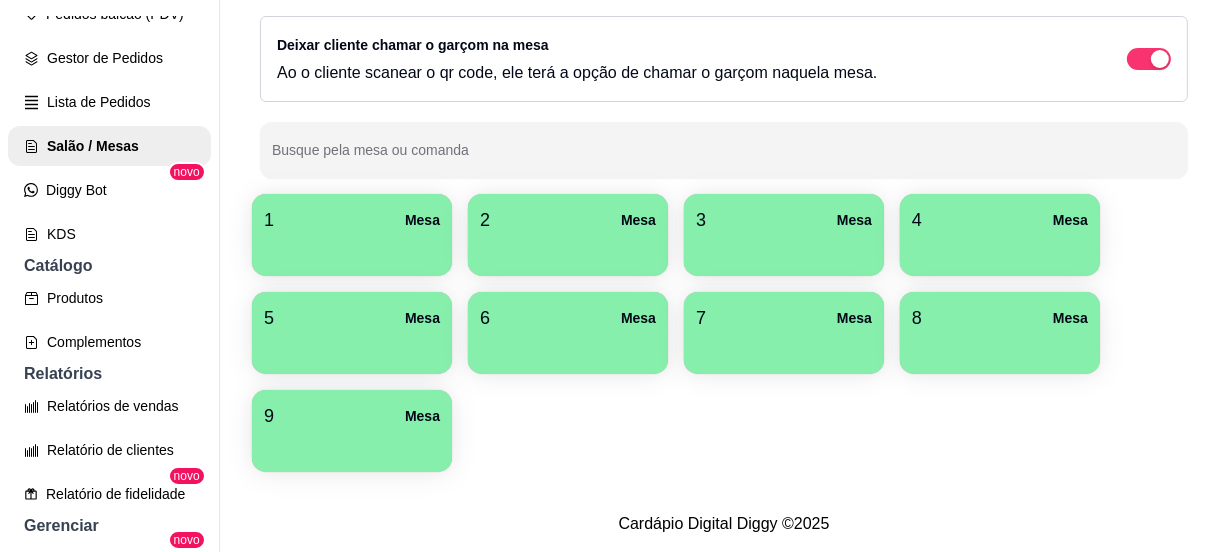 click on "3 Mesa" at bounding box center (784, 220) 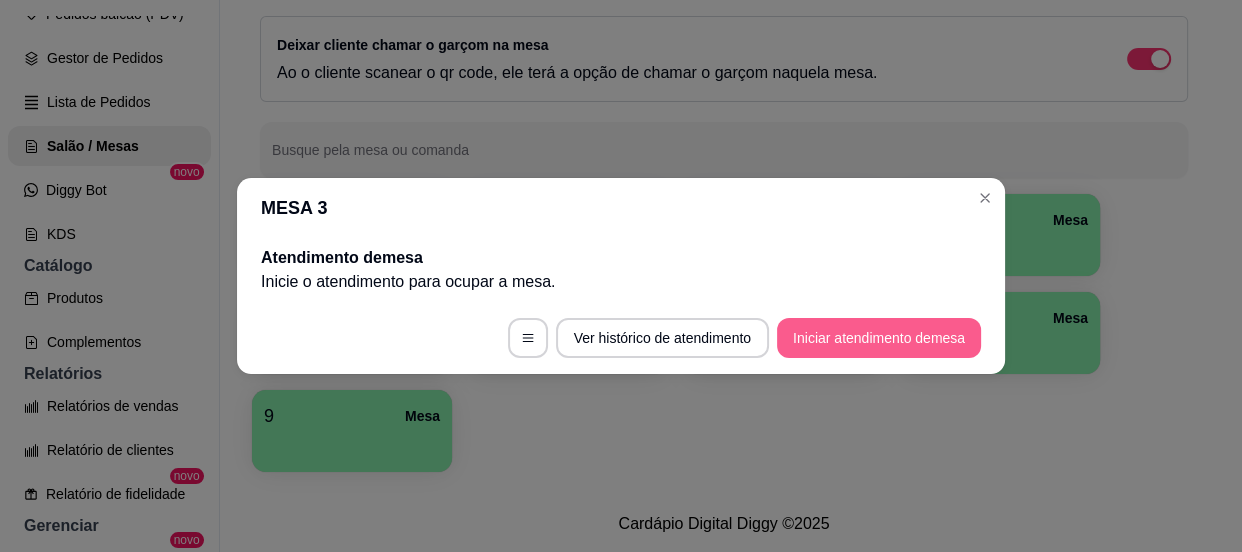 click on "Iniciar atendimento de  mesa" at bounding box center (879, 338) 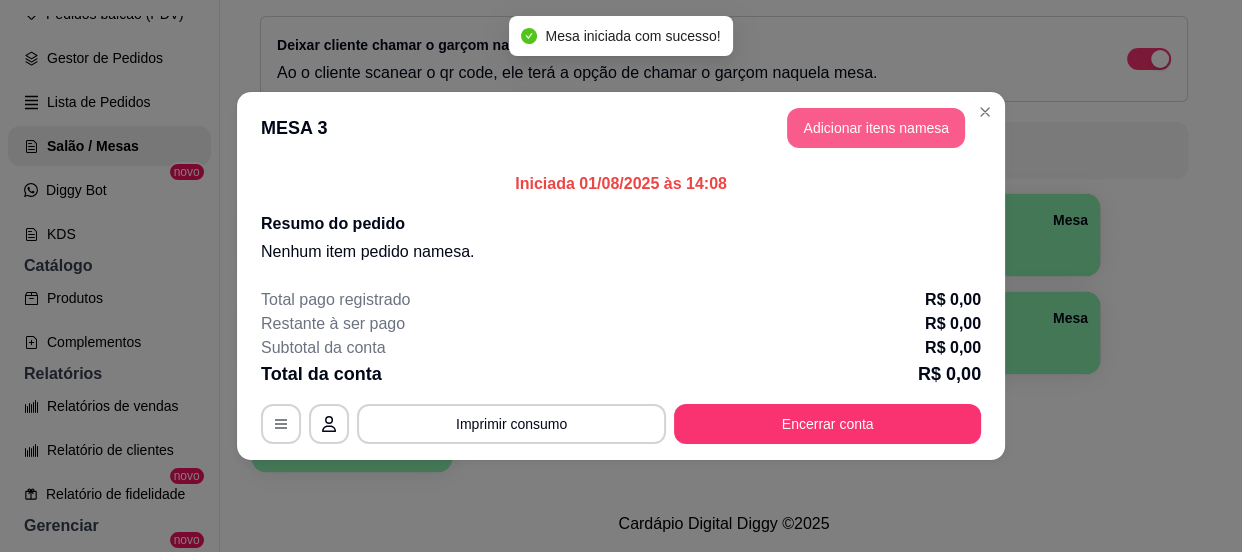 click on "Adicionar itens na  mesa" at bounding box center (876, 128) 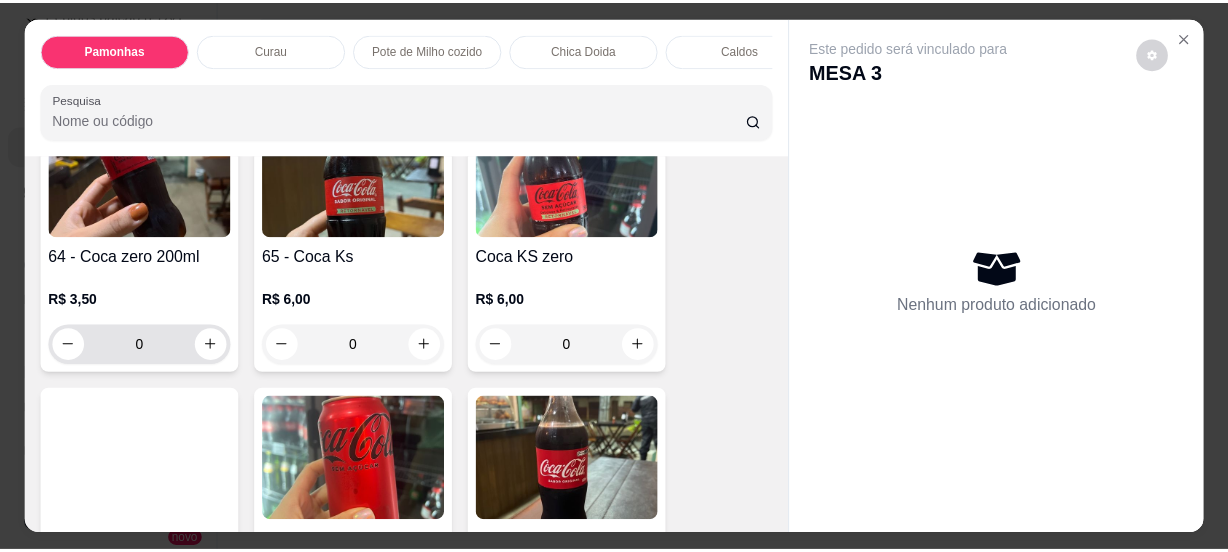 scroll, scrollTop: 2727, scrollLeft: 0, axis: vertical 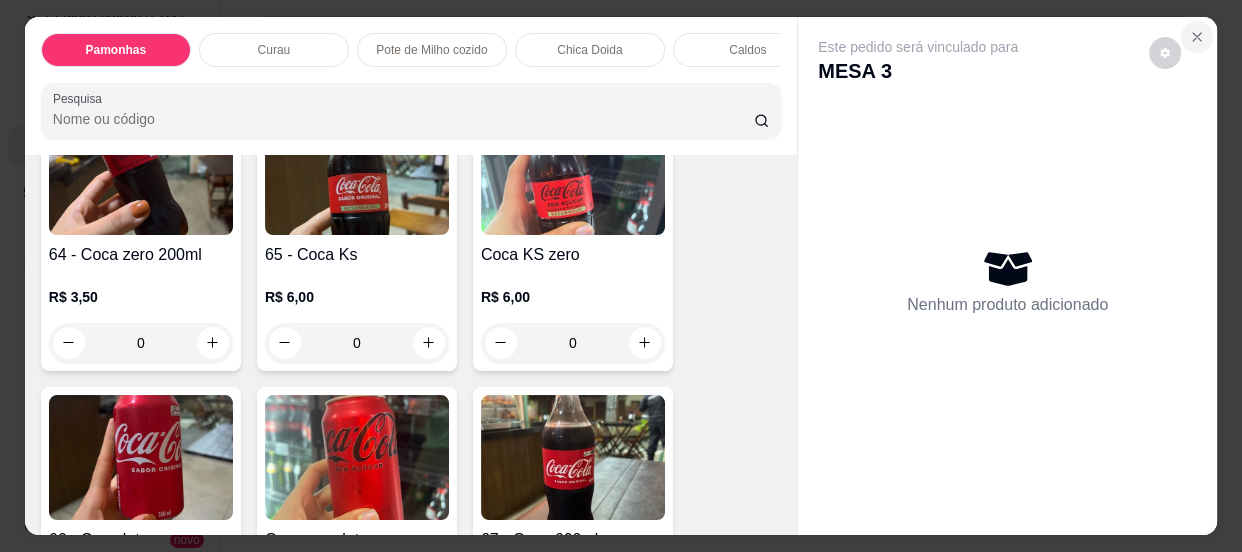 click 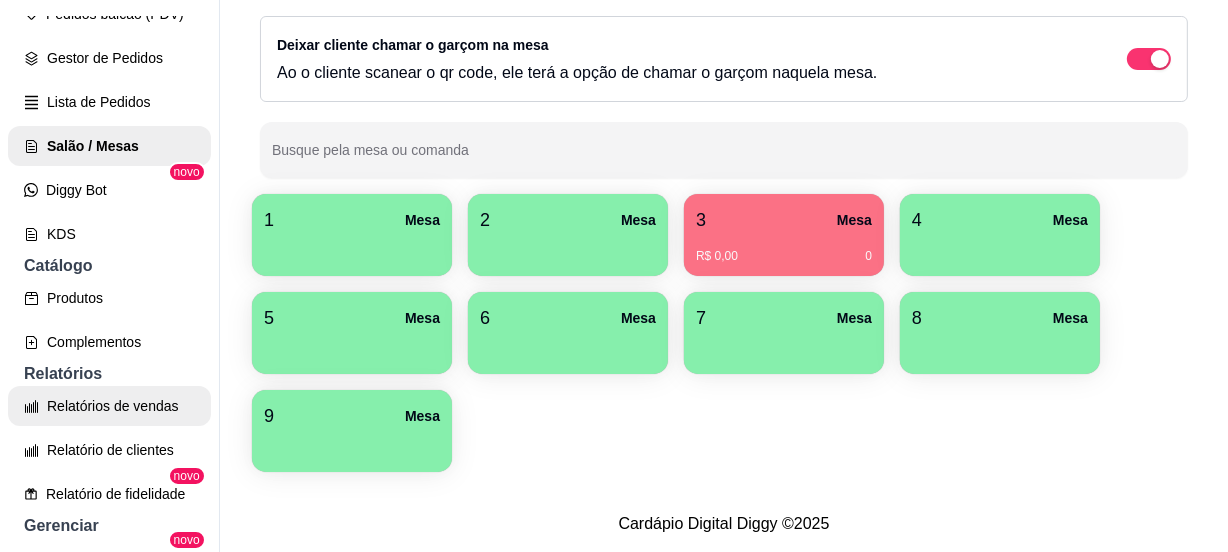 scroll, scrollTop: 363, scrollLeft: 0, axis: vertical 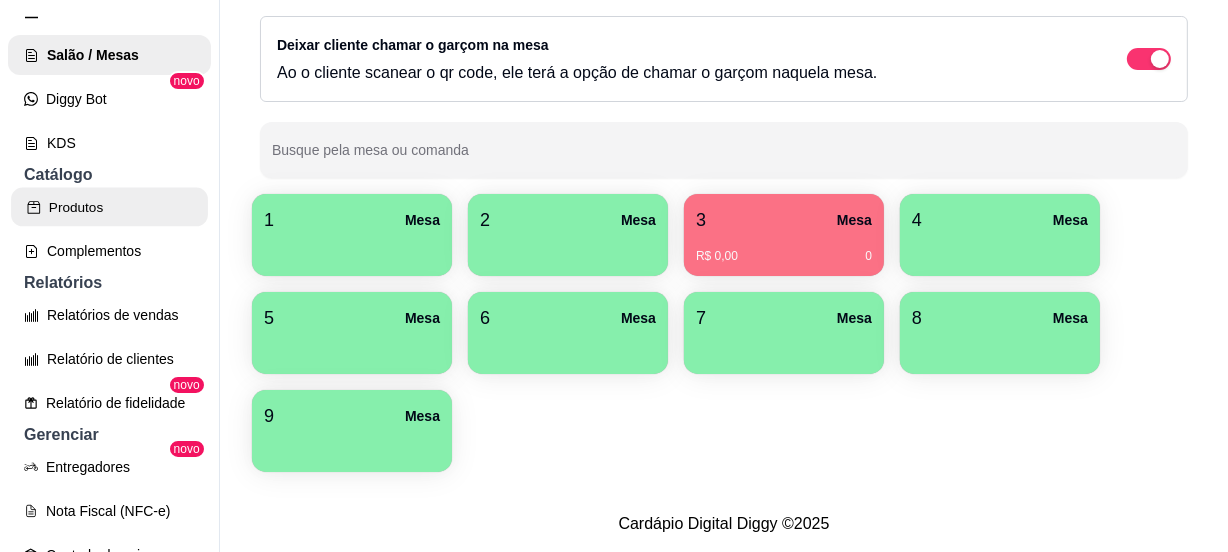 click on "Produtos" at bounding box center (109, 207) 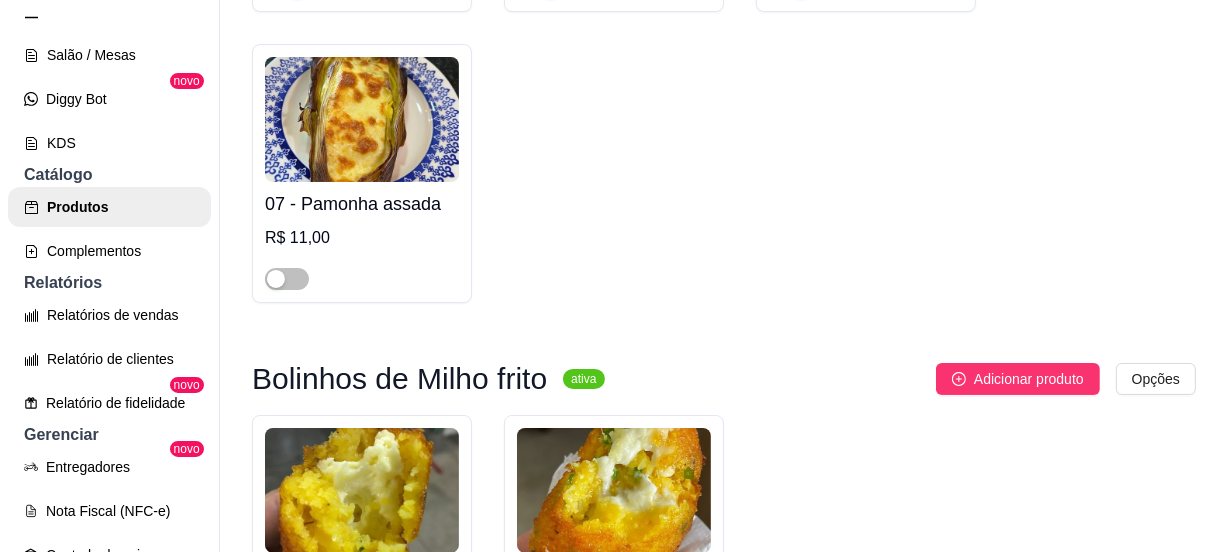 scroll, scrollTop: 1000, scrollLeft: 0, axis: vertical 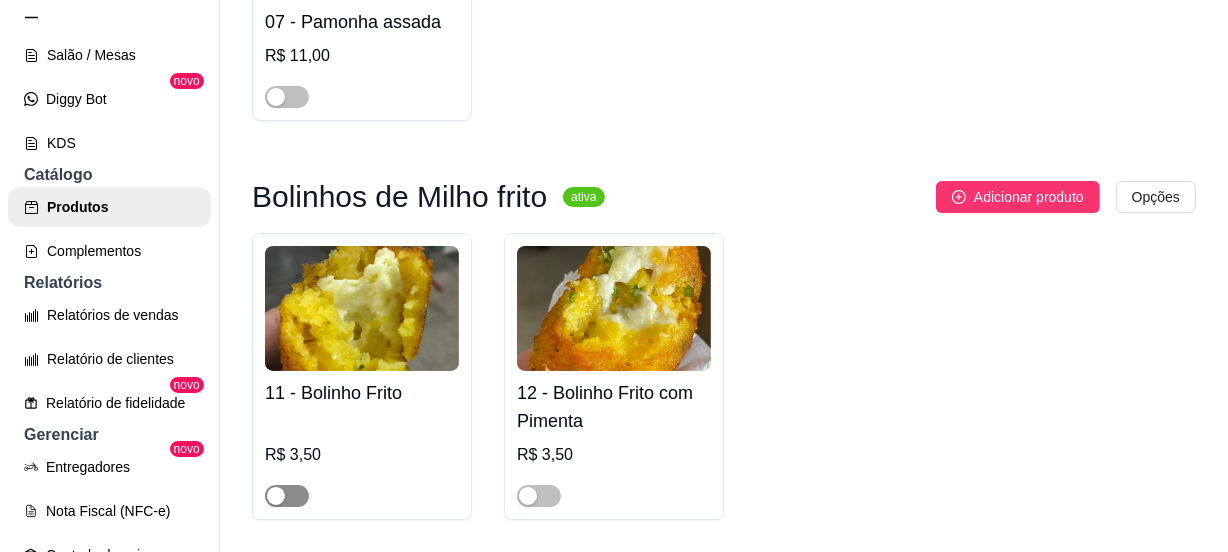 click at bounding box center (276, 496) 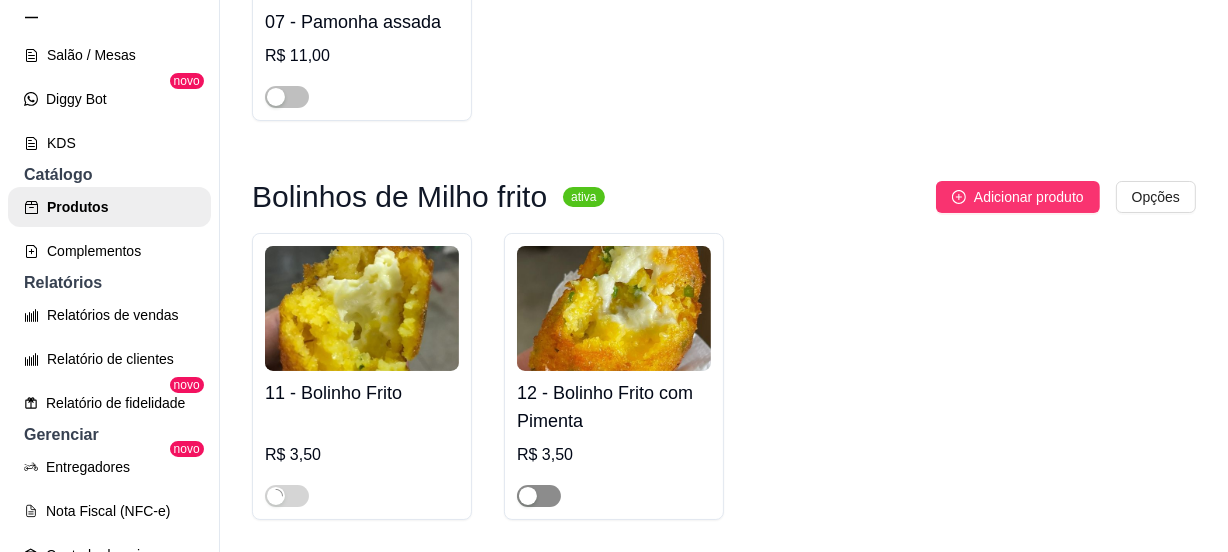 click at bounding box center (539, 496) 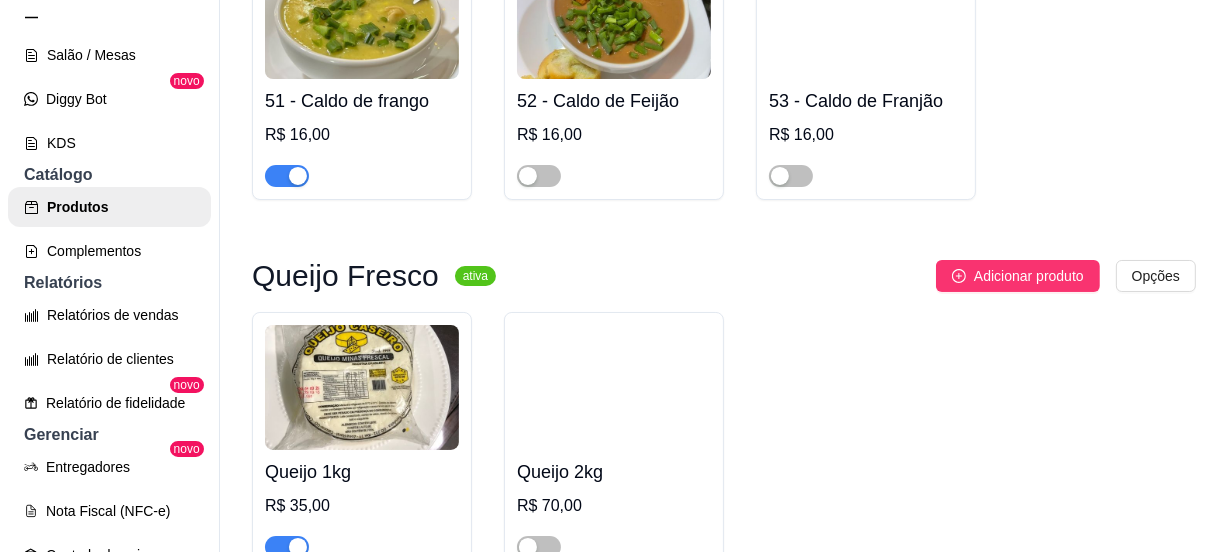 scroll, scrollTop: 3454, scrollLeft: 0, axis: vertical 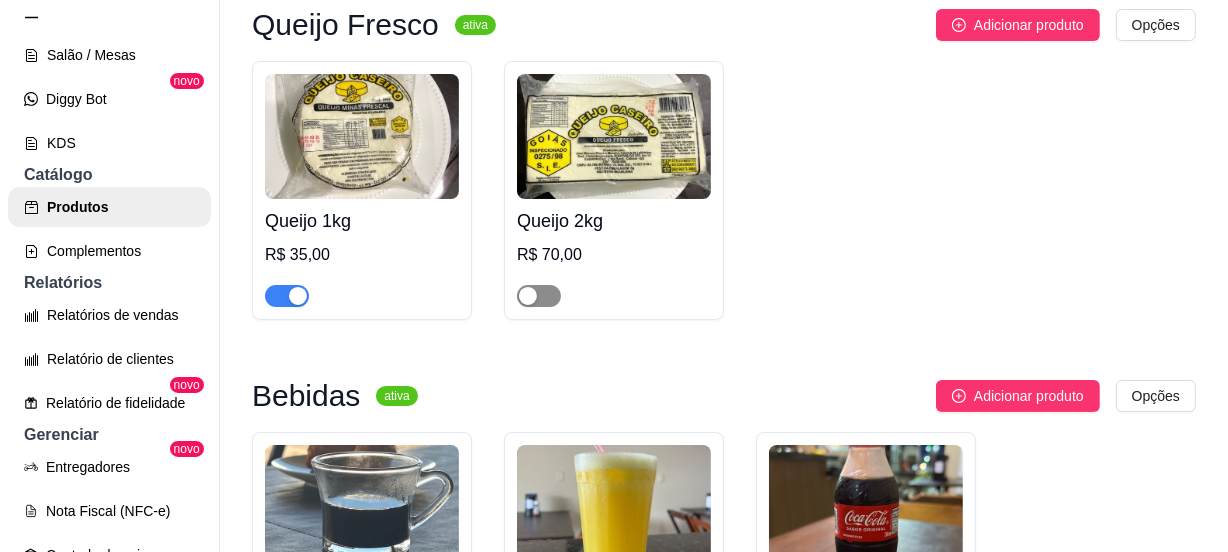 click at bounding box center [539, 296] 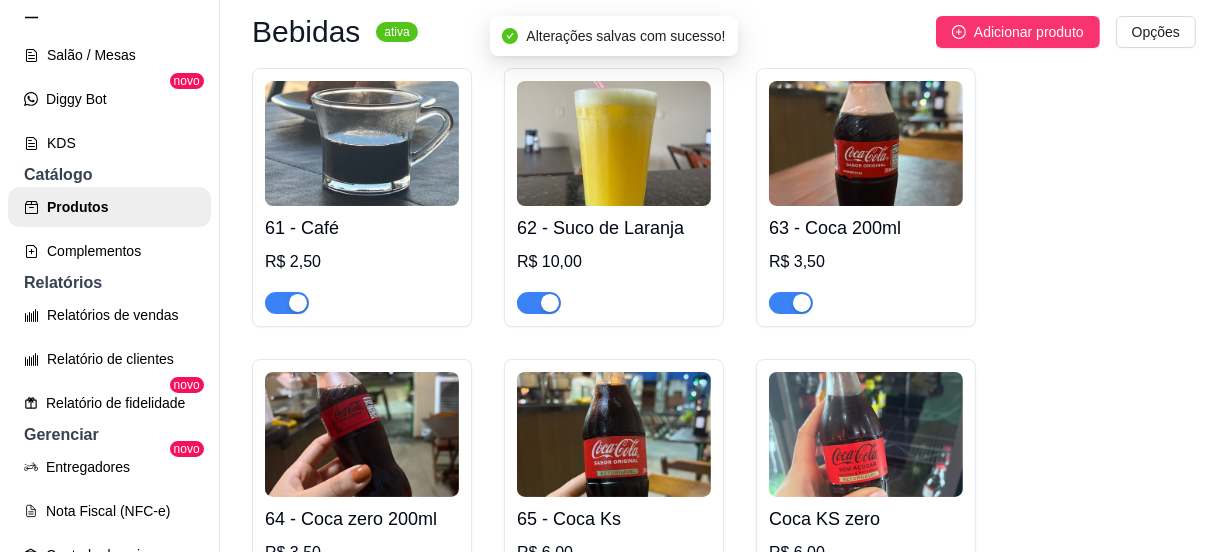 scroll, scrollTop: 3454, scrollLeft: 0, axis: vertical 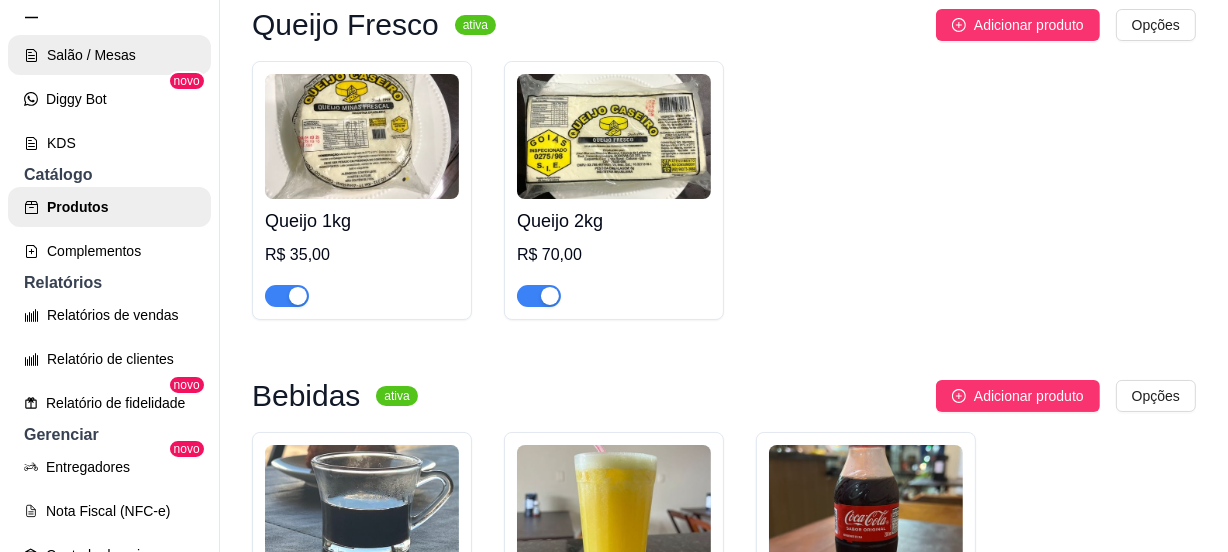 click on "Salão / Mesas" at bounding box center [109, 55] 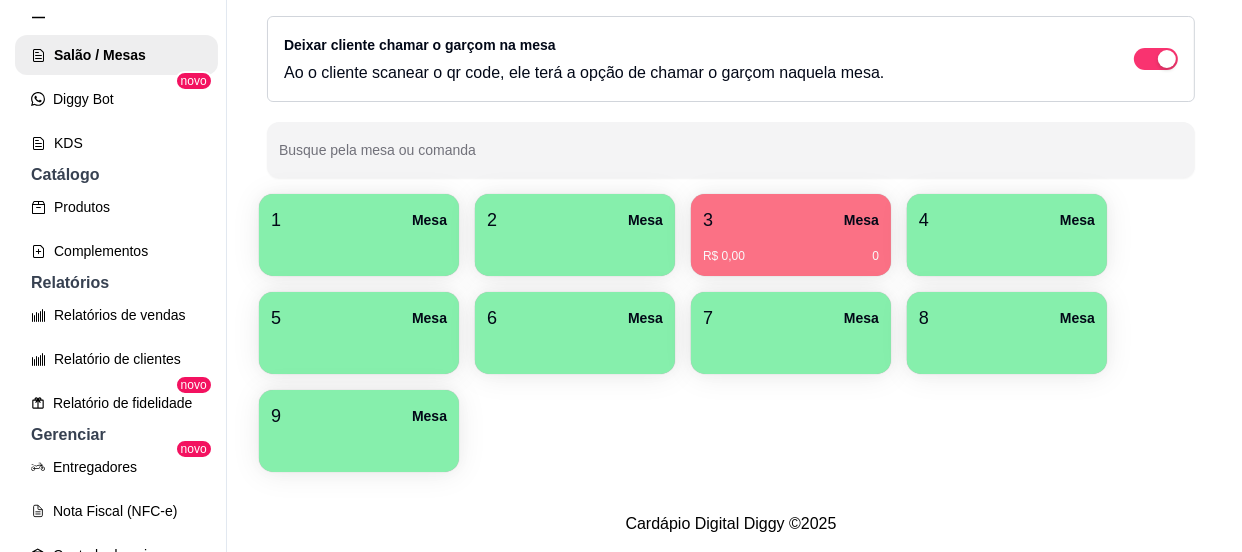 scroll, scrollTop: 0, scrollLeft: 0, axis: both 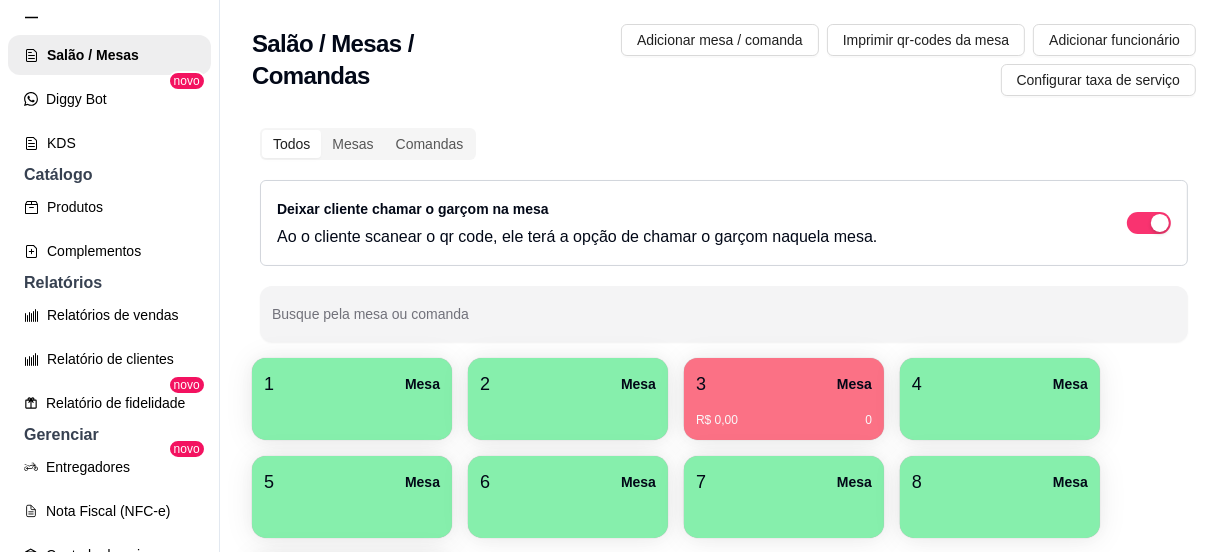 click on "R$ 0,00 0" at bounding box center (784, 413) 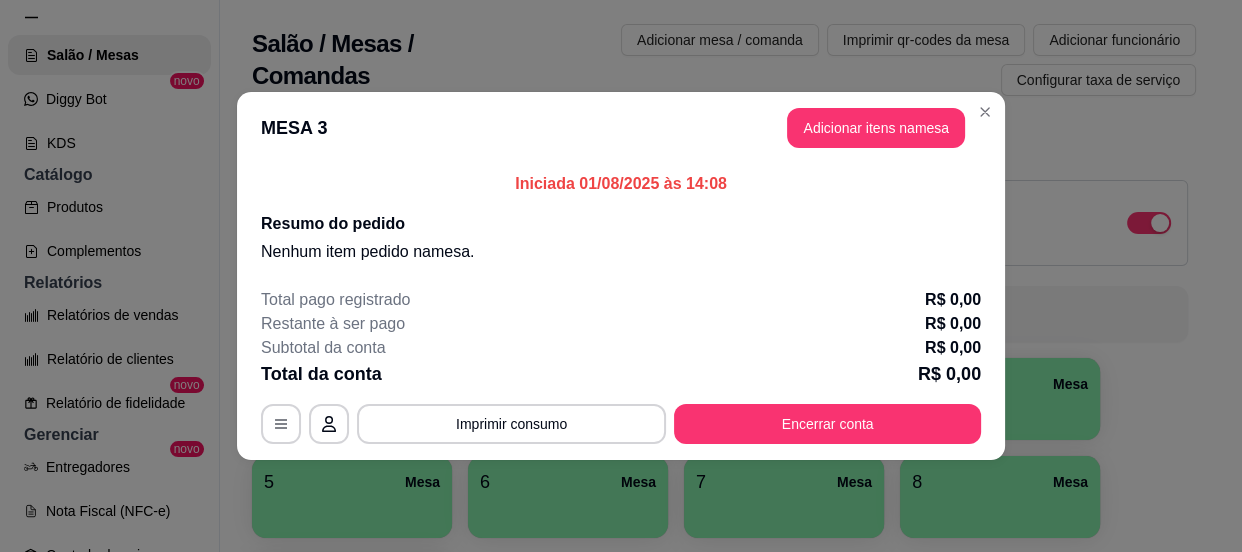 click on "Adicionar itens na  mesa" at bounding box center [876, 128] 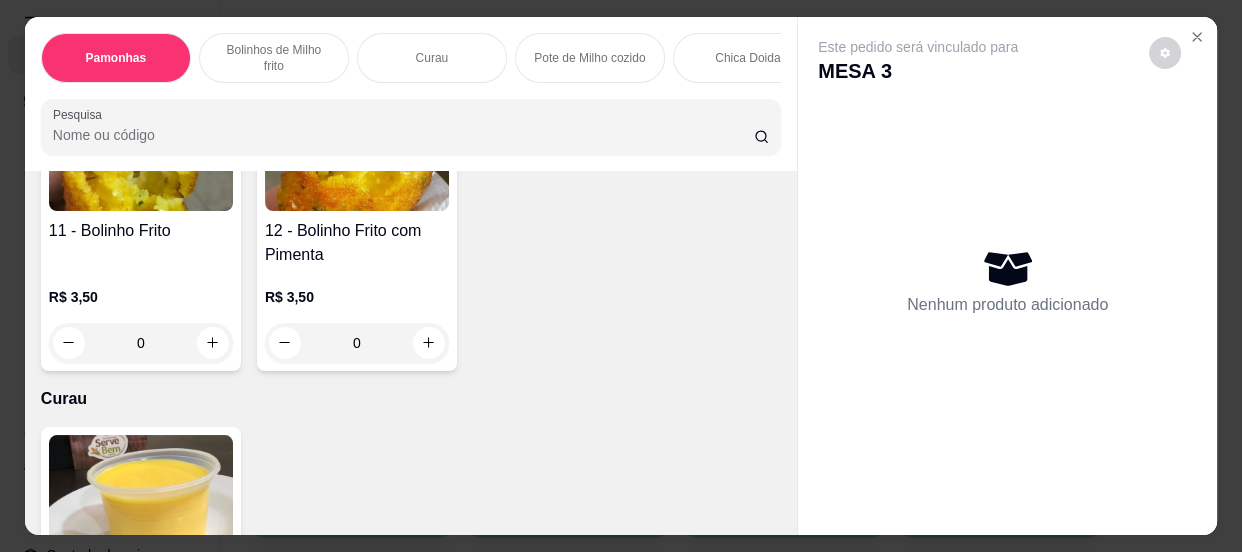 scroll, scrollTop: 818, scrollLeft: 0, axis: vertical 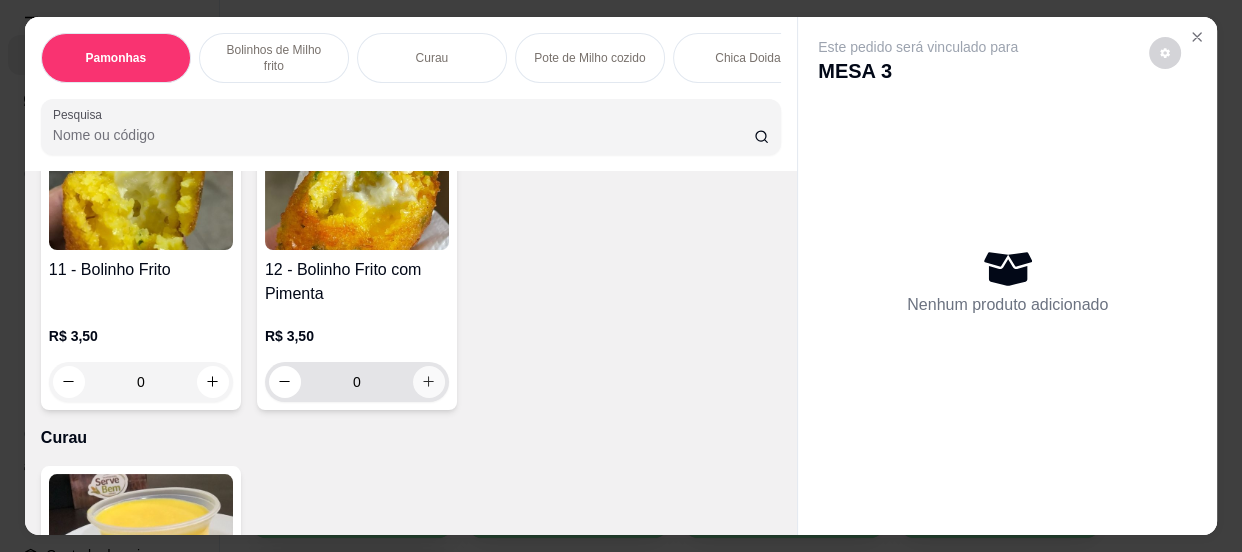 click 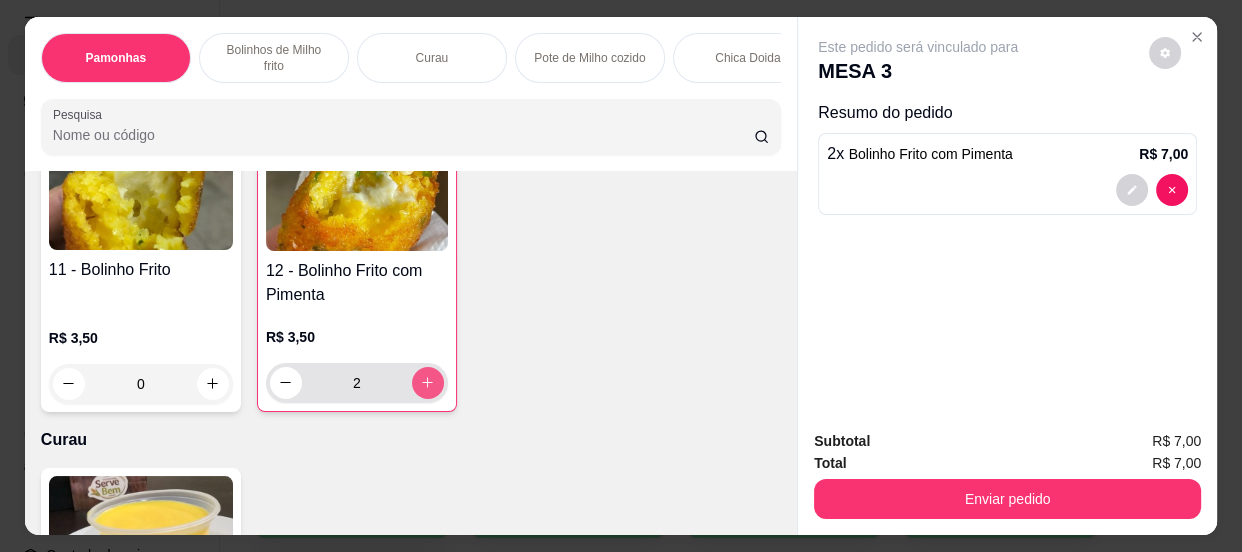 type on "2" 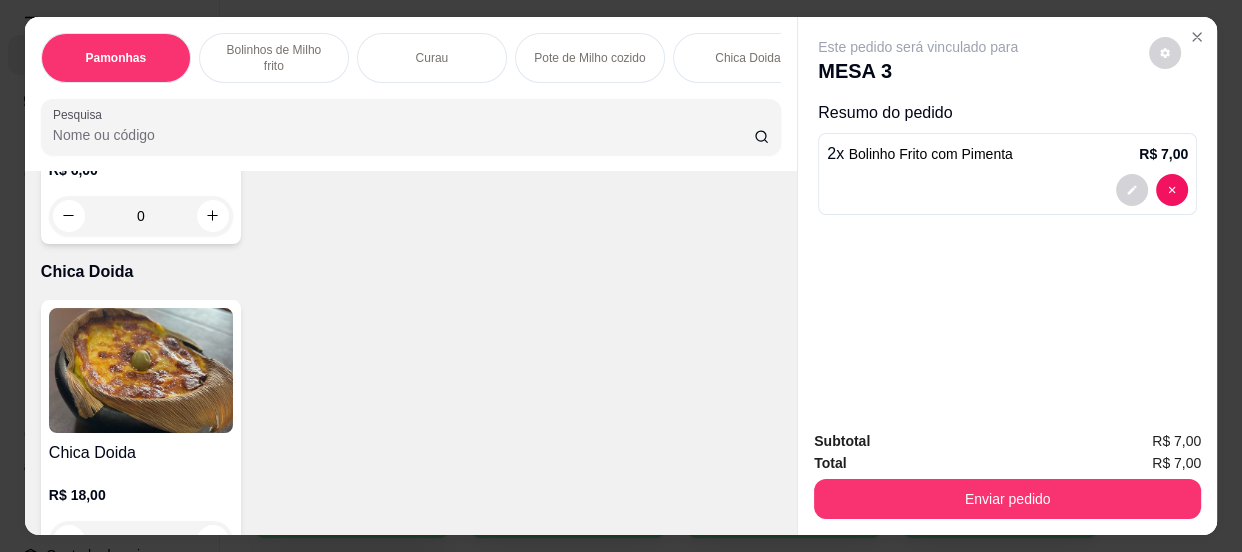 scroll, scrollTop: 1818, scrollLeft: 0, axis: vertical 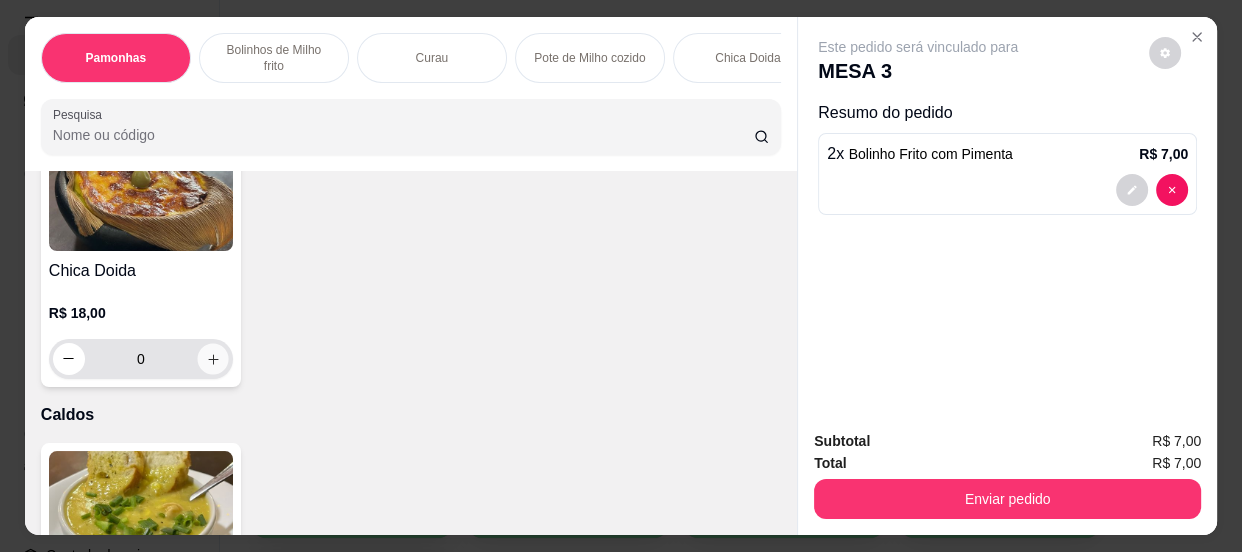 click 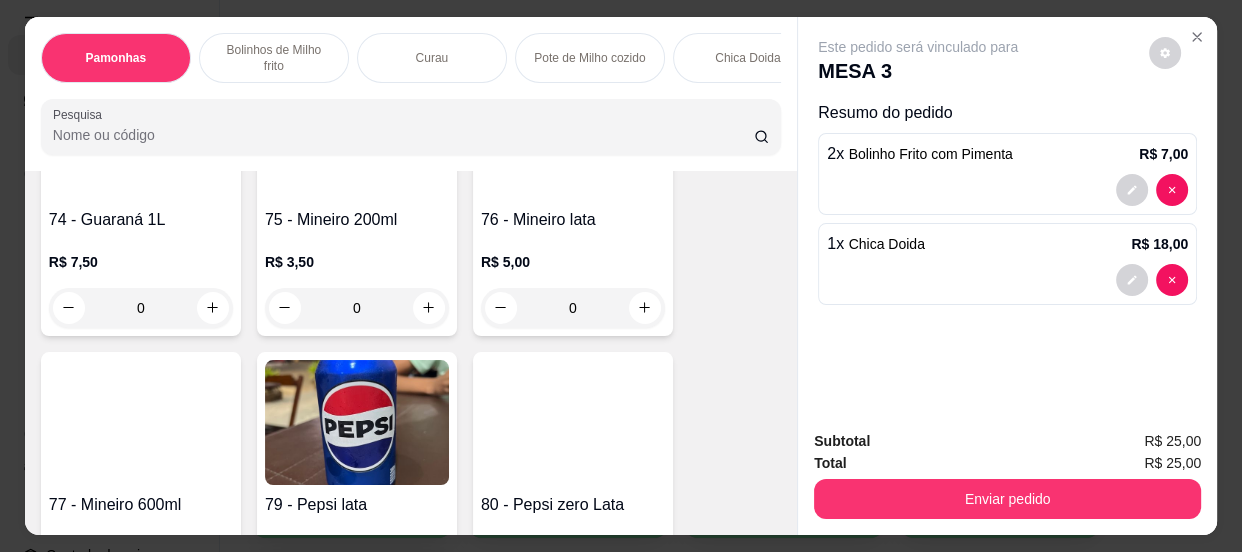 scroll, scrollTop: 4273, scrollLeft: 0, axis: vertical 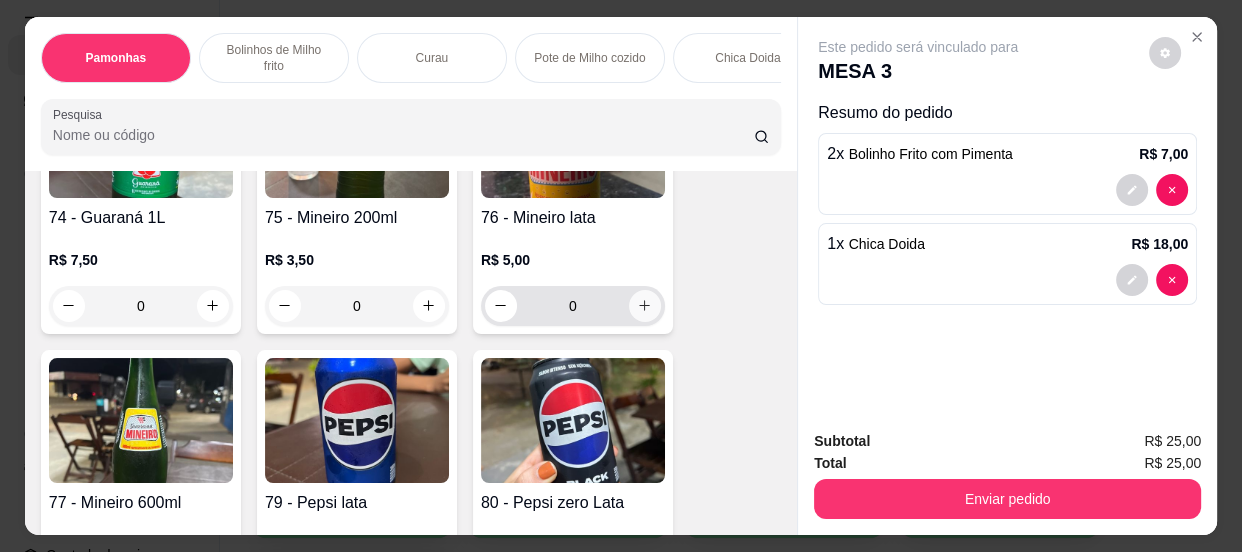 click at bounding box center (645, 306) 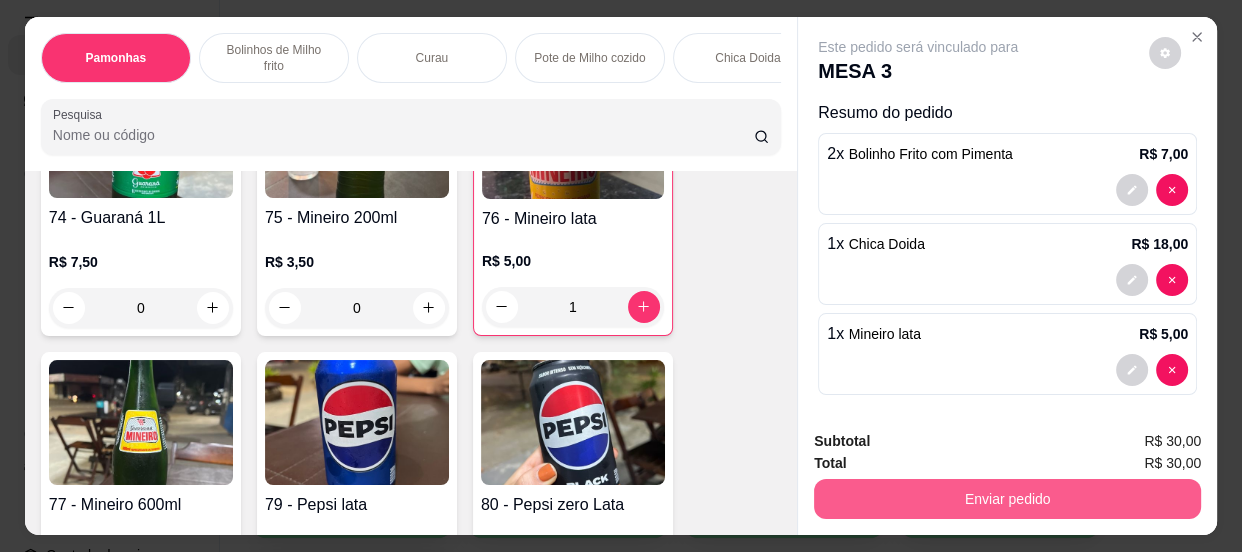 click on "Enviar pedido" at bounding box center [1007, 499] 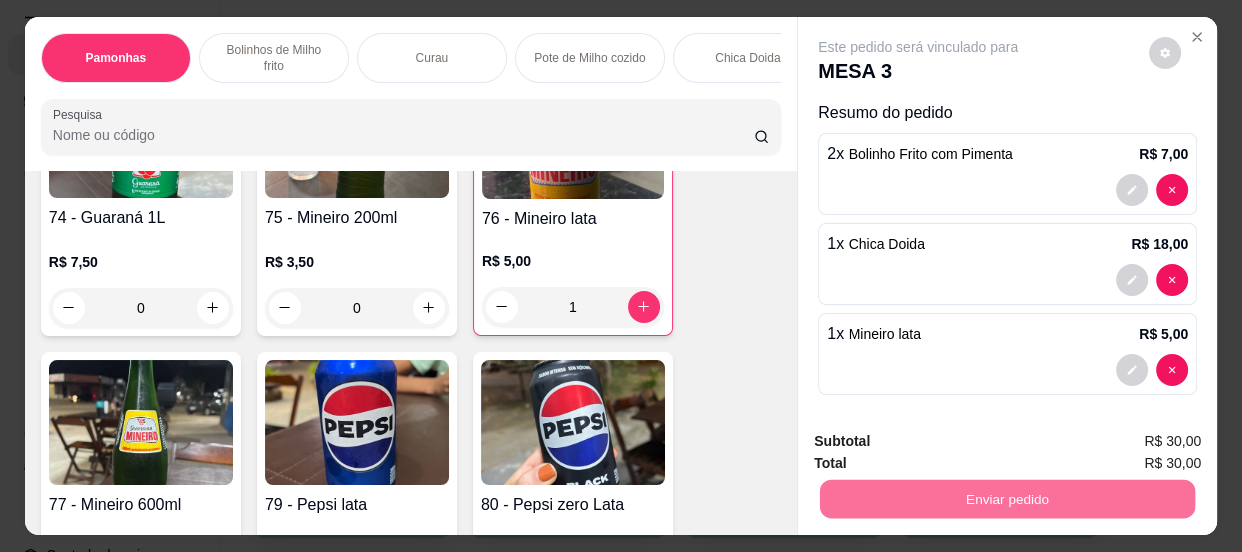 click on "Não registrar e enviar pedido" at bounding box center (942, 442) 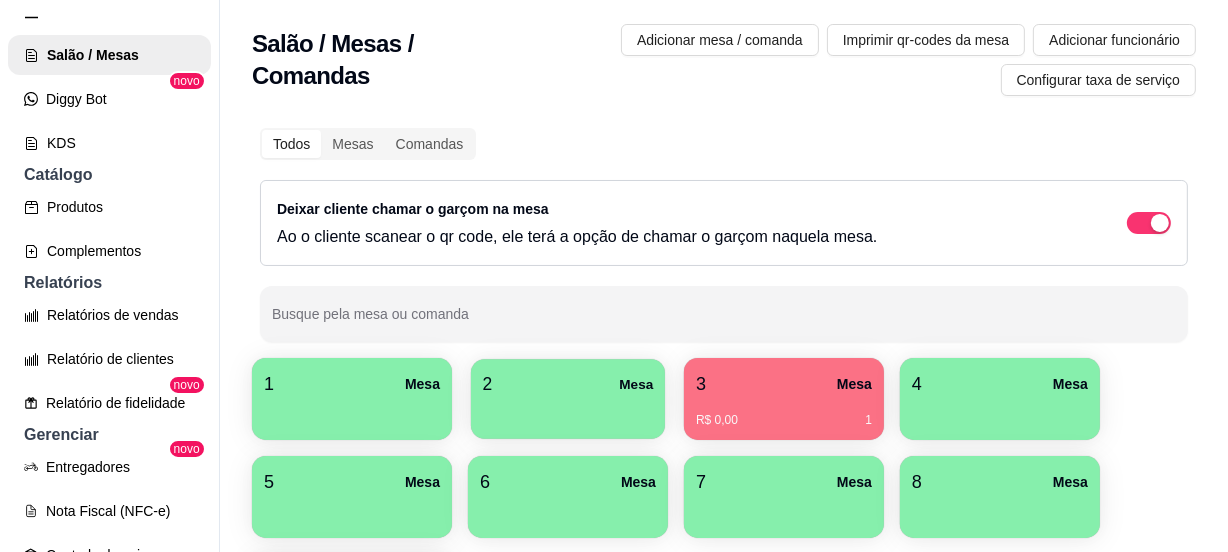 click at bounding box center [568, 412] 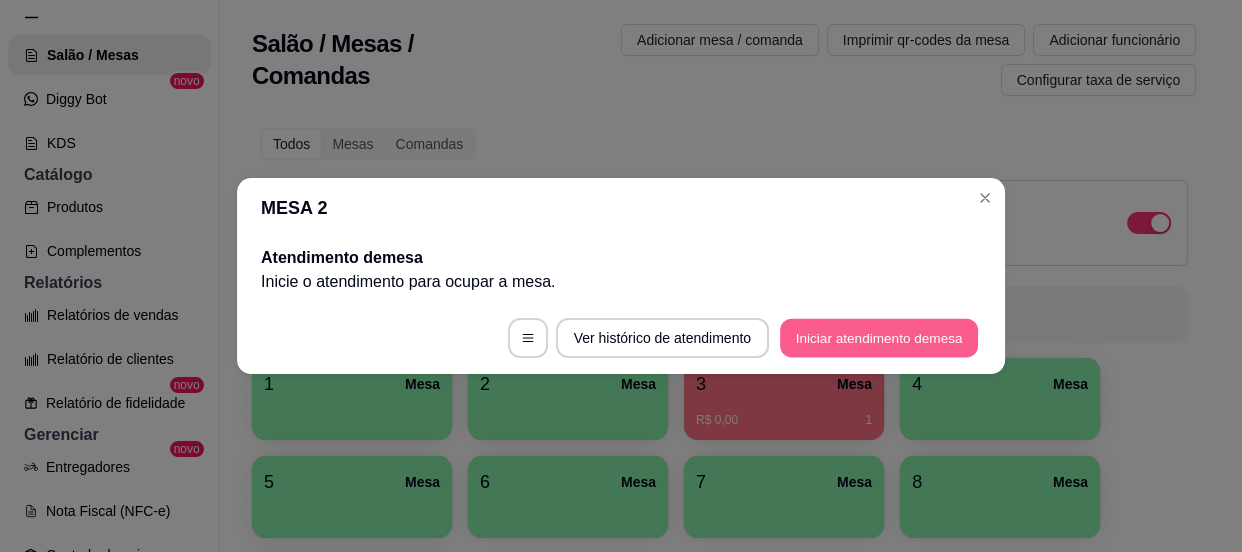 click on "Iniciar atendimento de  mesa" at bounding box center [879, 338] 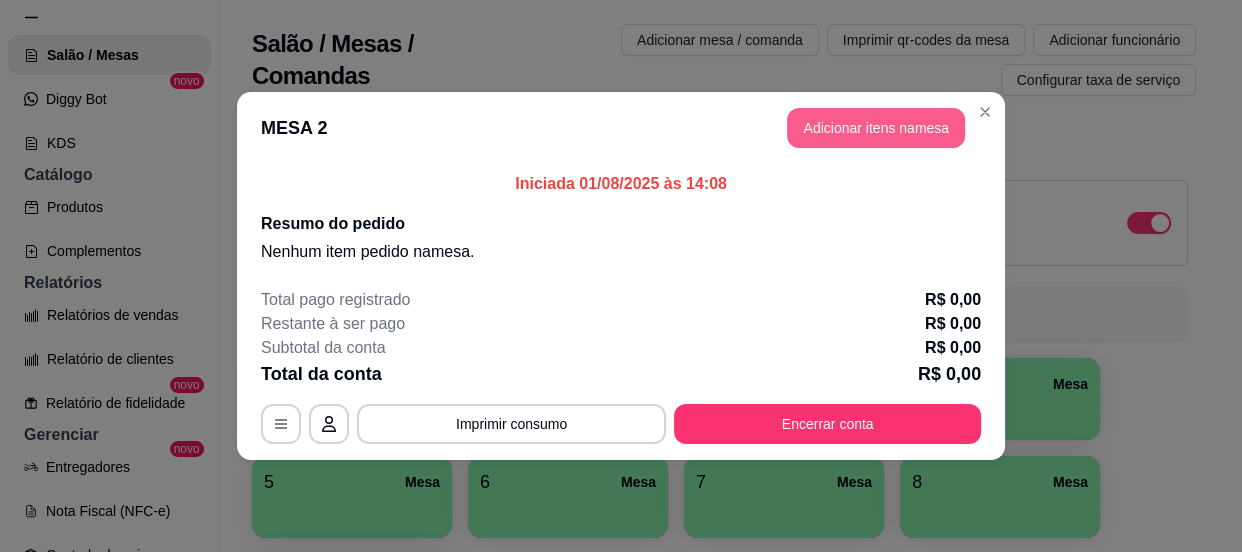 click on "Adicionar itens na  mesa" at bounding box center [876, 128] 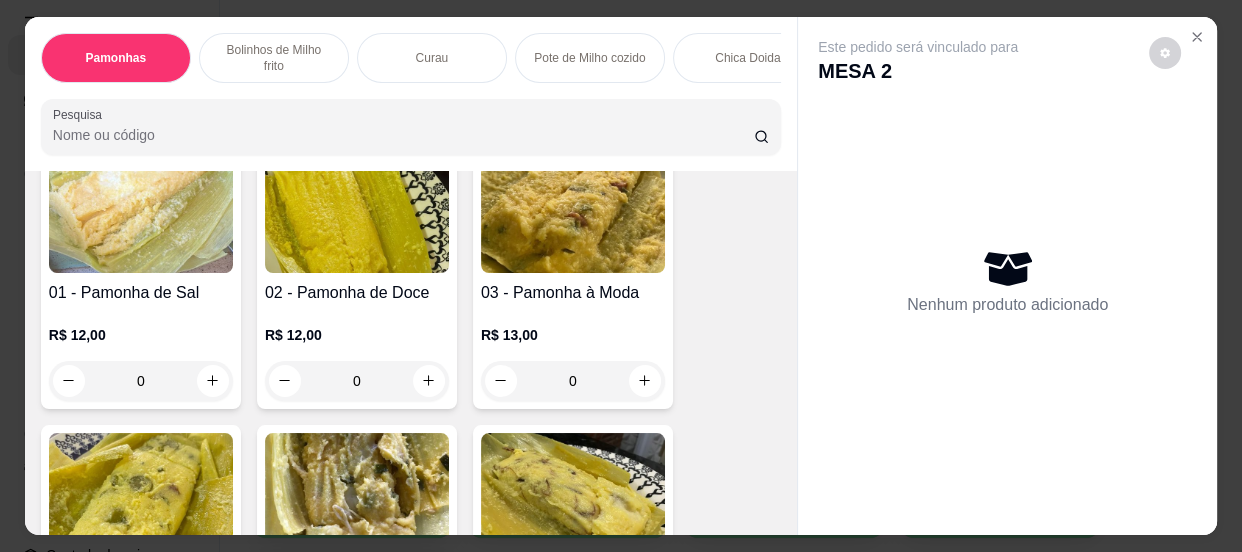 scroll, scrollTop: 181, scrollLeft: 0, axis: vertical 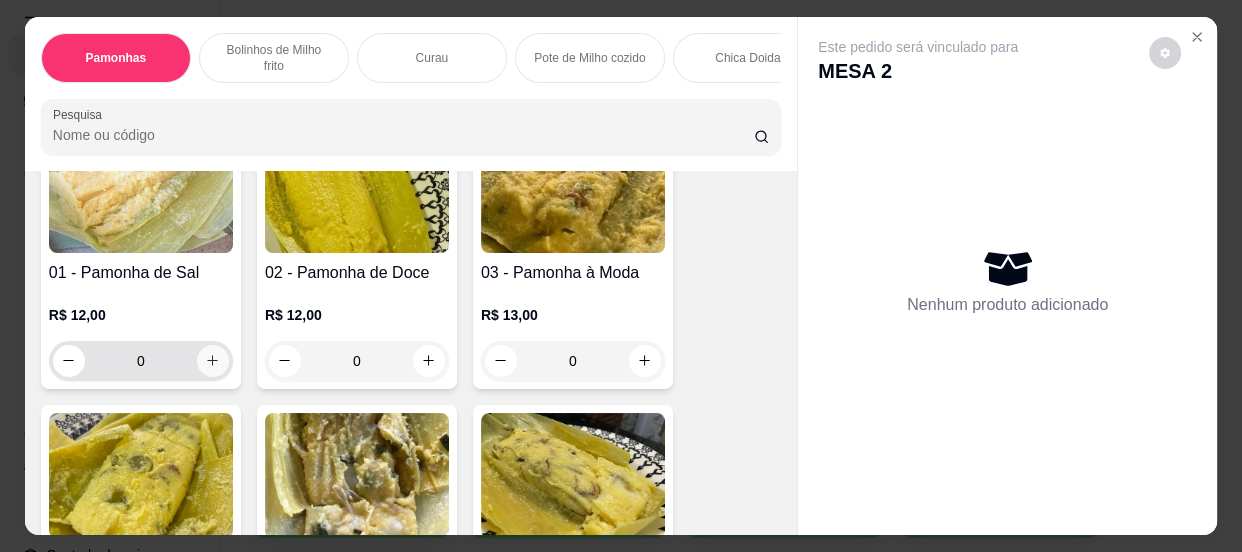 click at bounding box center (213, 361) 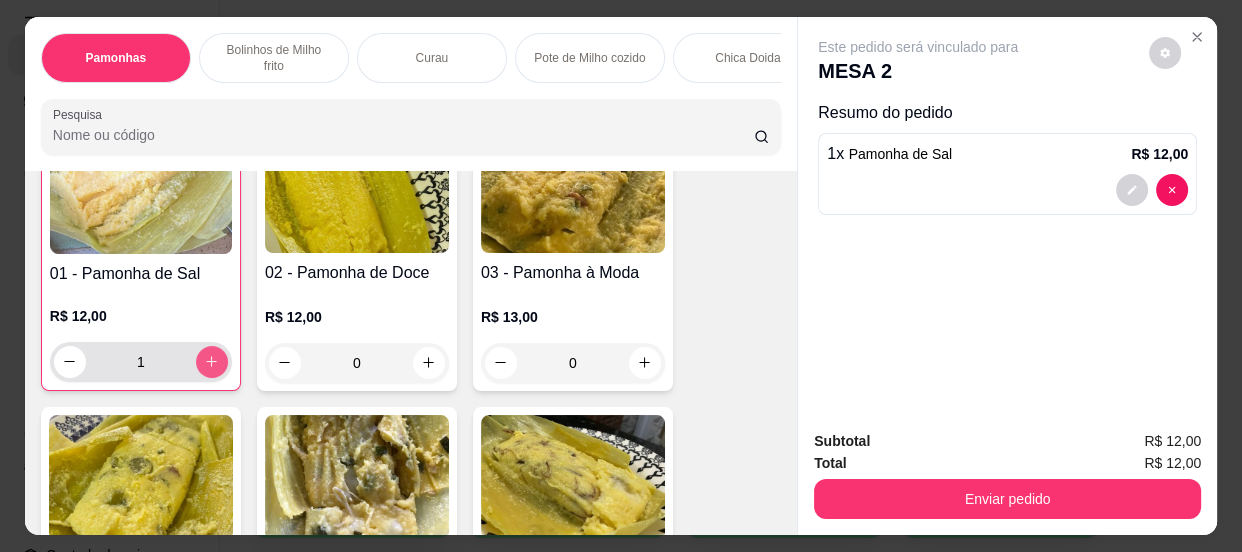 scroll, scrollTop: 182, scrollLeft: 0, axis: vertical 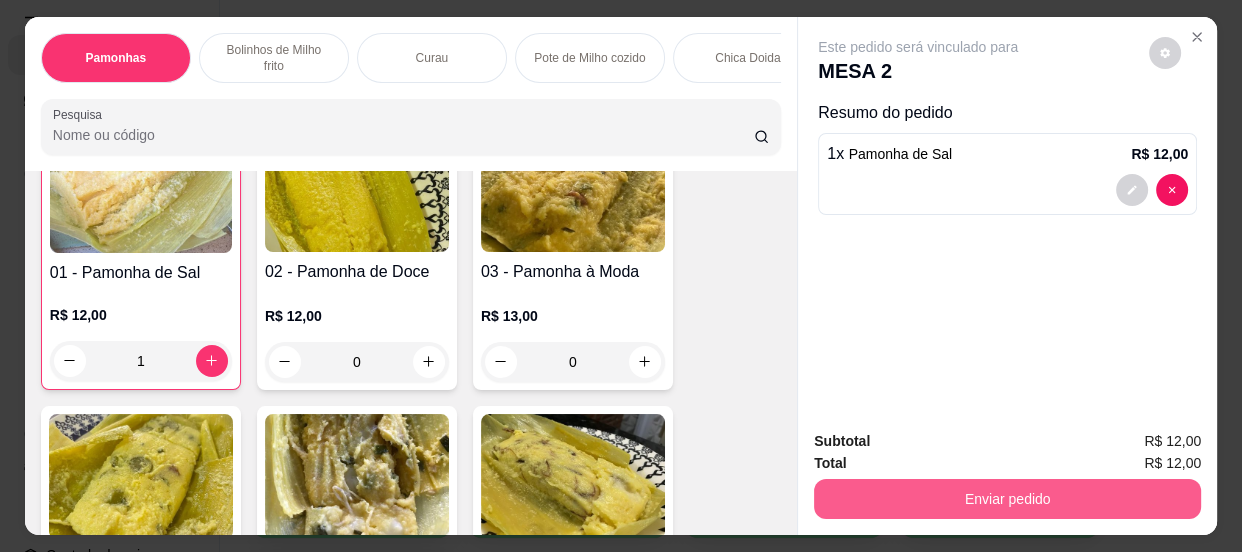 click on "Enviar pedido" at bounding box center [1007, 499] 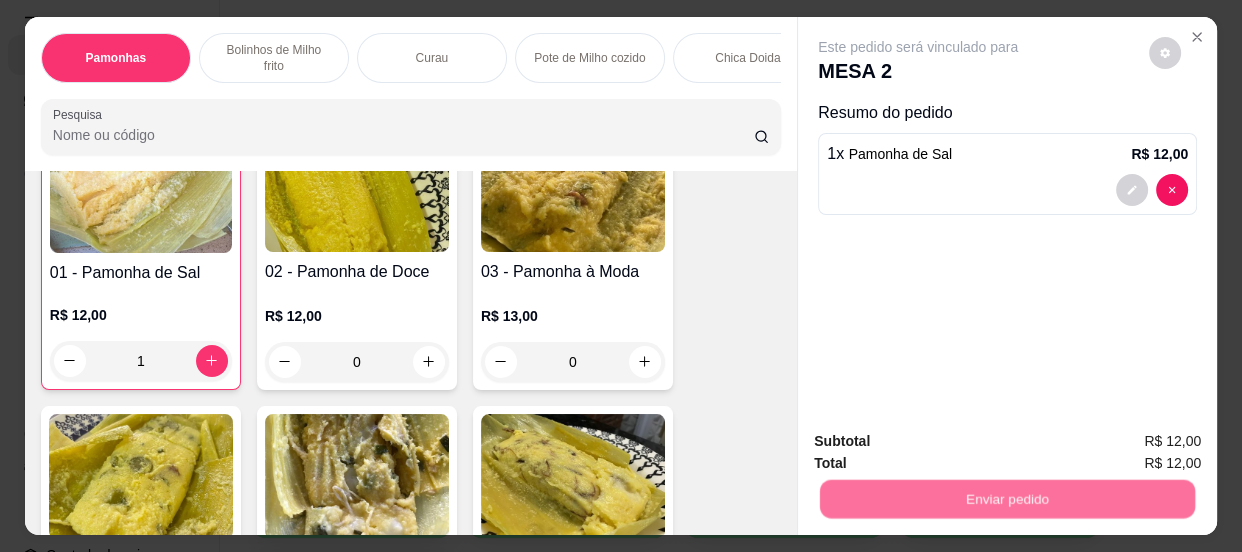 click on "Não registrar e enviar pedido" at bounding box center [942, 443] 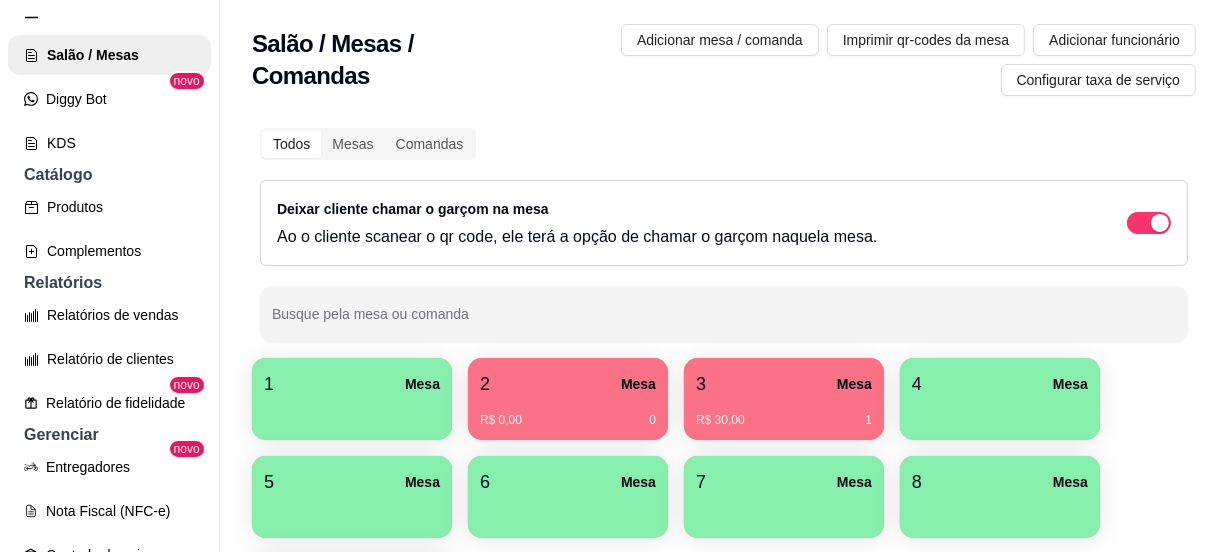 click on "1 Mesa" at bounding box center [352, 384] 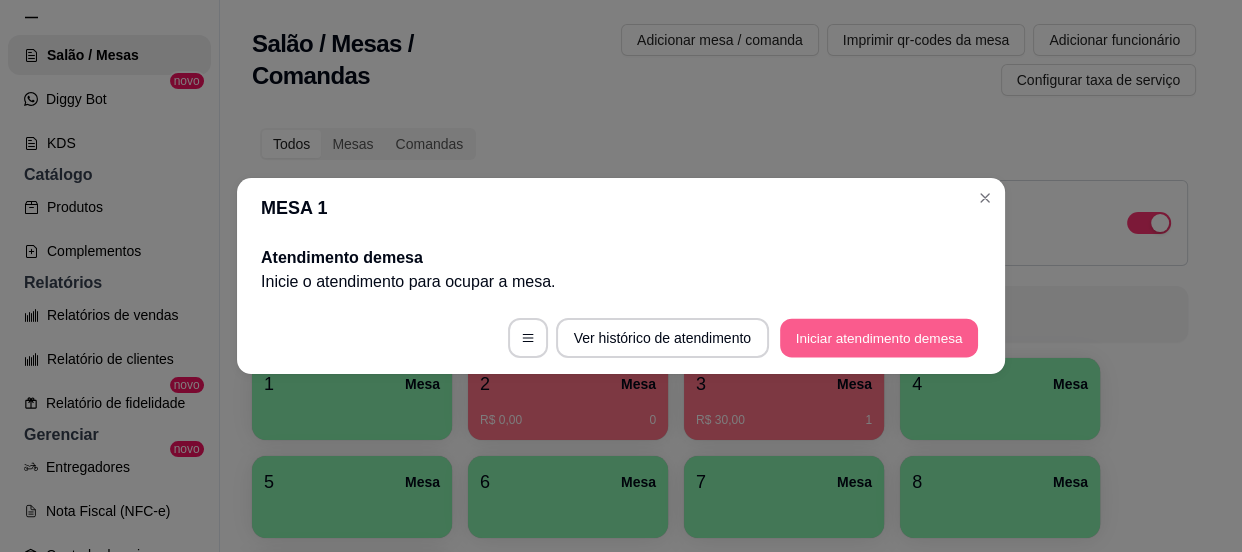 click on "Iniciar atendimento de  mesa" at bounding box center [879, 338] 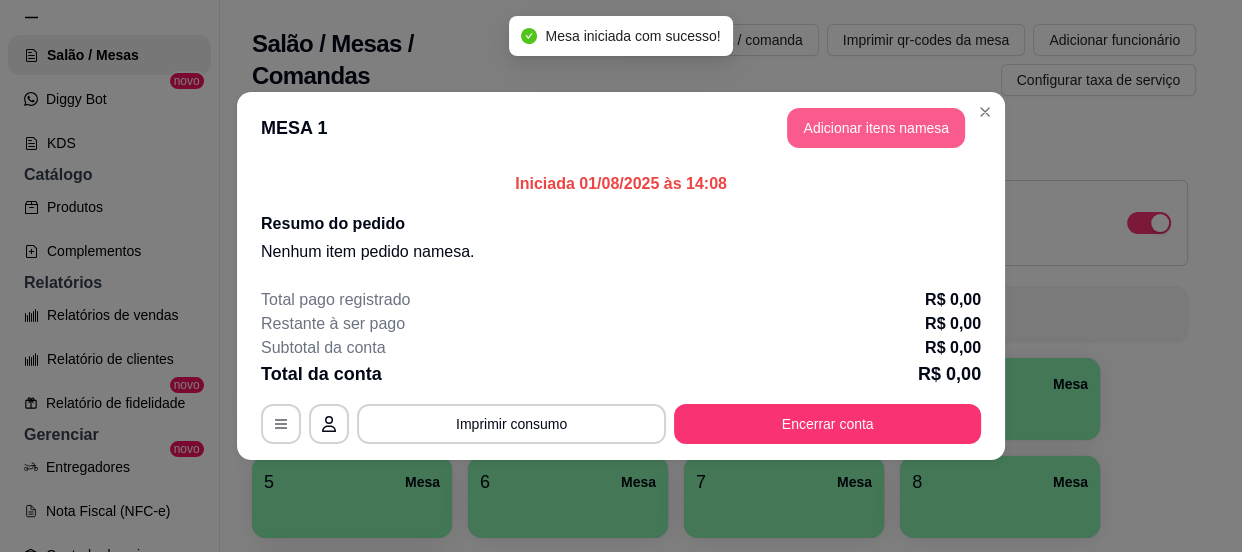 click on "Adicionar itens na  mesa" at bounding box center (876, 128) 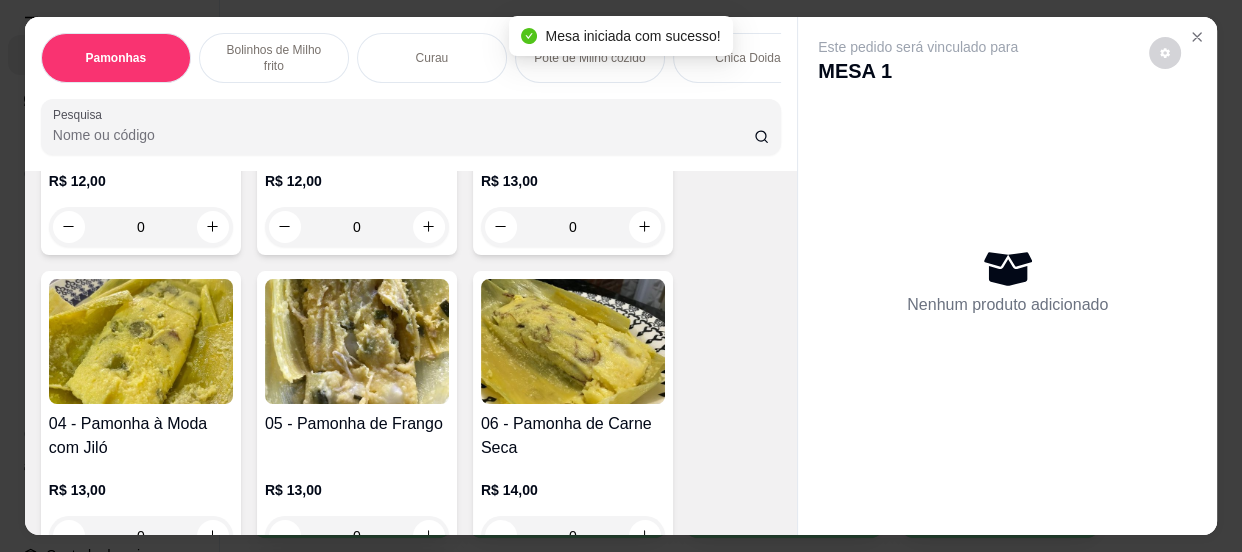 scroll, scrollTop: 363, scrollLeft: 0, axis: vertical 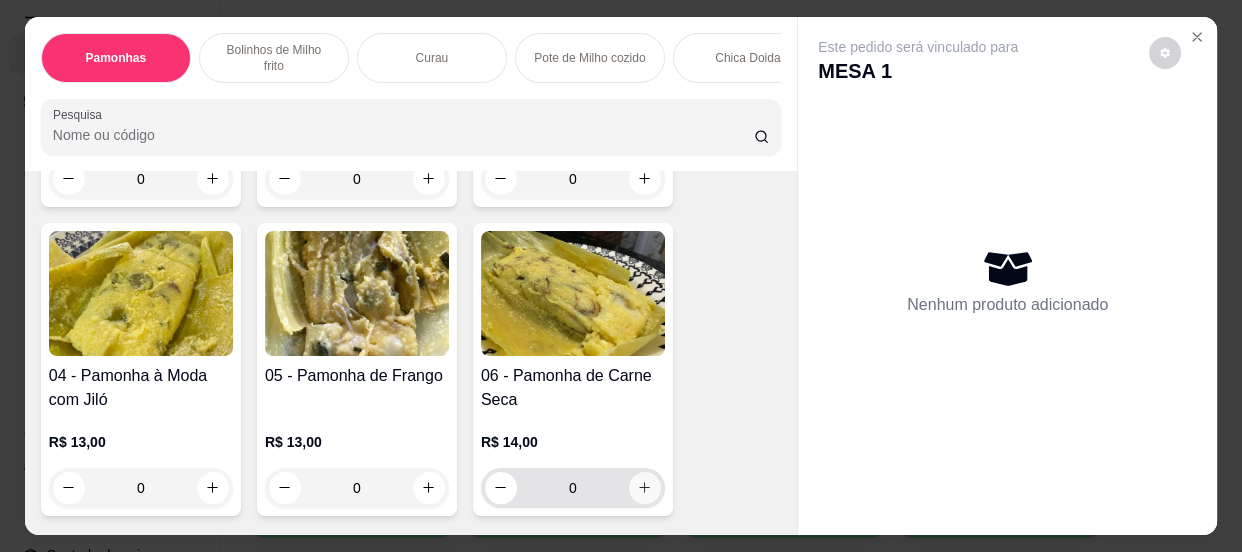 click 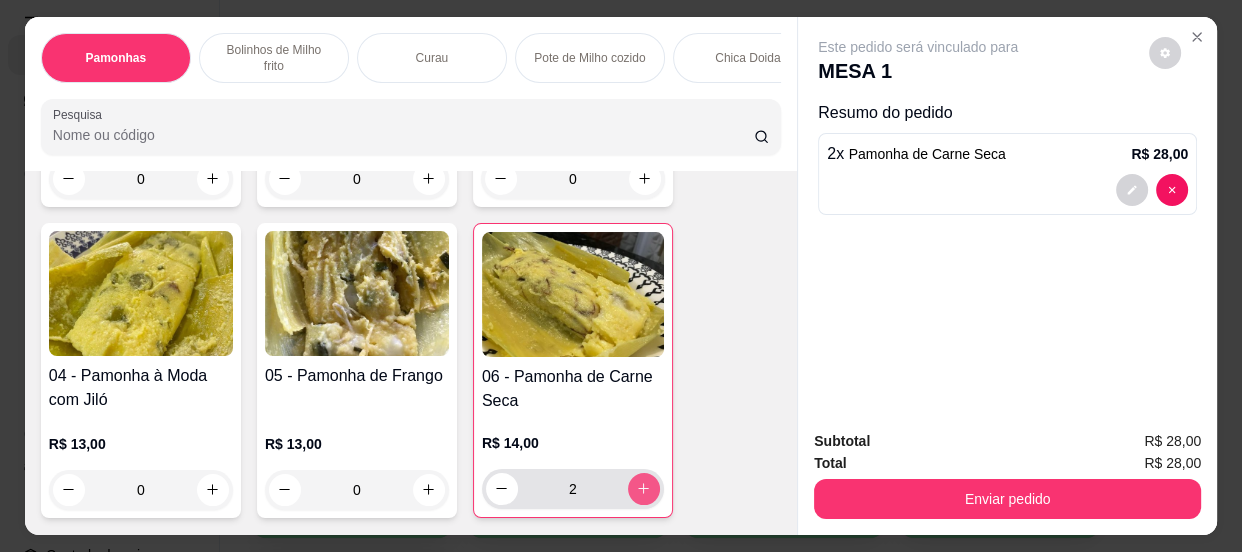type on "2" 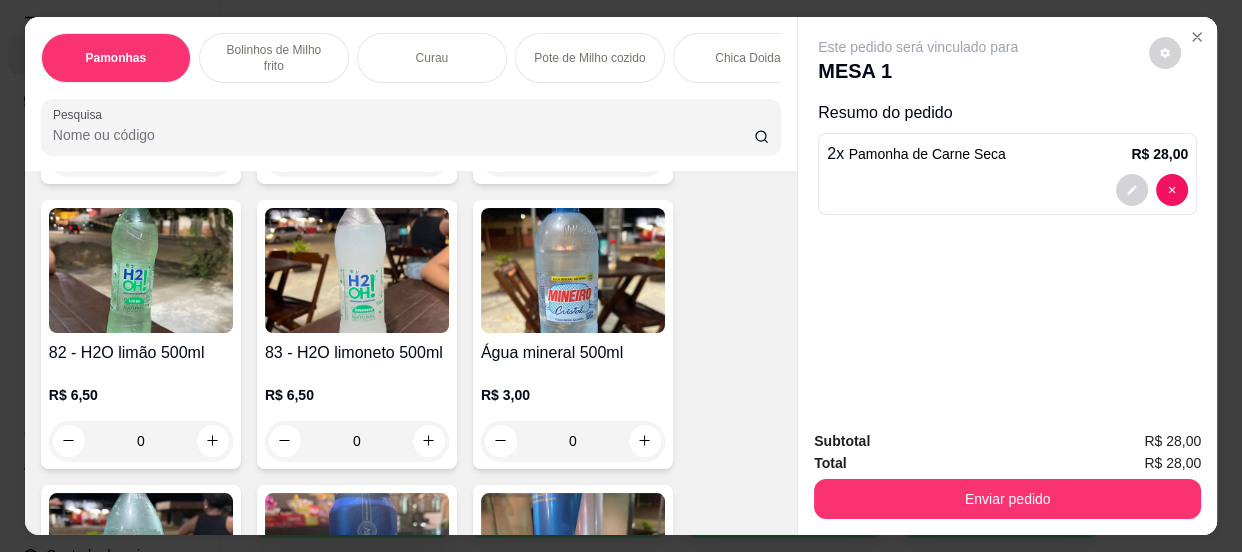 scroll, scrollTop: 4727, scrollLeft: 0, axis: vertical 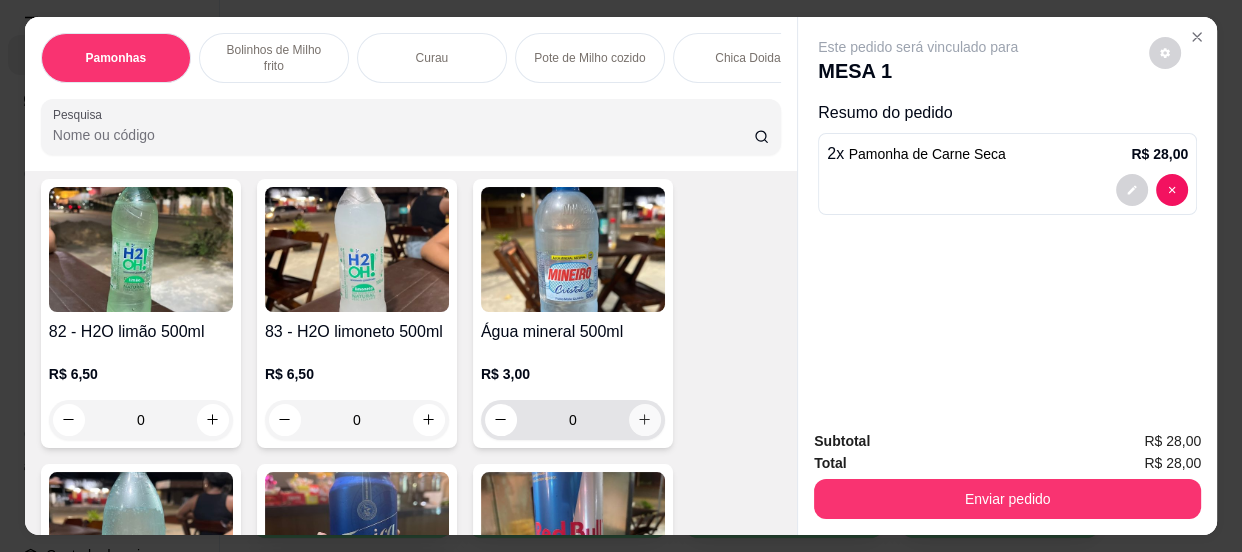 click 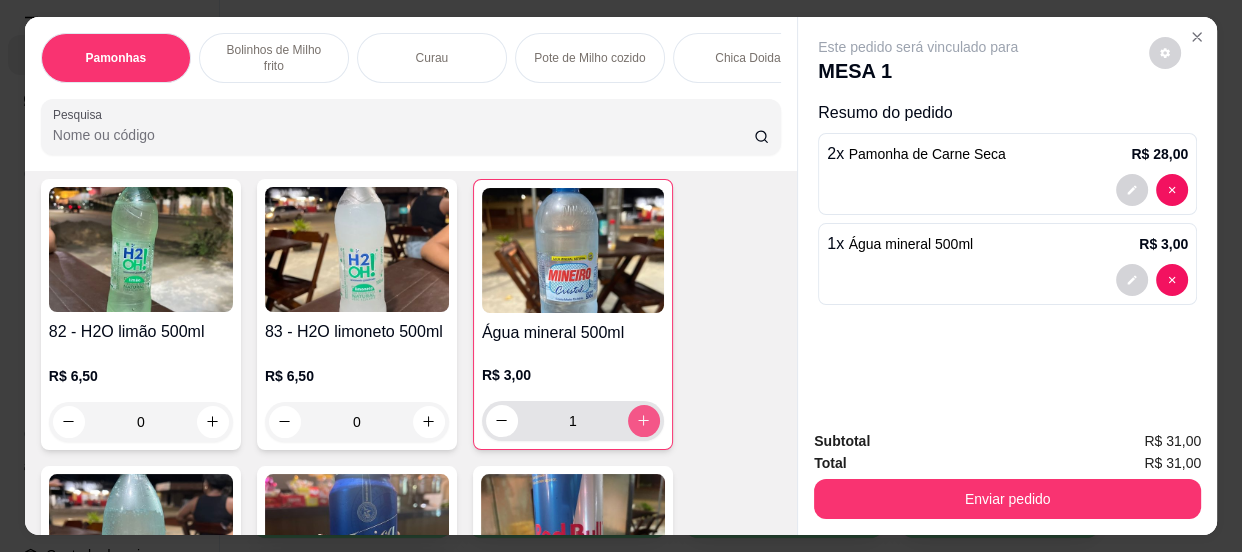 type on "1" 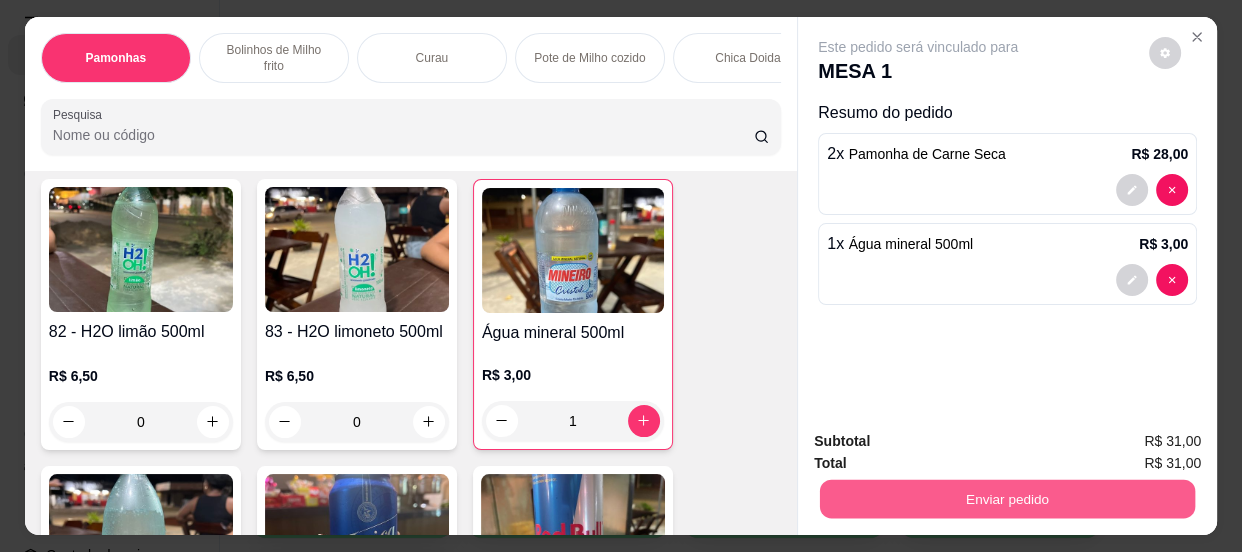 click on "Enviar pedido" at bounding box center [1007, 499] 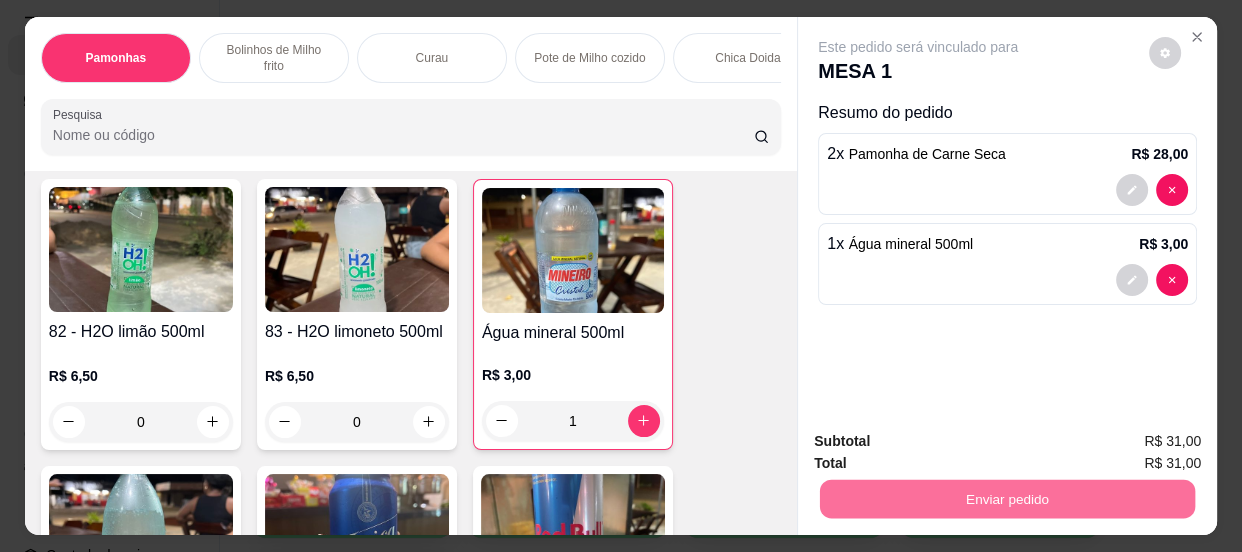 click on "Não registrar e enviar pedido" at bounding box center (942, 443) 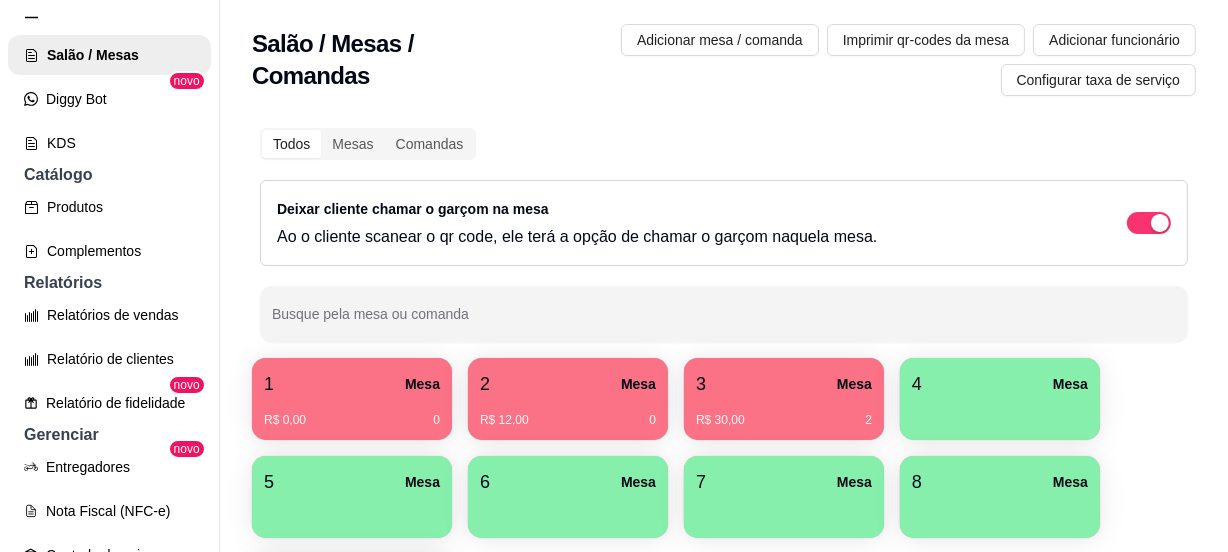 click at bounding box center [352, 511] 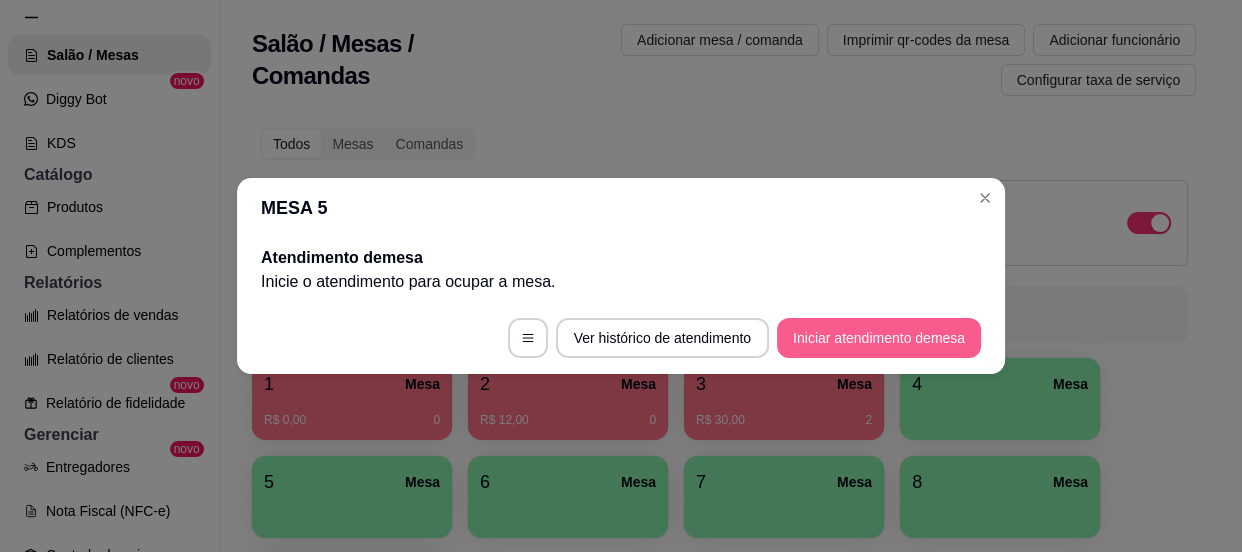 click on "Iniciar atendimento de  mesa" at bounding box center (879, 338) 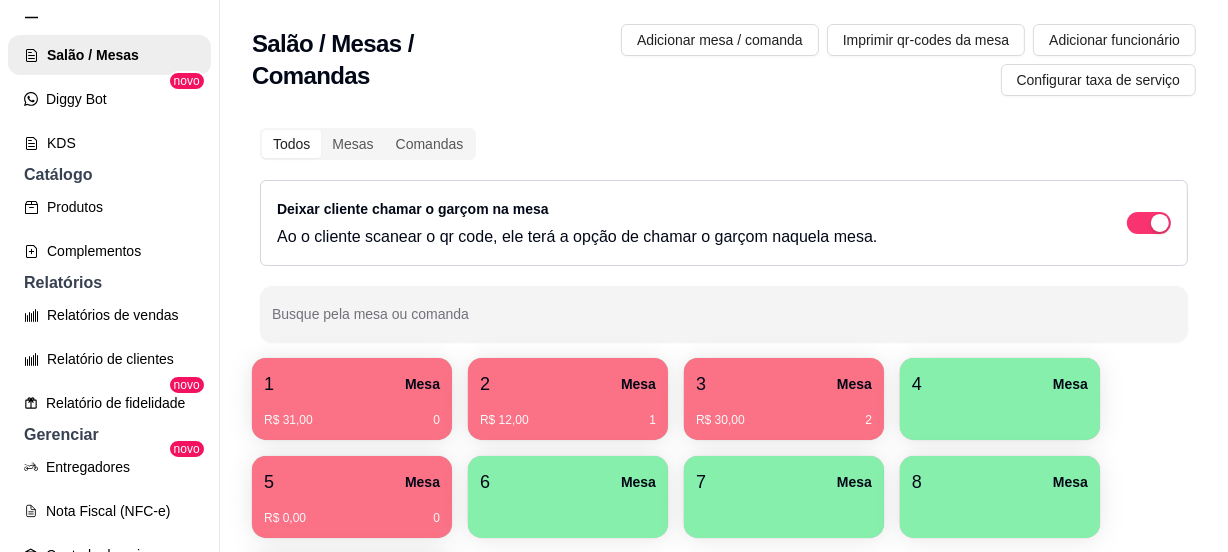 click on "Salão / Mesas / Comandas Adicionar mesa / comanda Imprimir qr-codes da mesa Adicionar funcionário Configurar taxa de serviço" at bounding box center (724, 54) 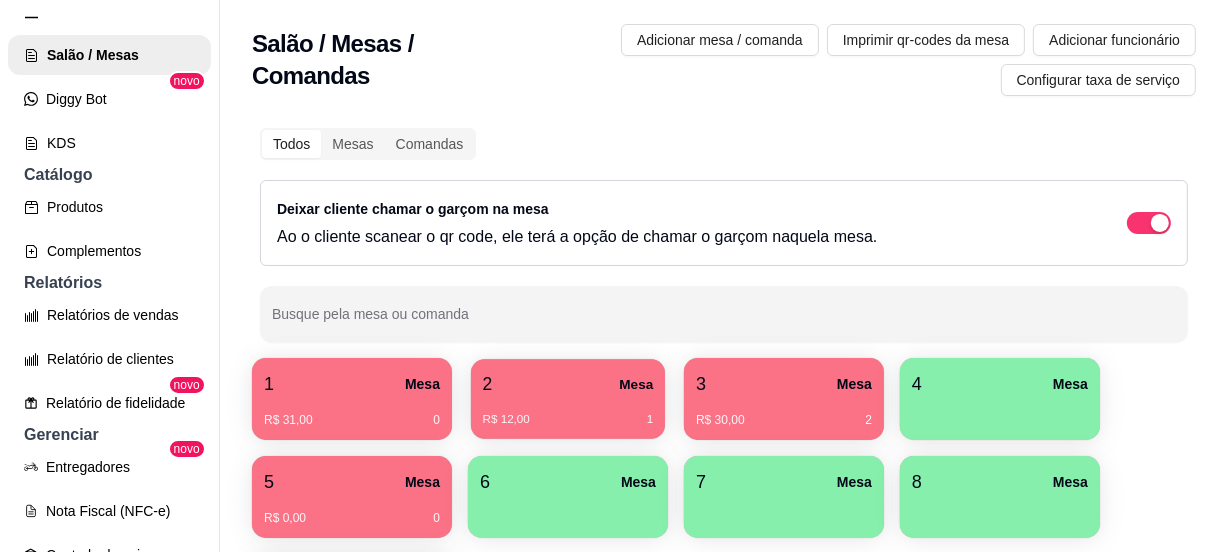 click on "2 Mesa" at bounding box center [568, 384] 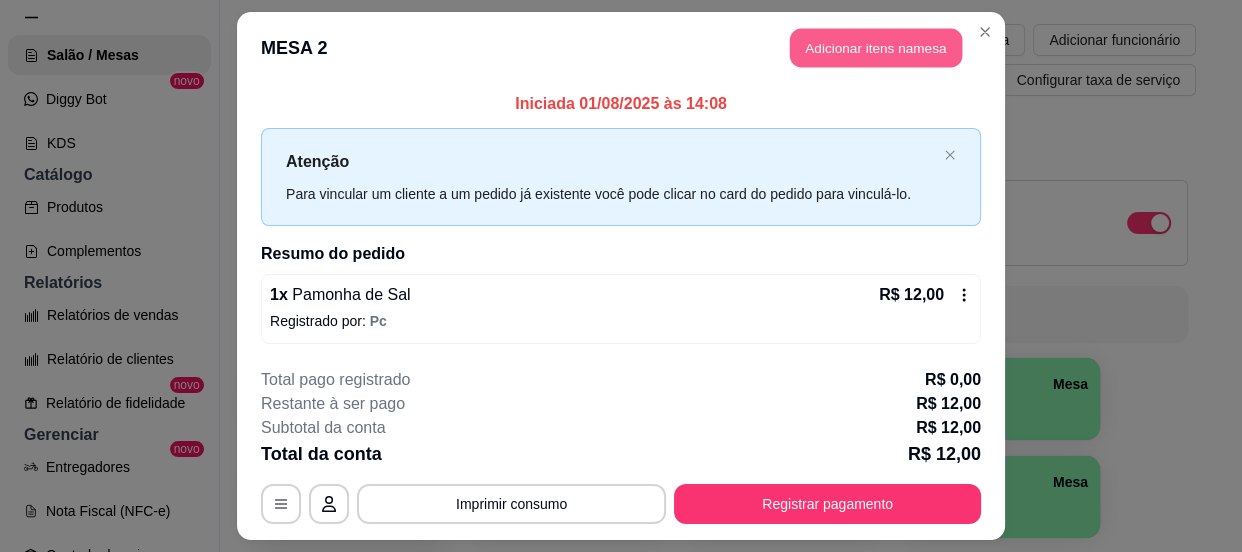 click on "Adicionar itens na  mesa" at bounding box center [876, 48] 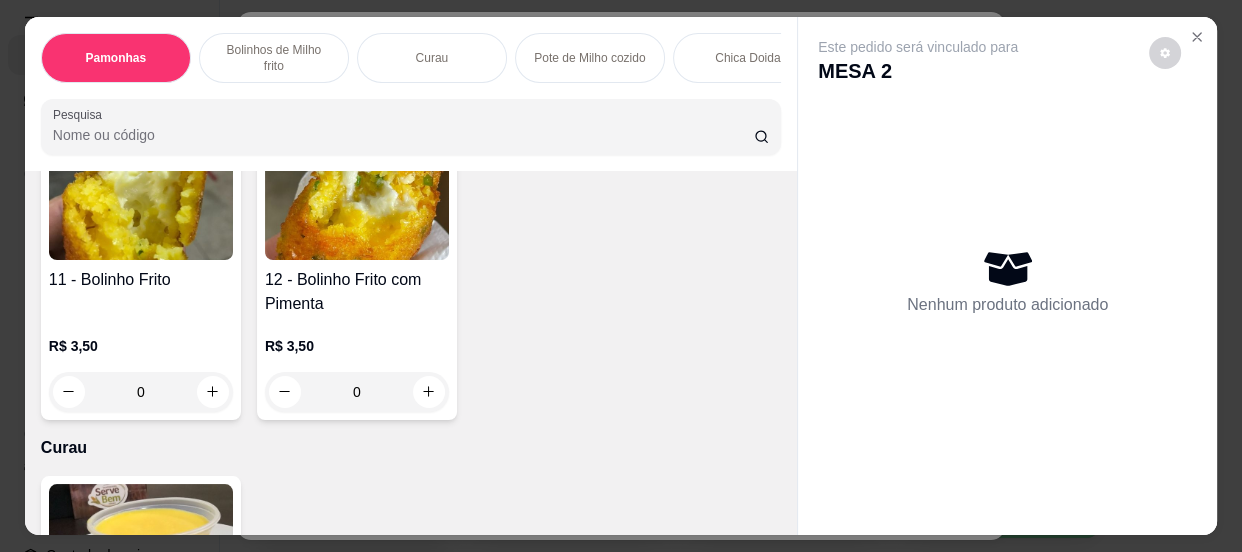 scroll, scrollTop: 818, scrollLeft: 0, axis: vertical 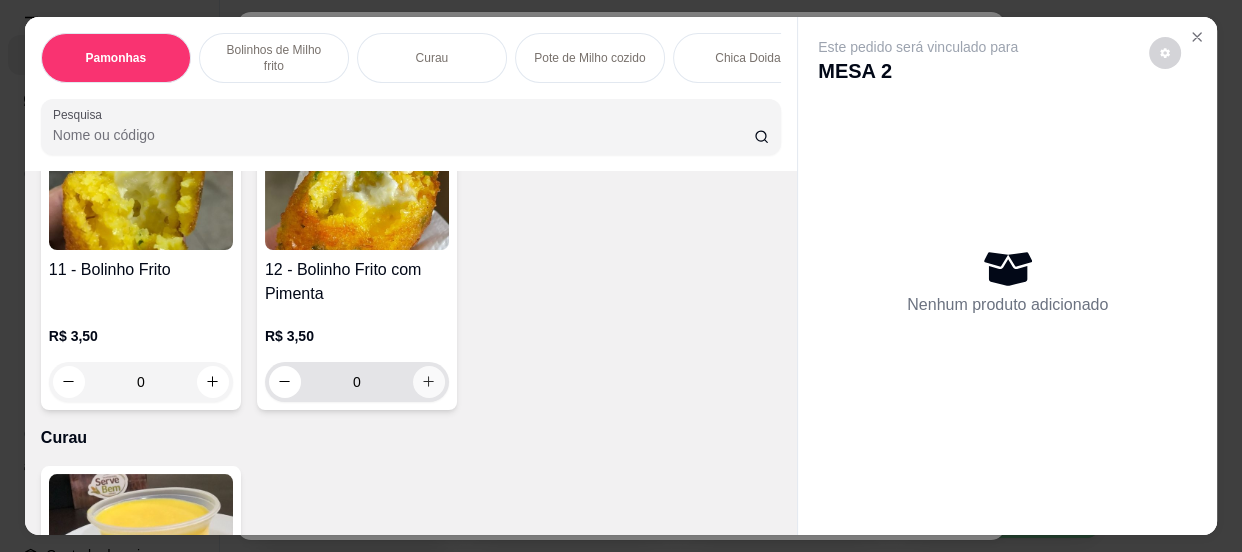 click at bounding box center (429, 382) 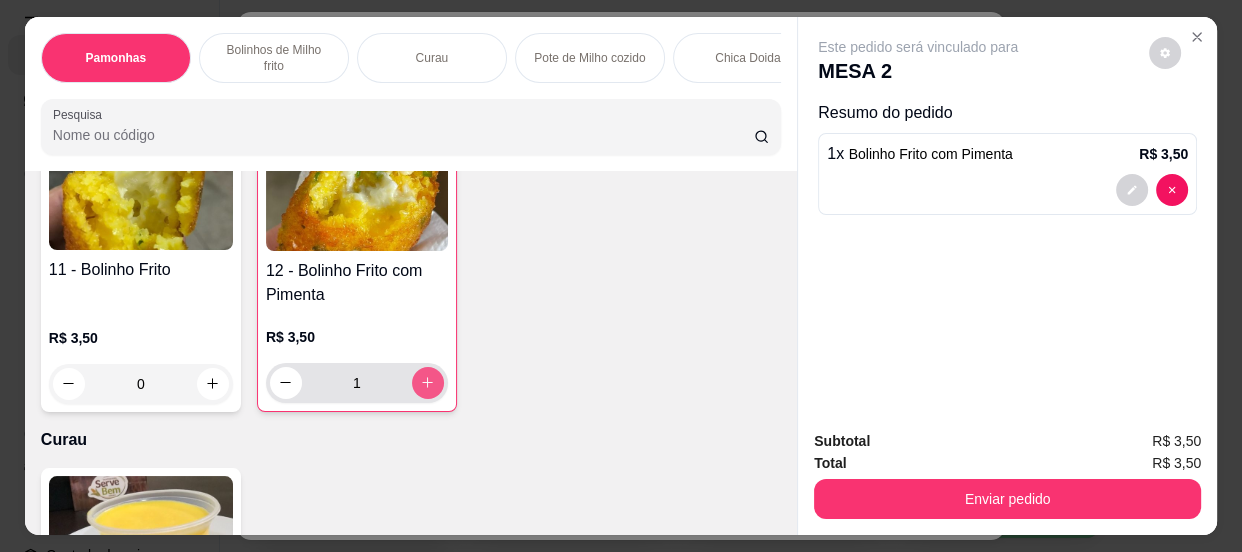 type on "1" 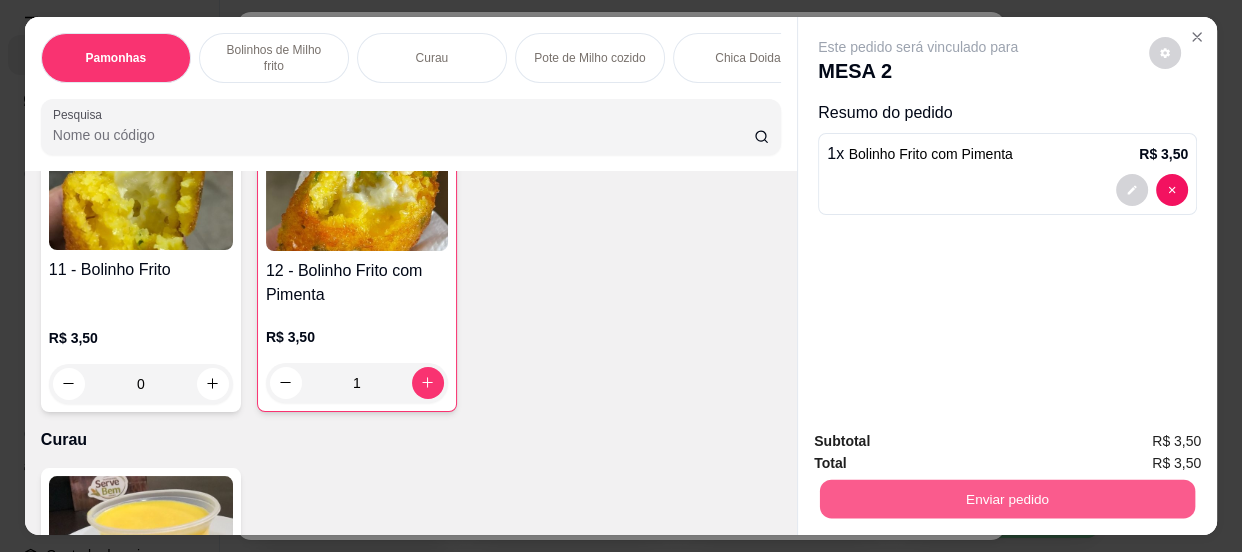 click on "Enviar pedido" at bounding box center (1007, 499) 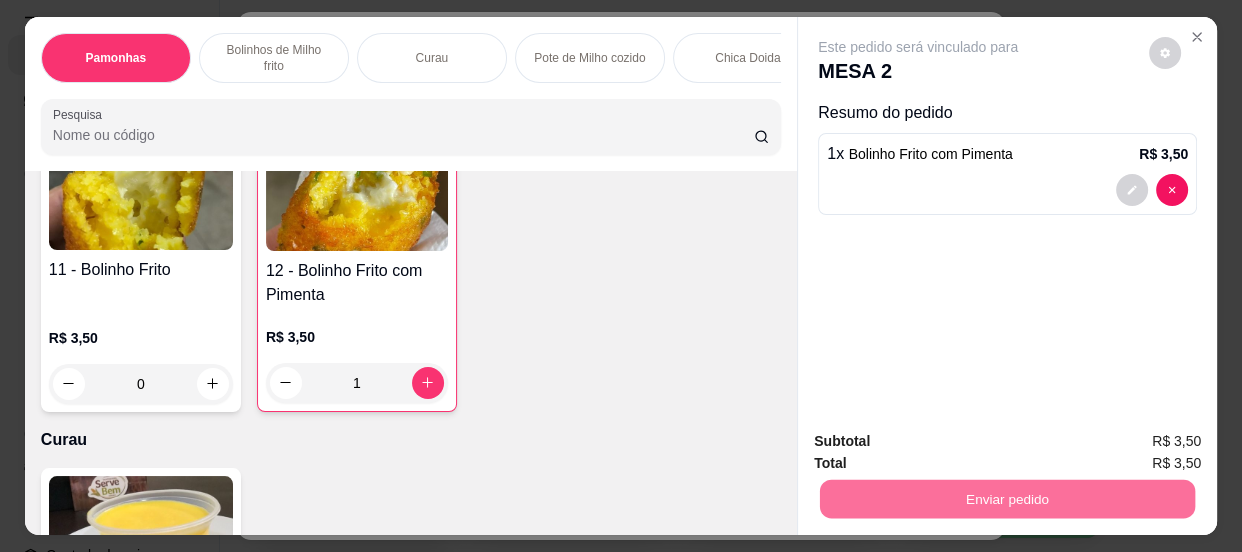 click on "Não registrar e enviar pedido" at bounding box center [942, 443] 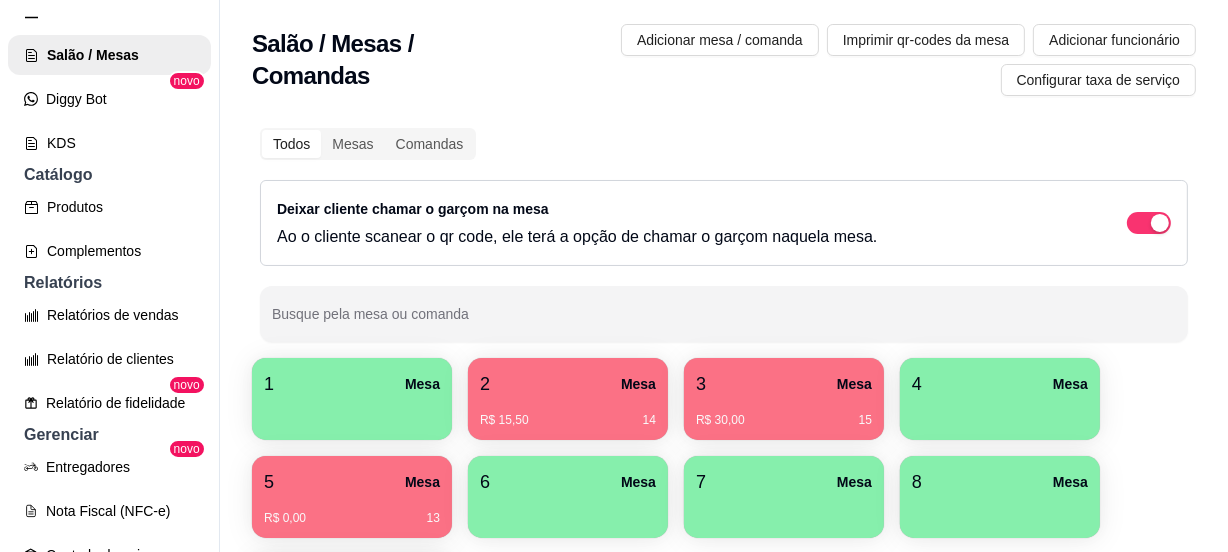click on "2 Mesa R$ 15,50 14" at bounding box center [568, 399] 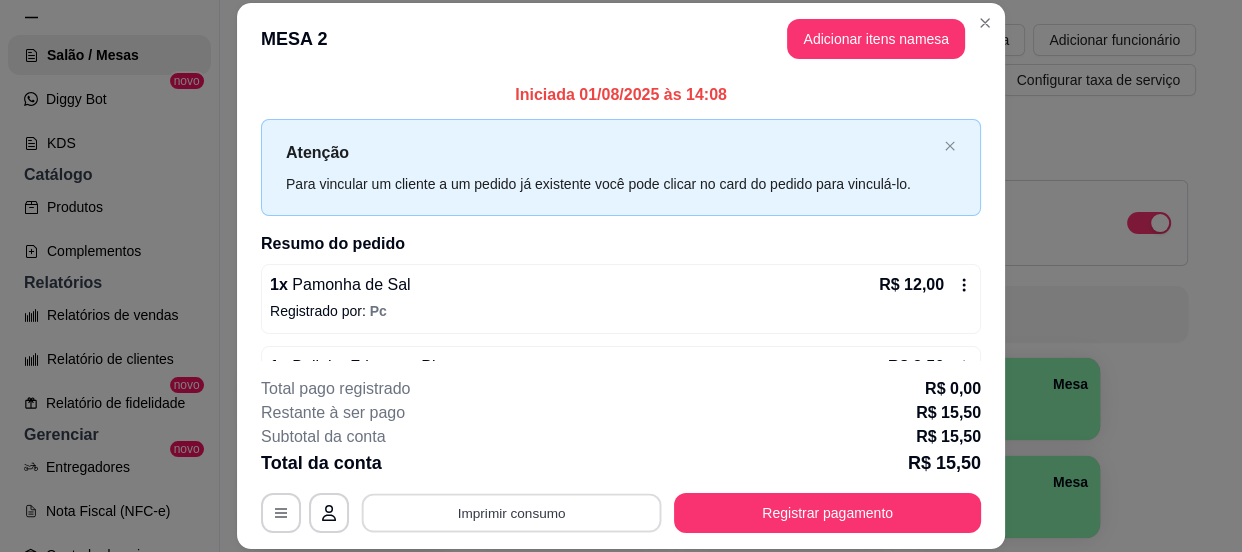 click on "Imprimir consumo" at bounding box center (512, 513) 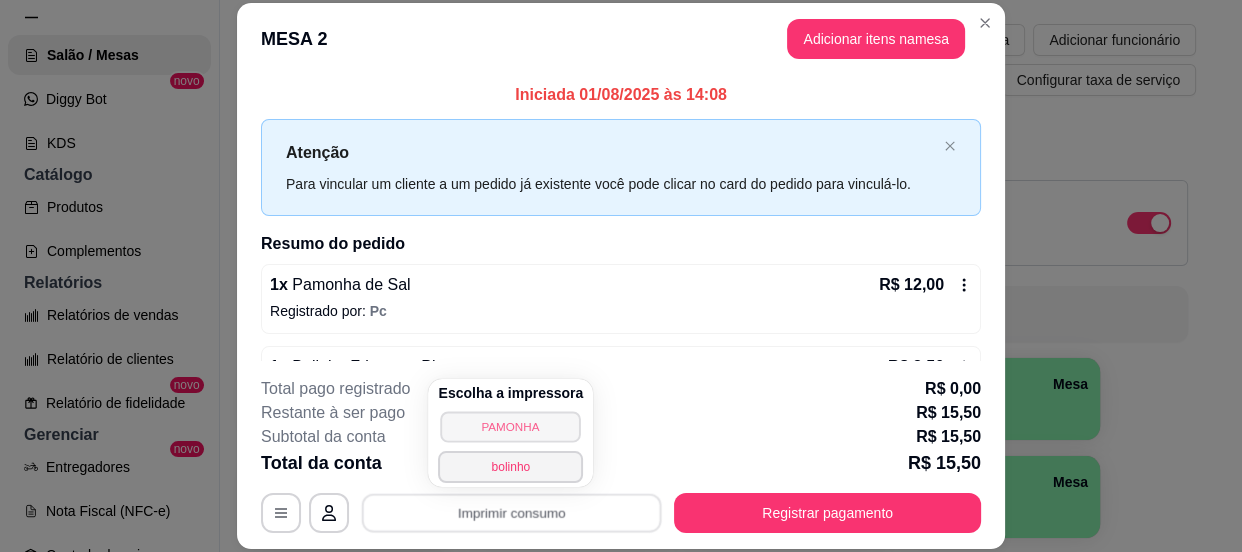 click on "PAMONHA" at bounding box center [511, 426] 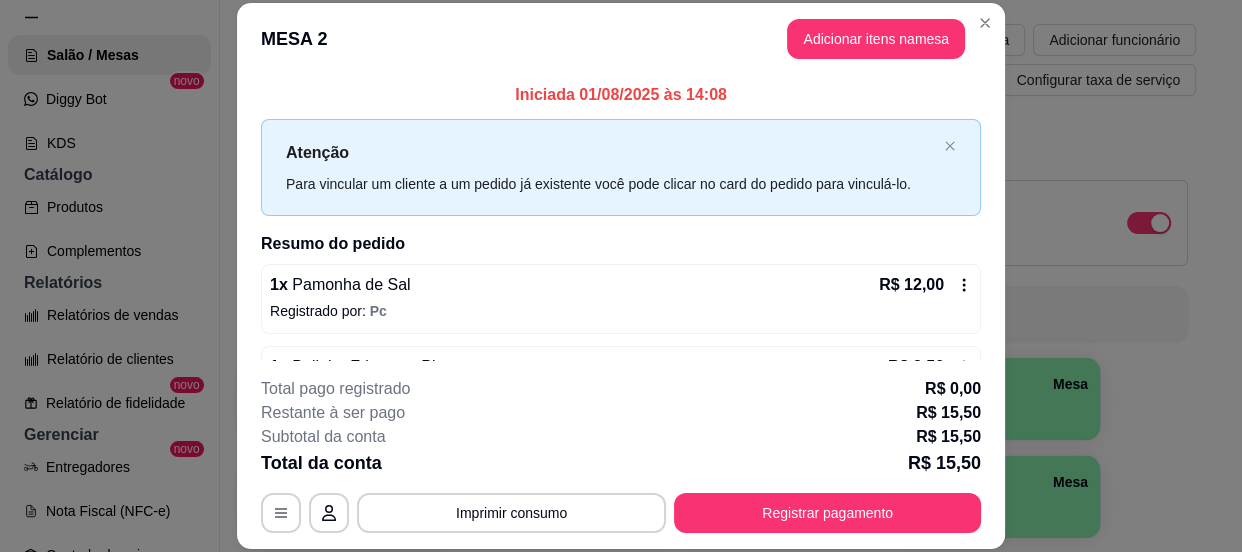 scroll, scrollTop: 61, scrollLeft: 0, axis: vertical 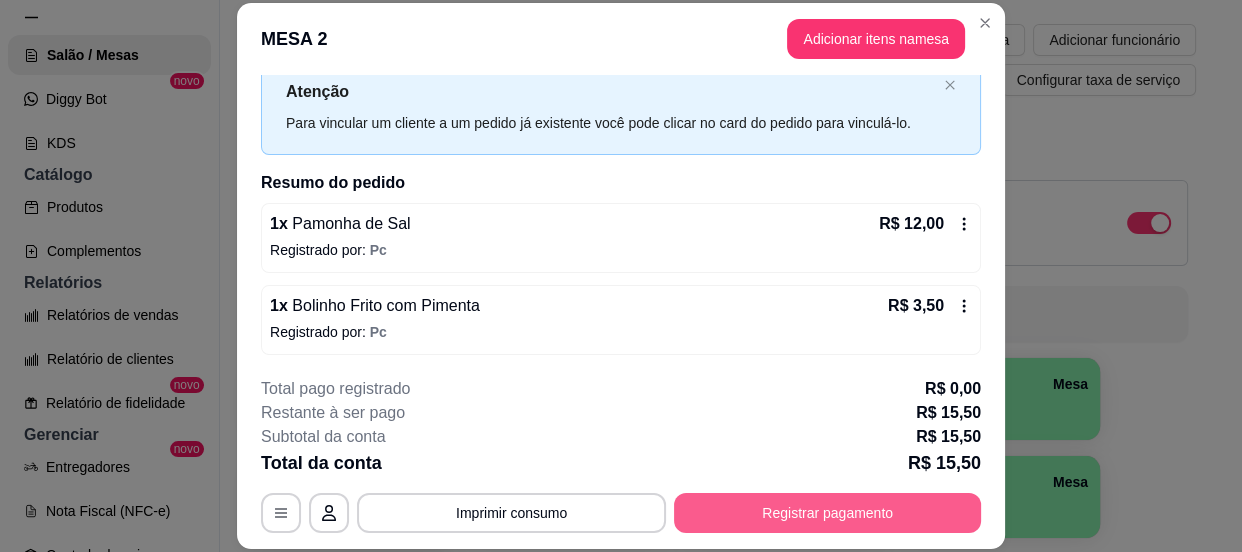 click on "Registrar pagamento" at bounding box center (827, 513) 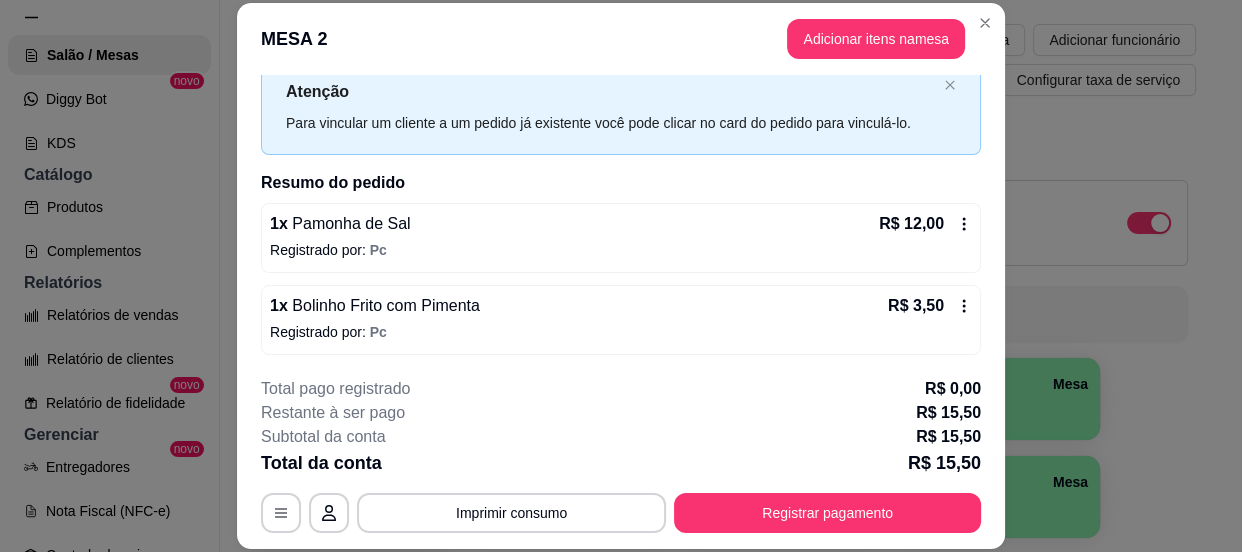 click 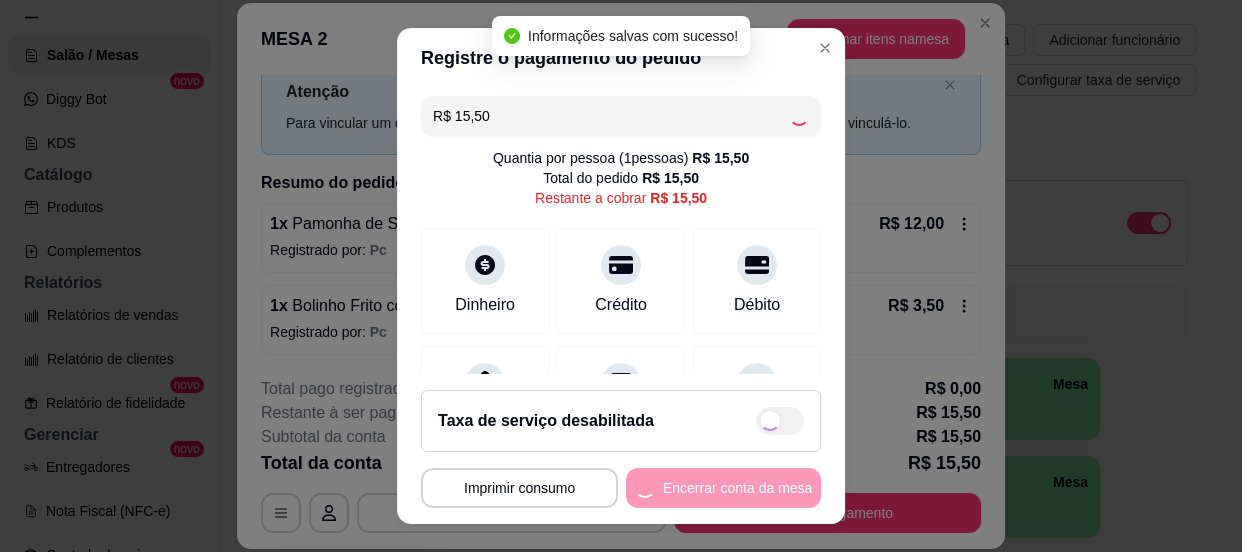 type on "R$ 0,00" 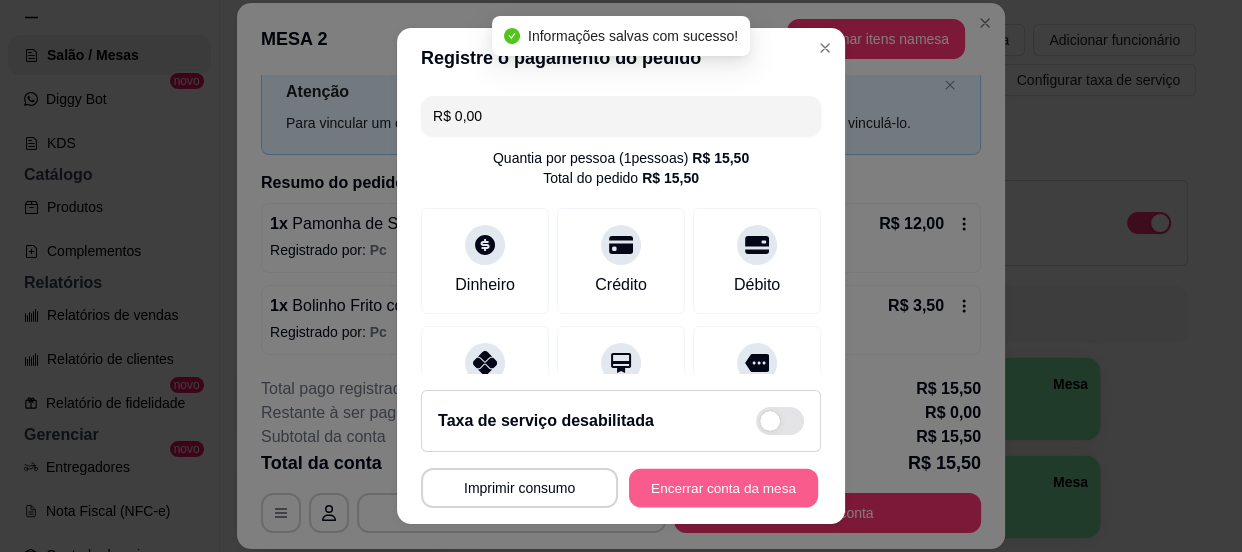 click on "Encerrar conta da mesa" at bounding box center [723, 488] 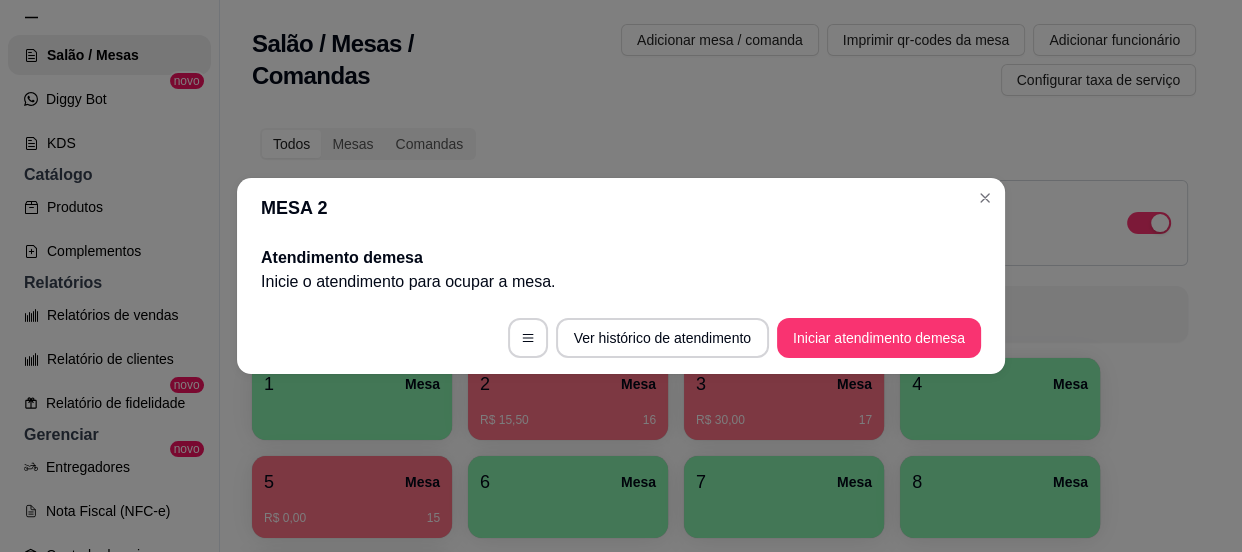 scroll, scrollTop: 0, scrollLeft: 0, axis: both 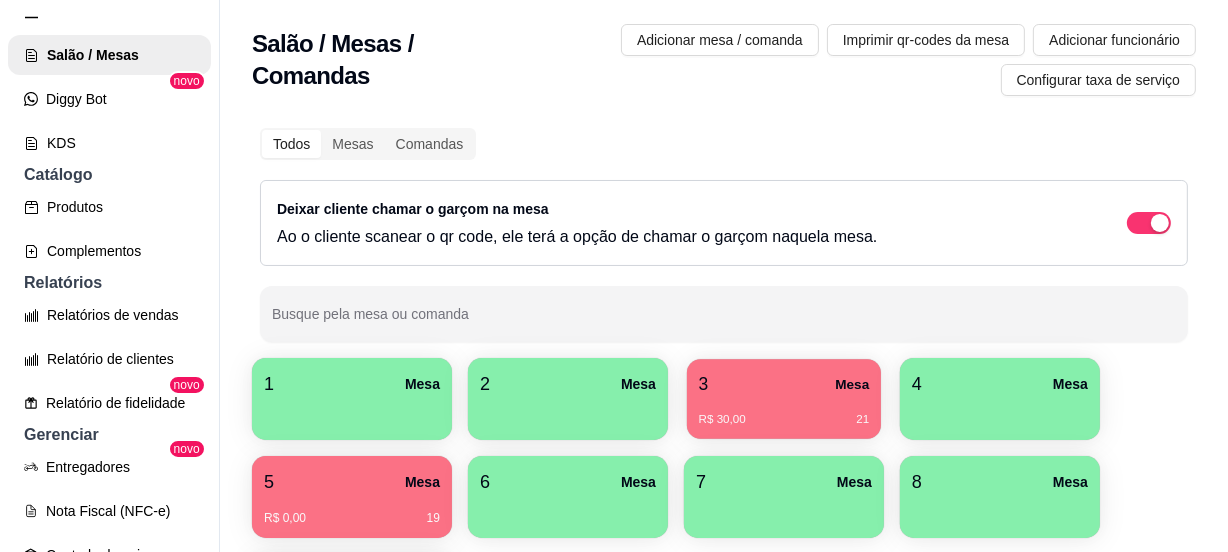 click on "3 Mesa R$ 30,00 21" at bounding box center [784, 399] 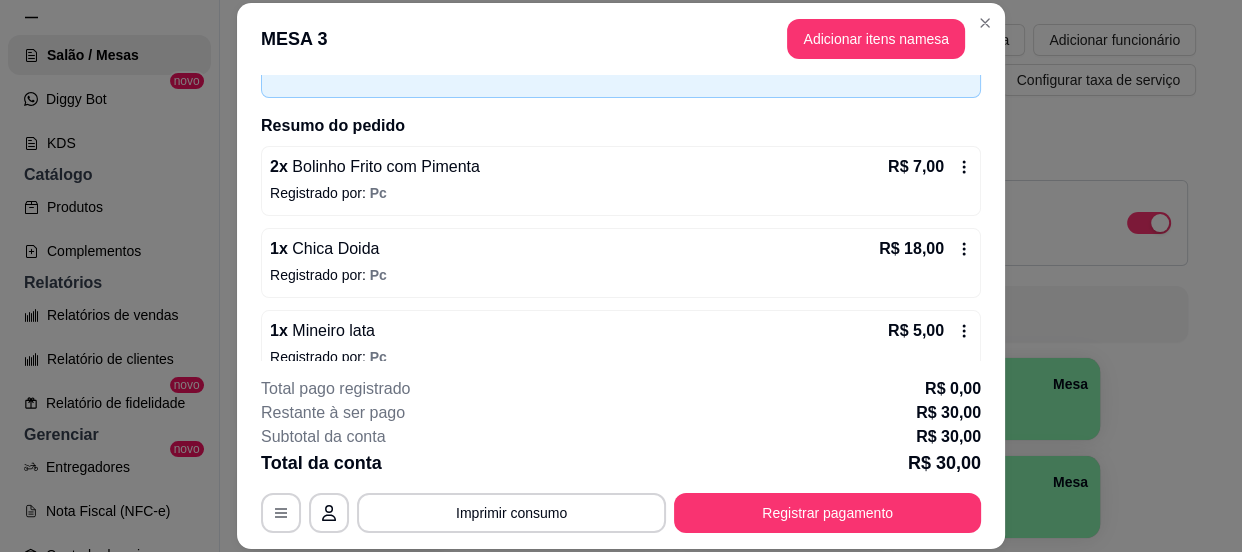 scroll, scrollTop: 143, scrollLeft: 0, axis: vertical 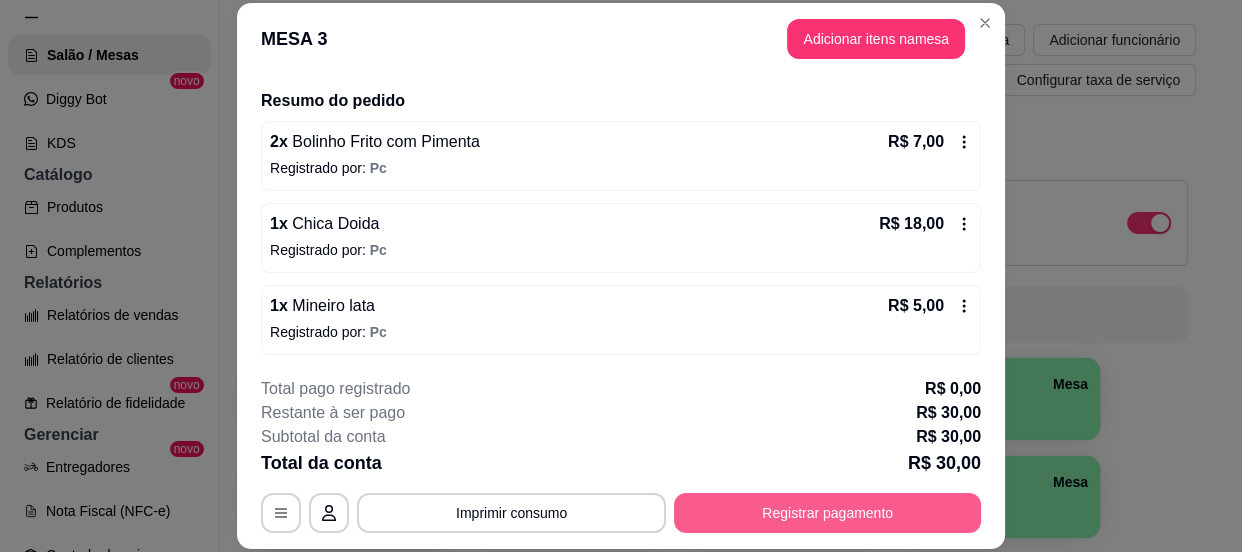 click on "Registrar pagamento" at bounding box center (827, 513) 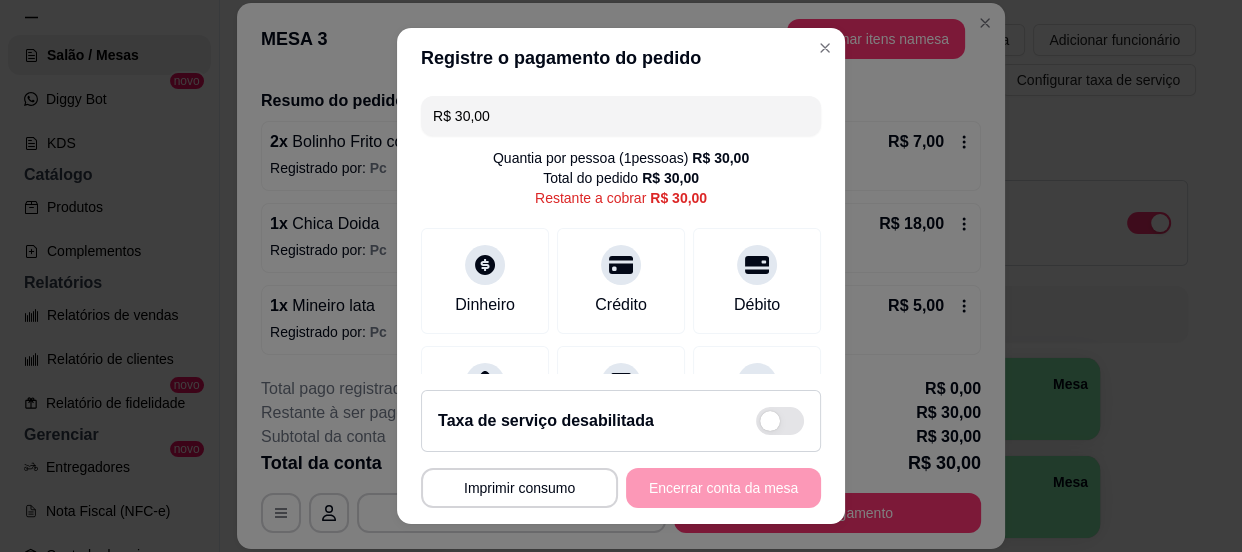 scroll, scrollTop: 181, scrollLeft: 0, axis: vertical 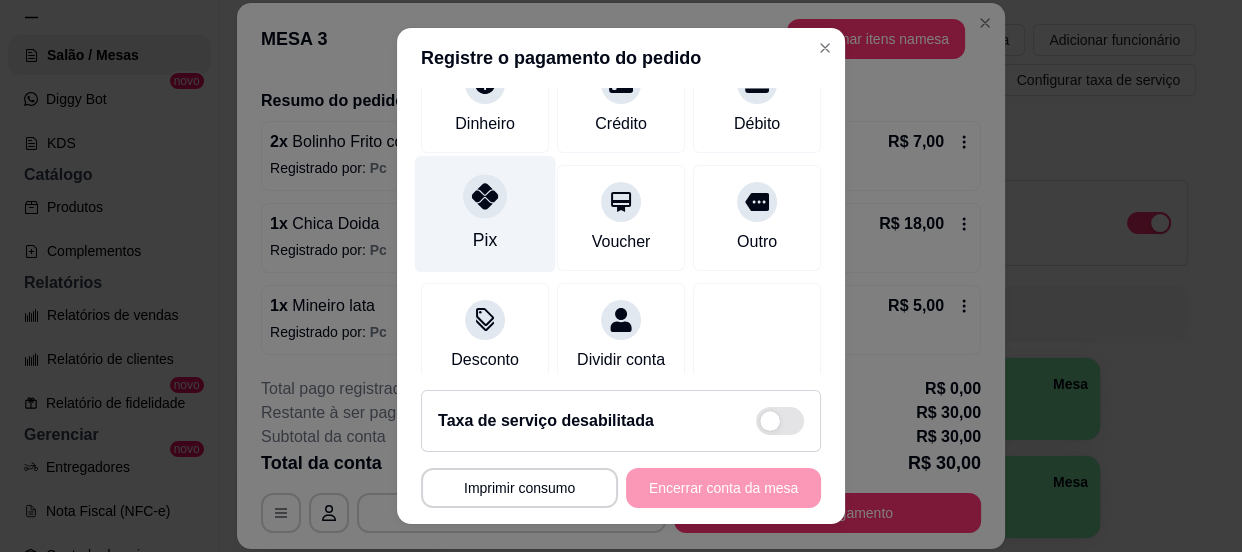 click 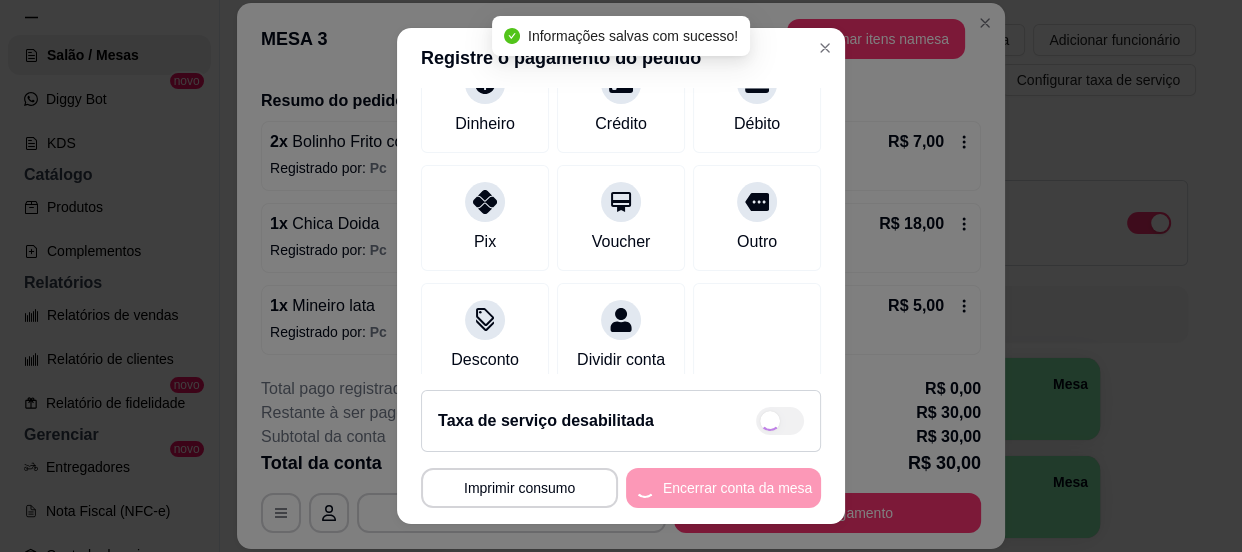 type on "R$ 0,00" 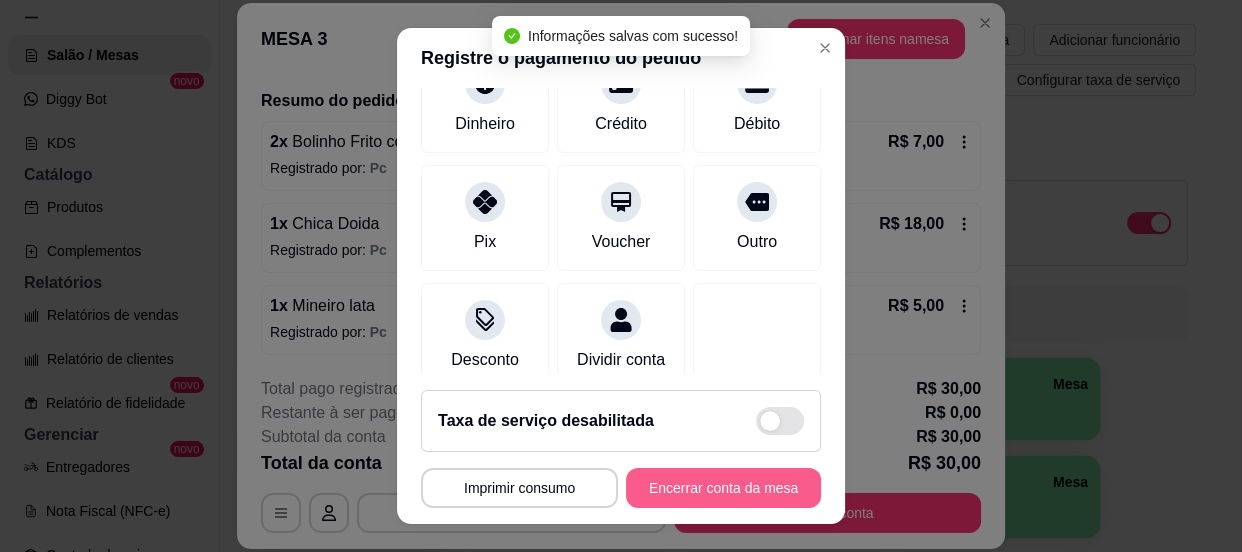 click on "Encerrar conta da mesa" at bounding box center (723, 488) 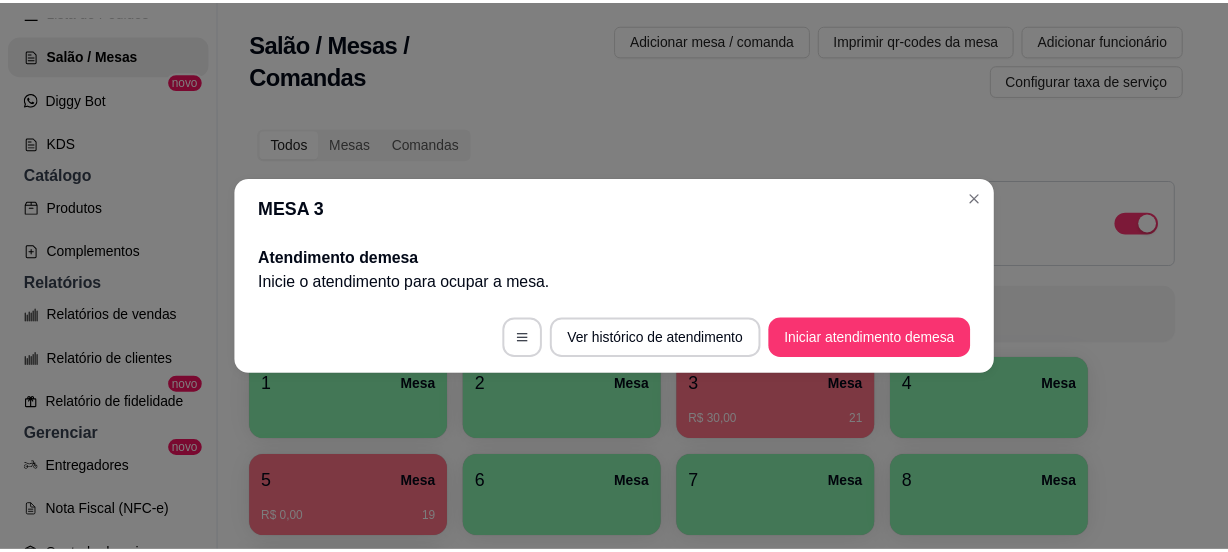 scroll, scrollTop: 0, scrollLeft: 0, axis: both 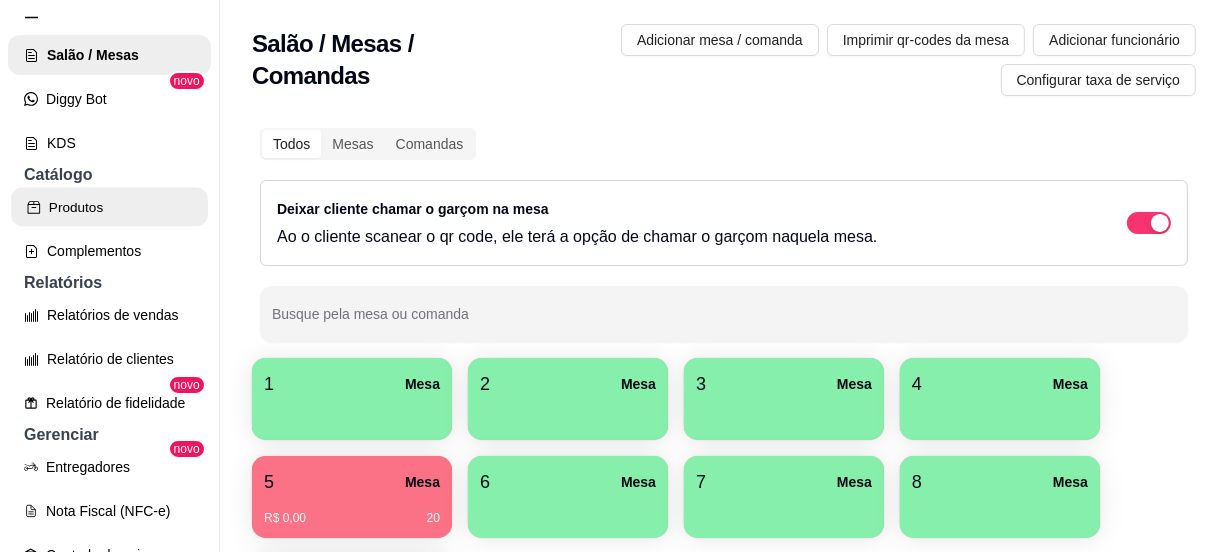 click on "Produtos" at bounding box center [109, 207] 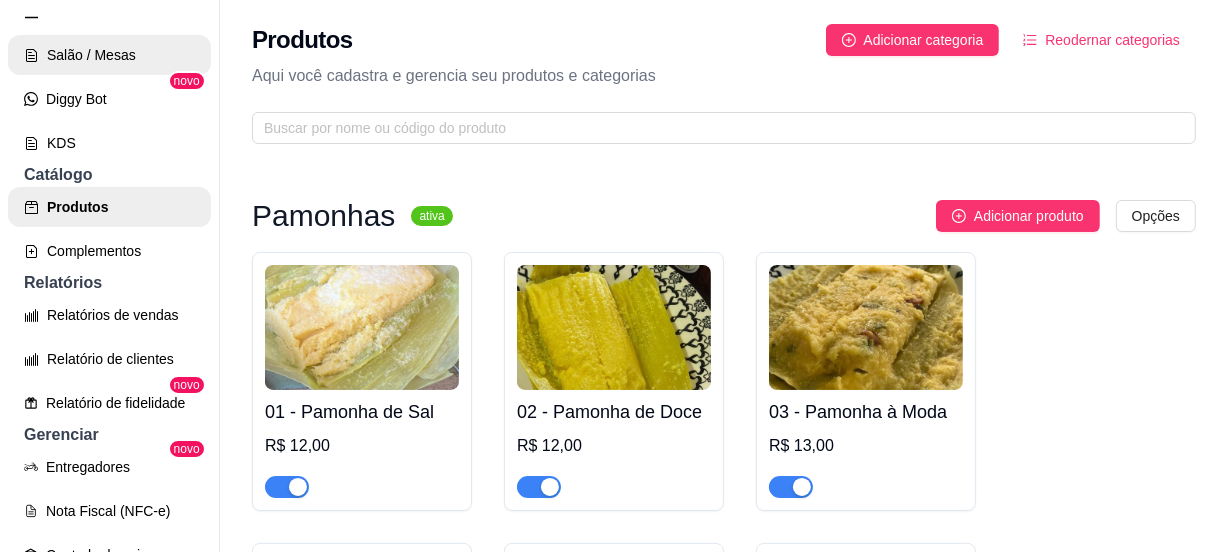 click on "Salão / Mesas" at bounding box center [109, 55] 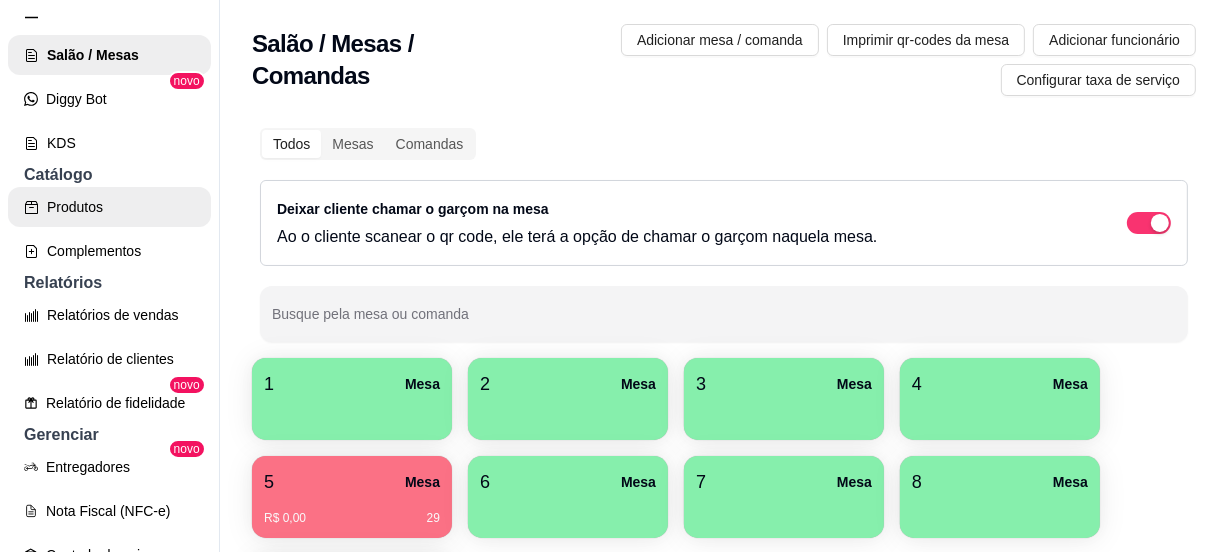 click on "Produtos" at bounding box center (109, 207) 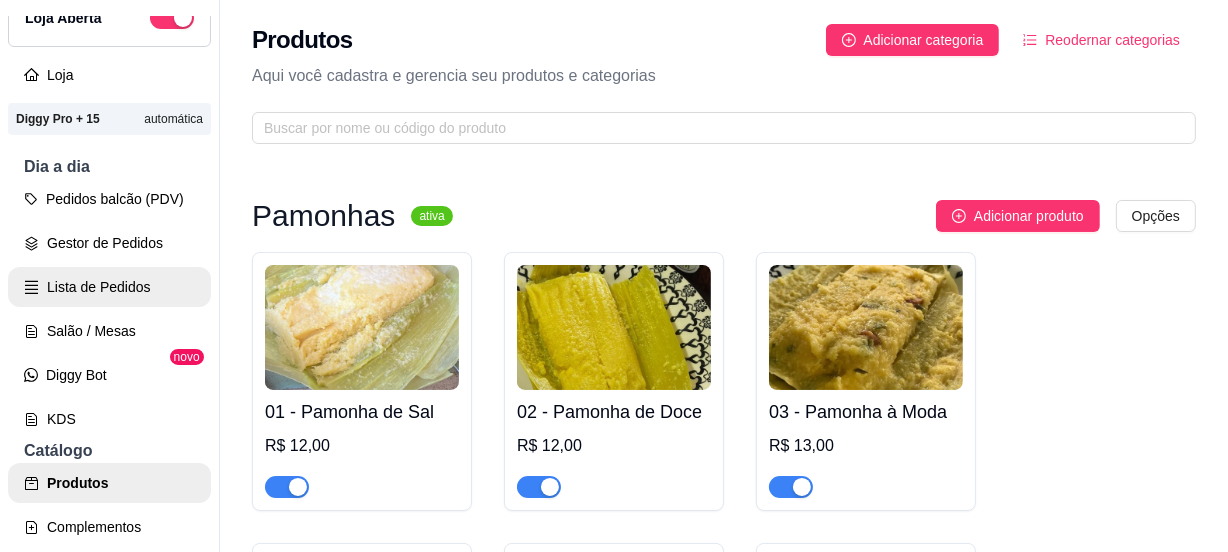 scroll, scrollTop: 181, scrollLeft: 0, axis: vertical 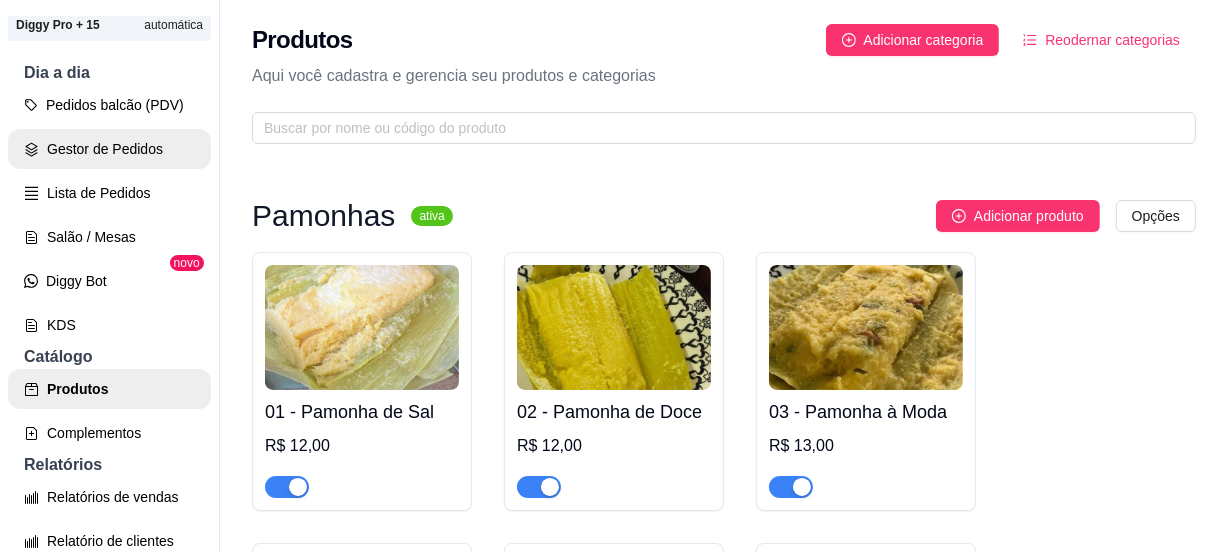 click on "Gestor de Pedidos" at bounding box center [109, 149] 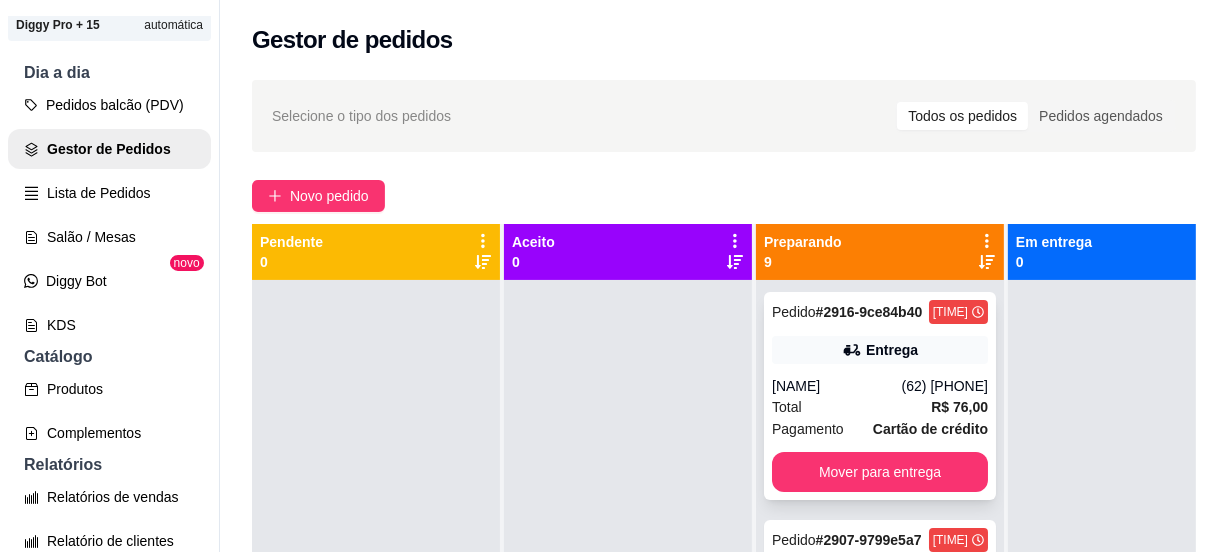 click on "Pedido # 2916-9ce84b40 [TIME] Entrega [NAME] ([PHONE]) Total R$ 76,00 Pagamento Cartão de crédito Mover para entrega" at bounding box center (880, 396) 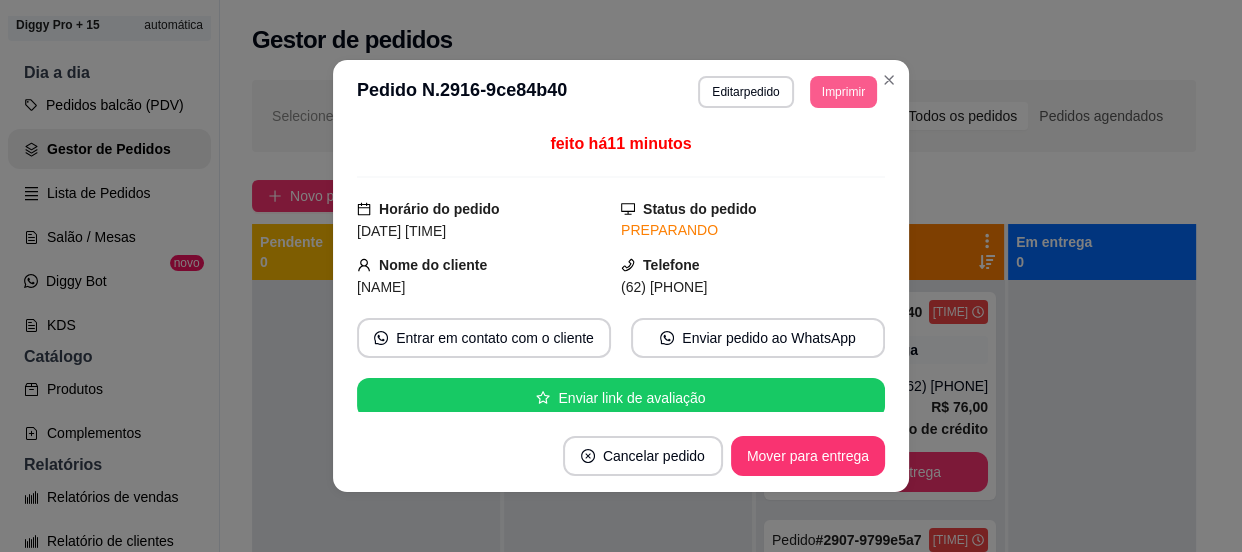 click on "Imprimir" at bounding box center (843, 92) 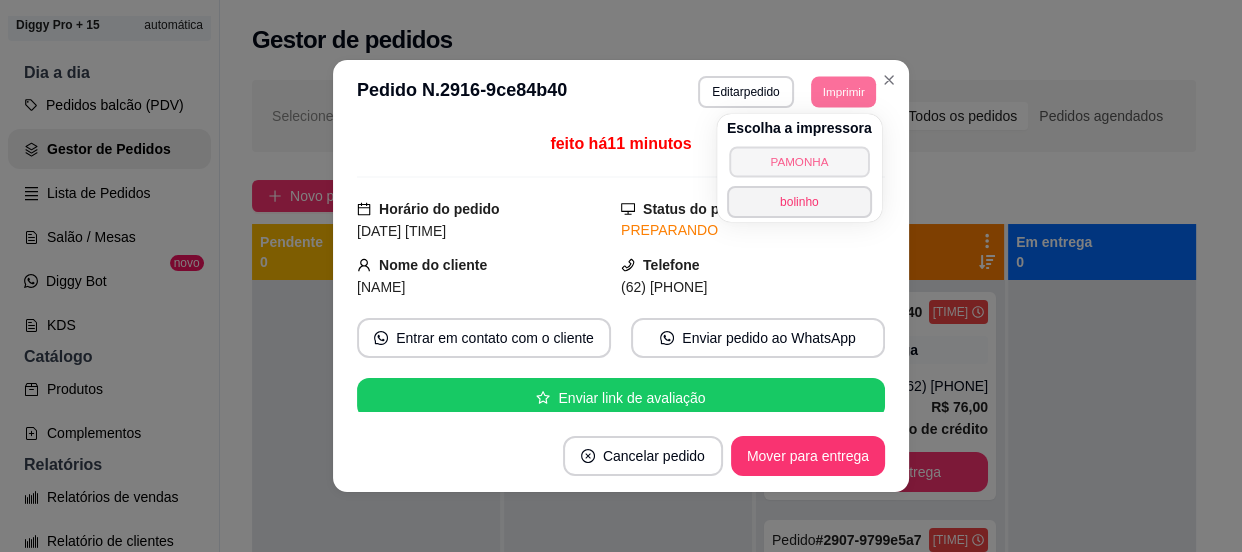 click on "PAMONHA" at bounding box center (799, 161) 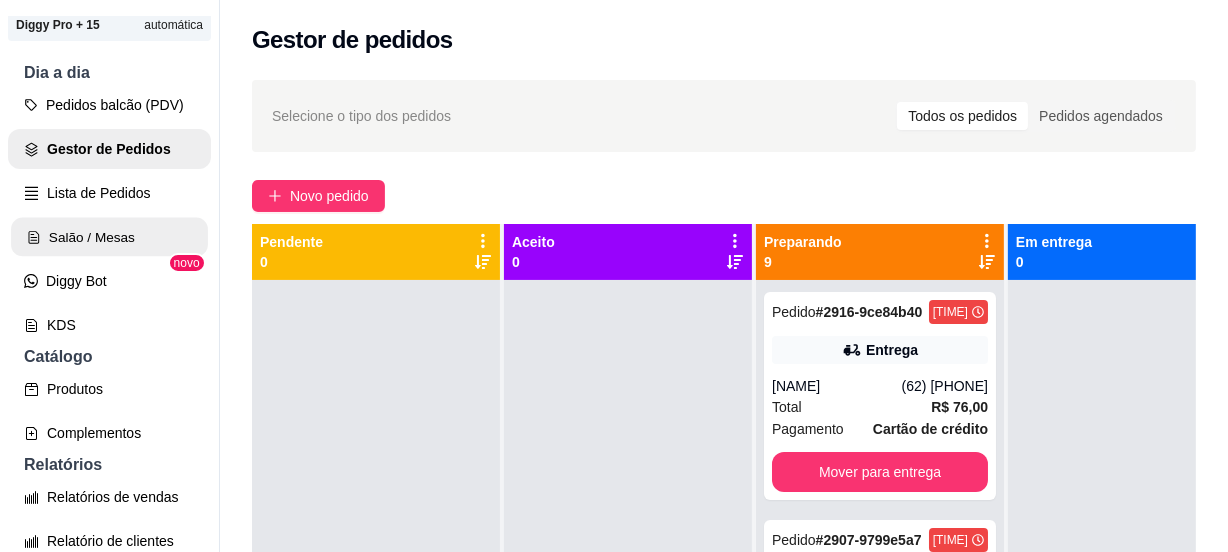 click on "Salão / Mesas" at bounding box center [109, 237] 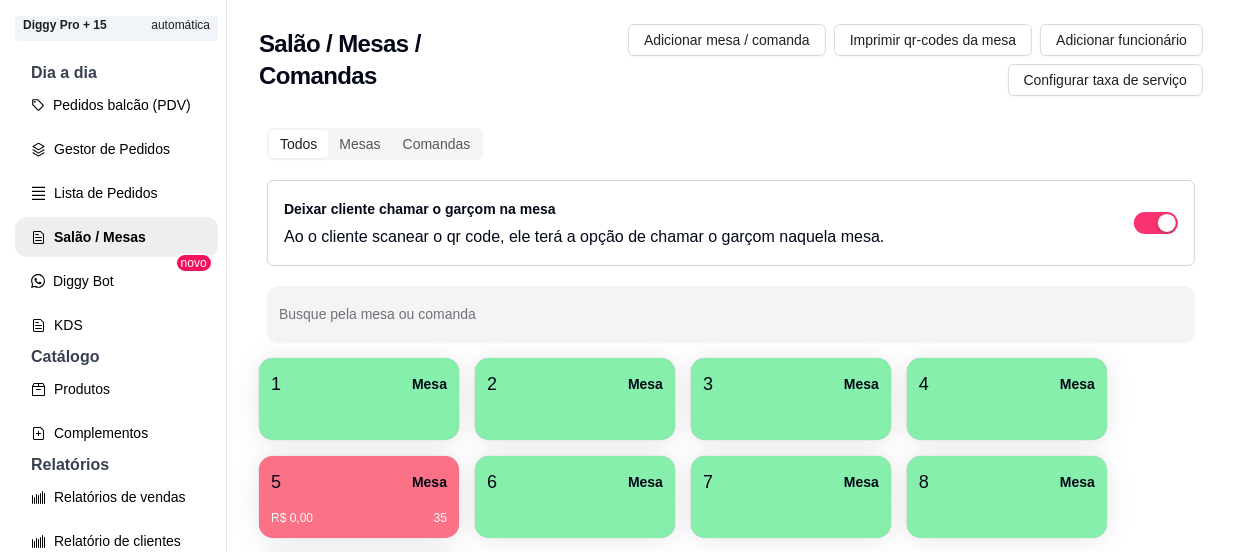 scroll, scrollTop: 177, scrollLeft: 0, axis: vertical 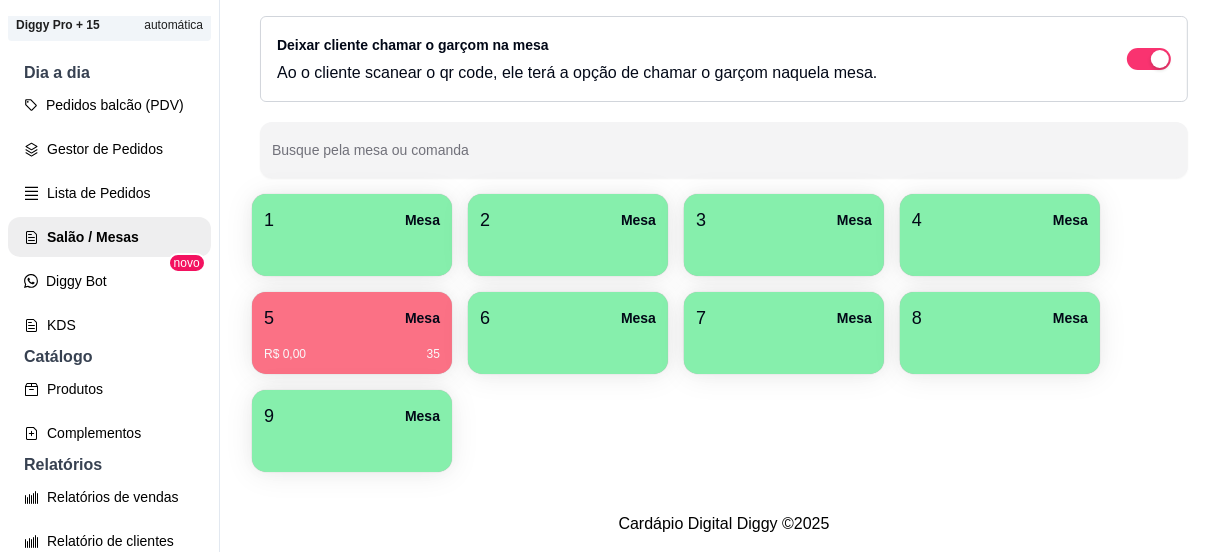 click at bounding box center [352, 445] 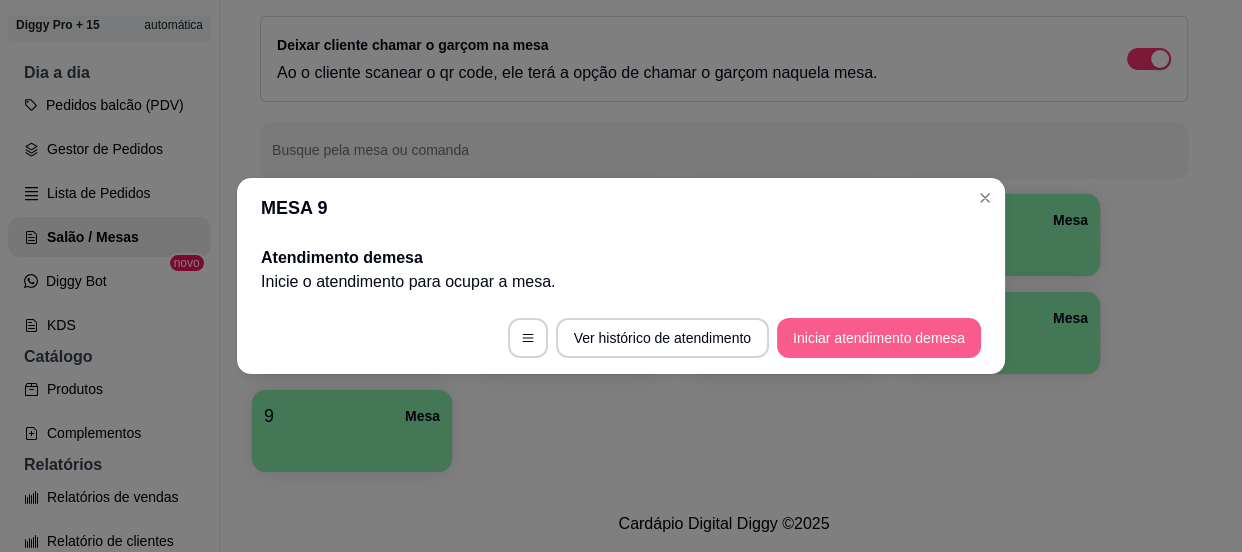 click on "Iniciar atendimento de  mesa" at bounding box center (879, 338) 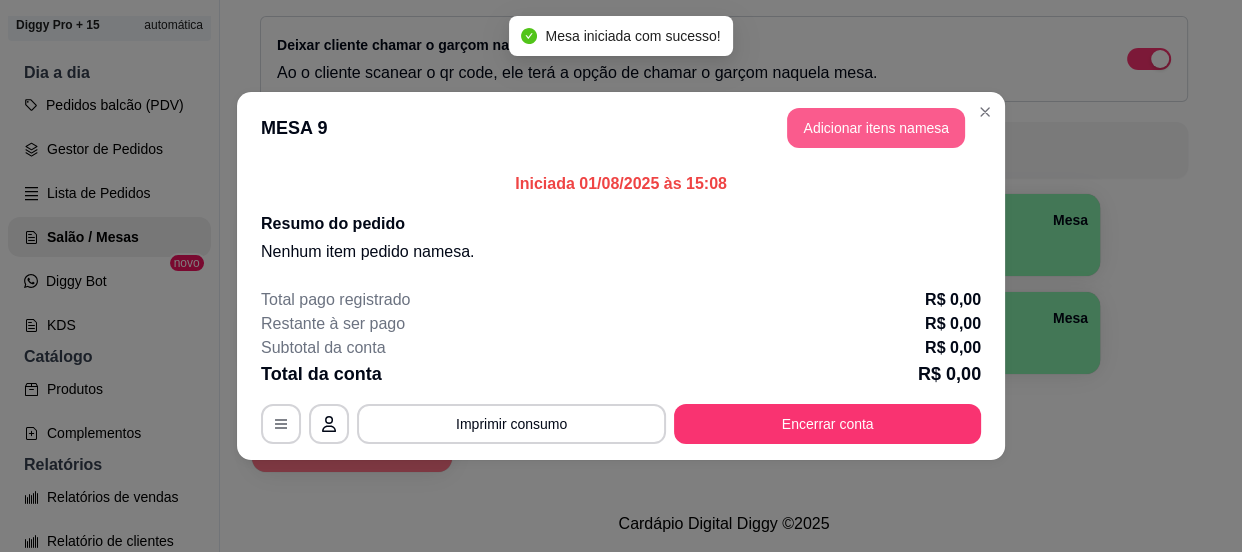 click on "Adicionar itens na  mesa" at bounding box center (876, 128) 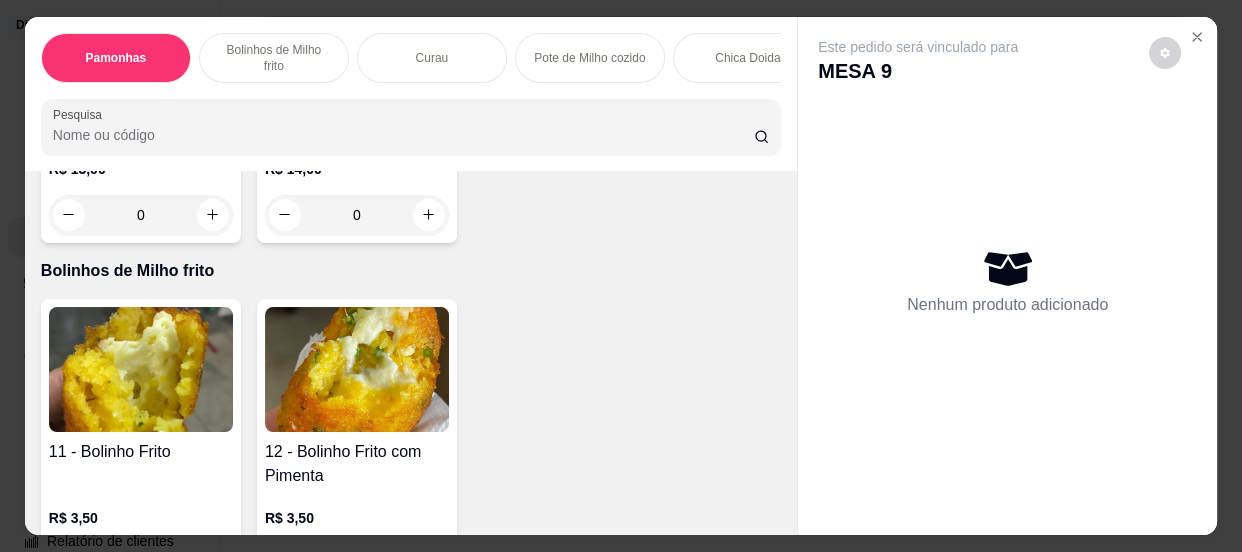 scroll, scrollTop: 818, scrollLeft: 0, axis: vertical 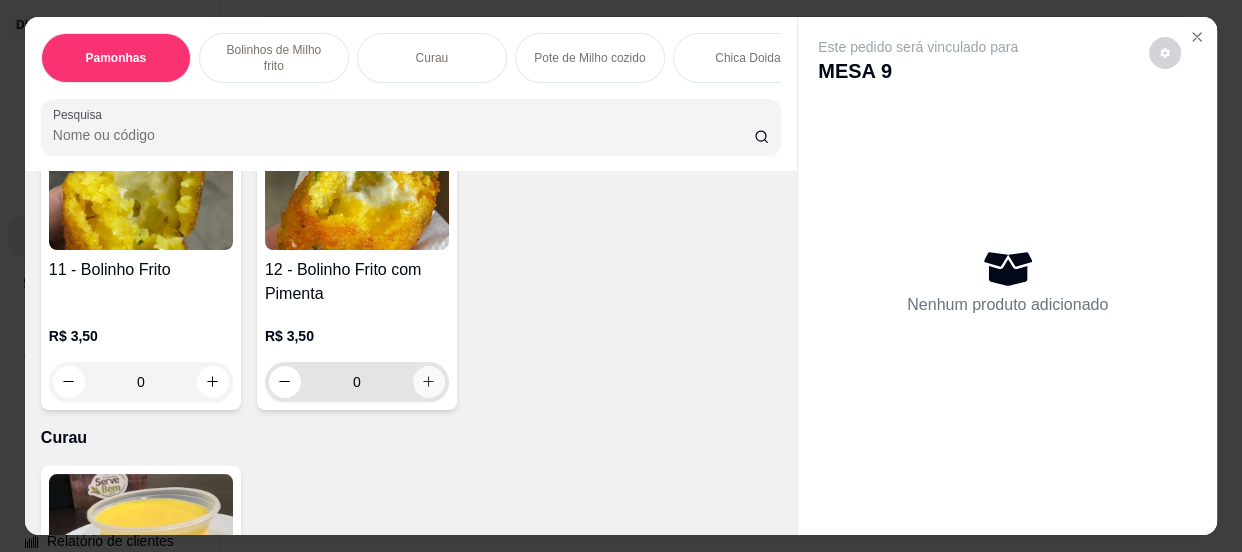 click 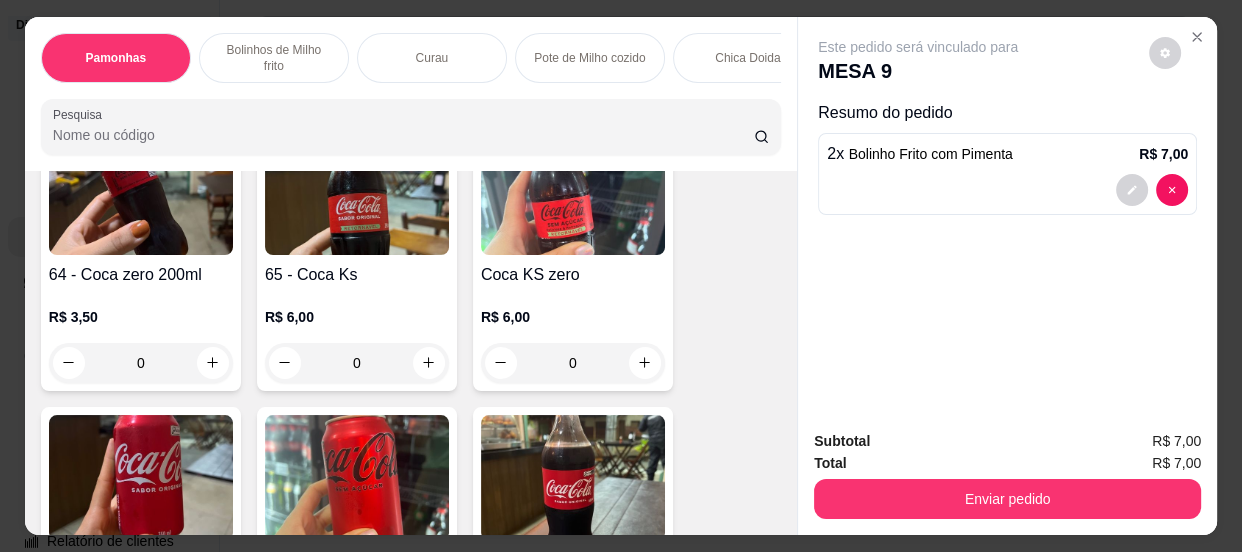 scroll, scrollTop: 3090, scrollLeft: 0, axis: vertical 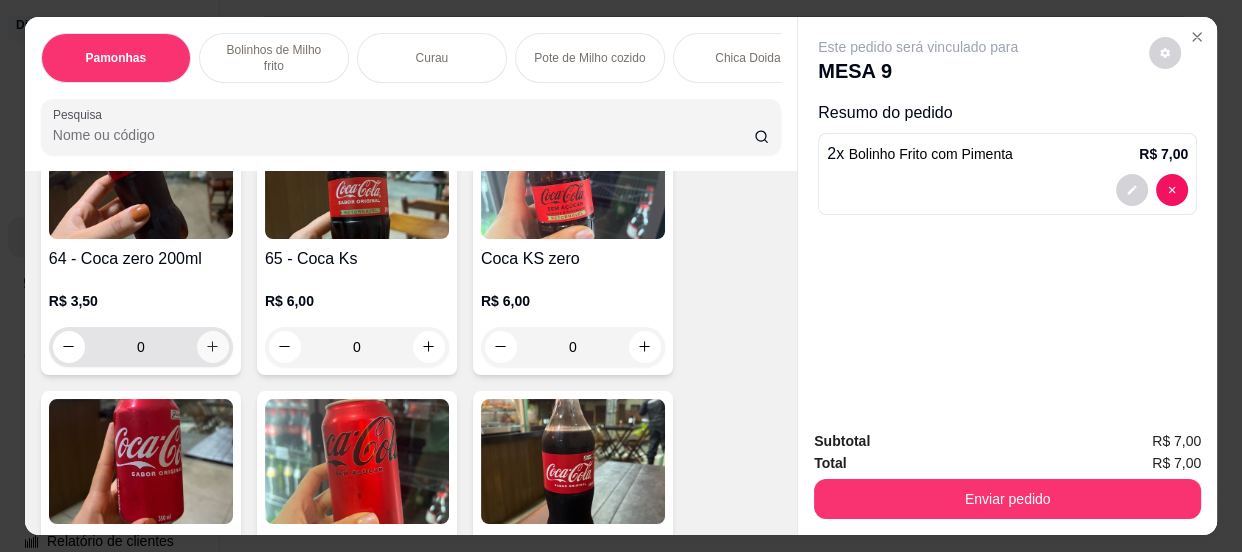 click 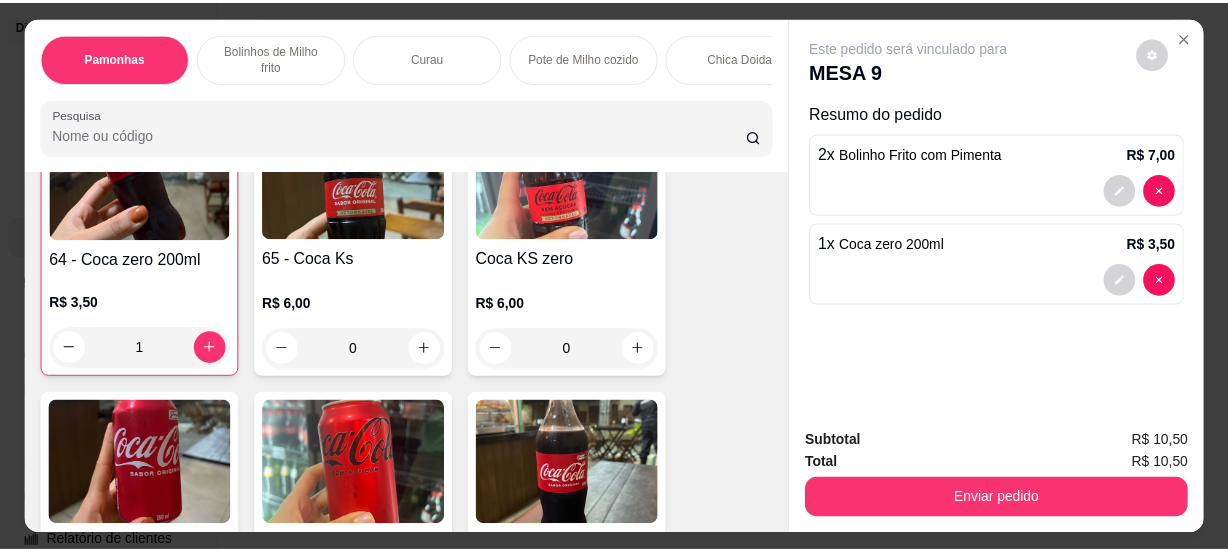 scroll, scrollTop: 3091, scrollLeft: 0, axis: vertical 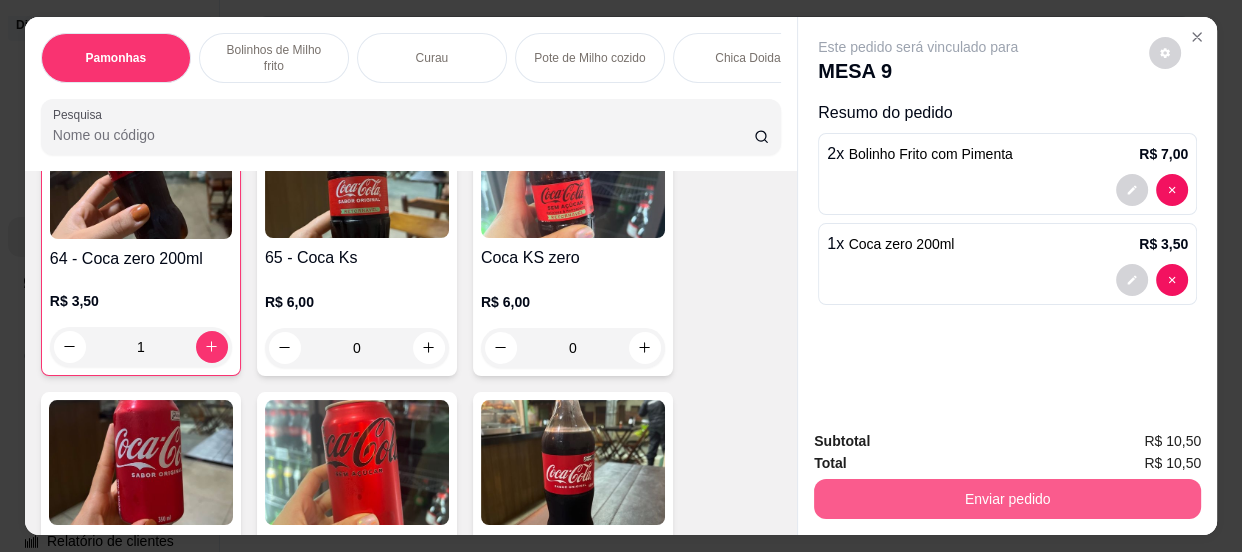 click on "Enviar pedido" at bounding box center [1007, 499] 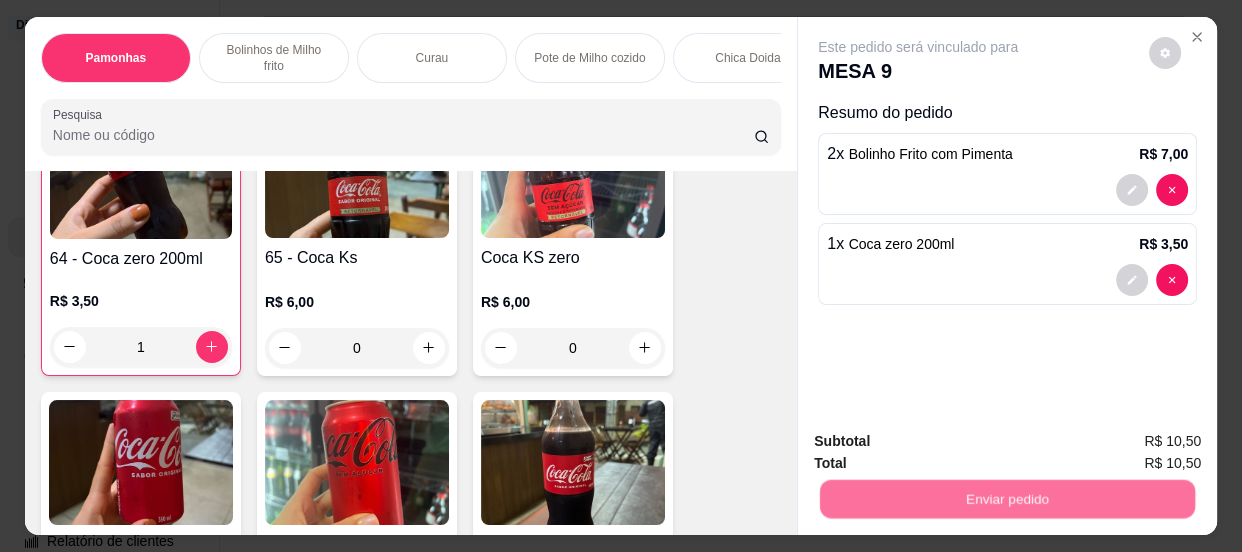 click on "Não registrar e enviar pedido" at bounding box center (942, 443) 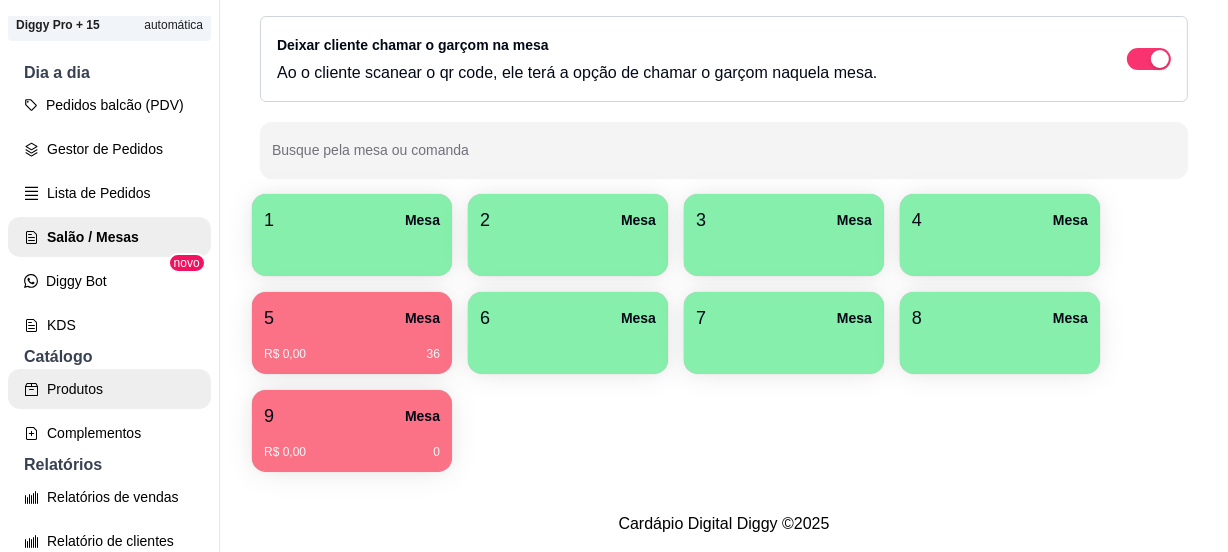 click on "Produtos" at bounding box center (109, 389) 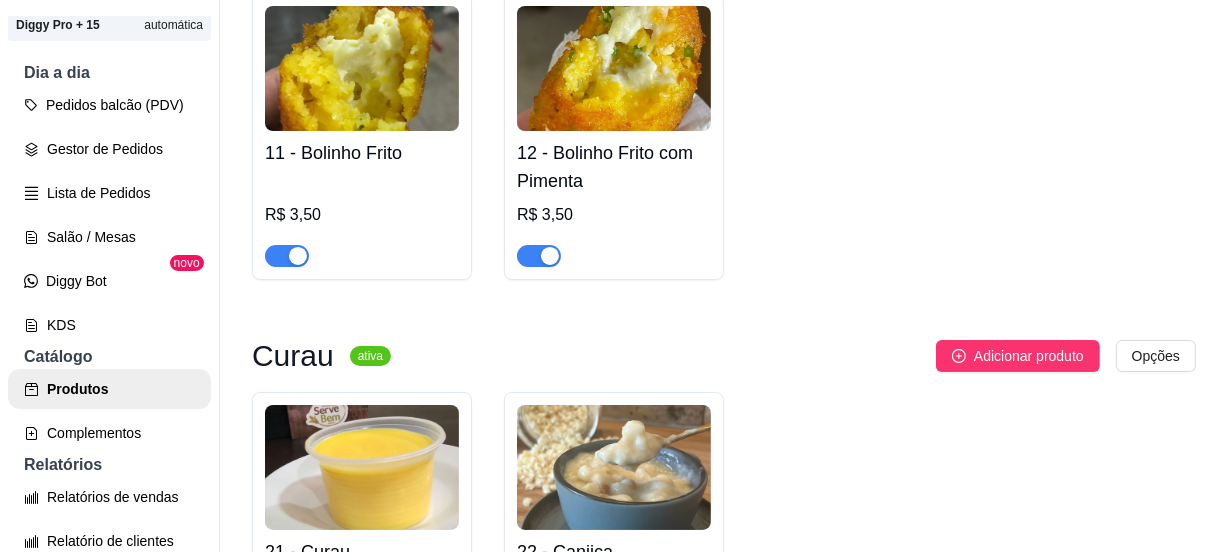 scroll, scrollTop: 1363, scrollLeft: 0, axis: vertical 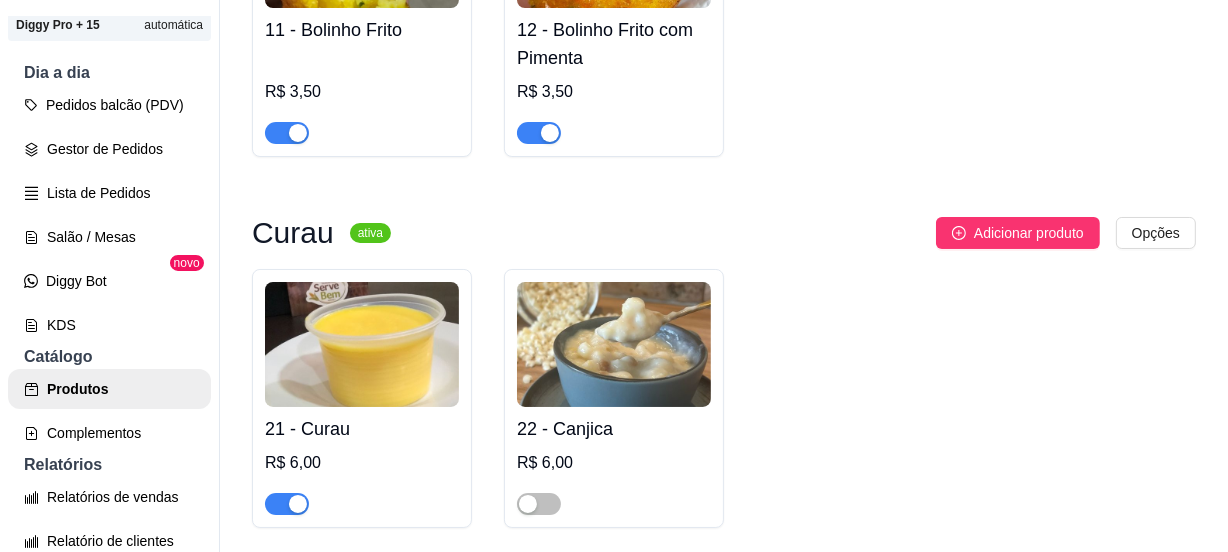 click at bounding box center (287, 133) 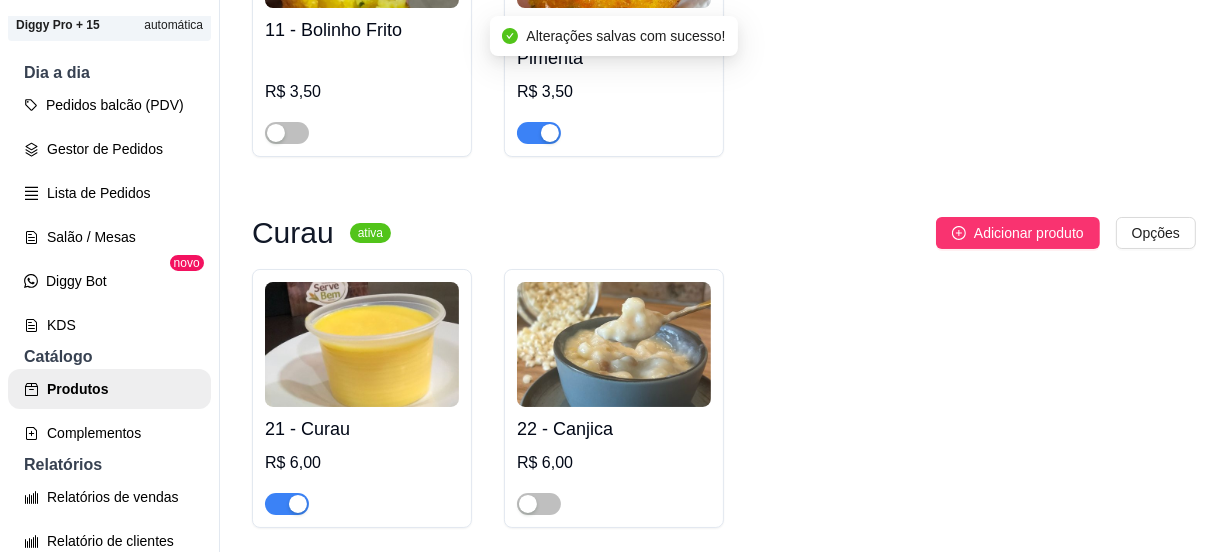click at bounding box center (539, 133) 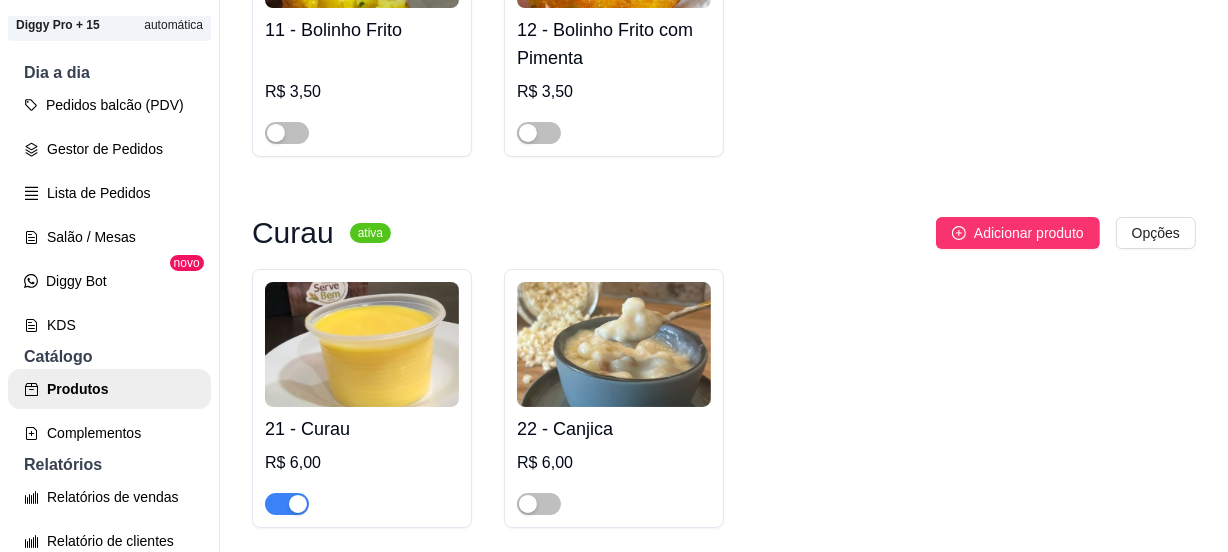 scroll, scrollTop: 1090, scrollLeft: 0, axis: vertical 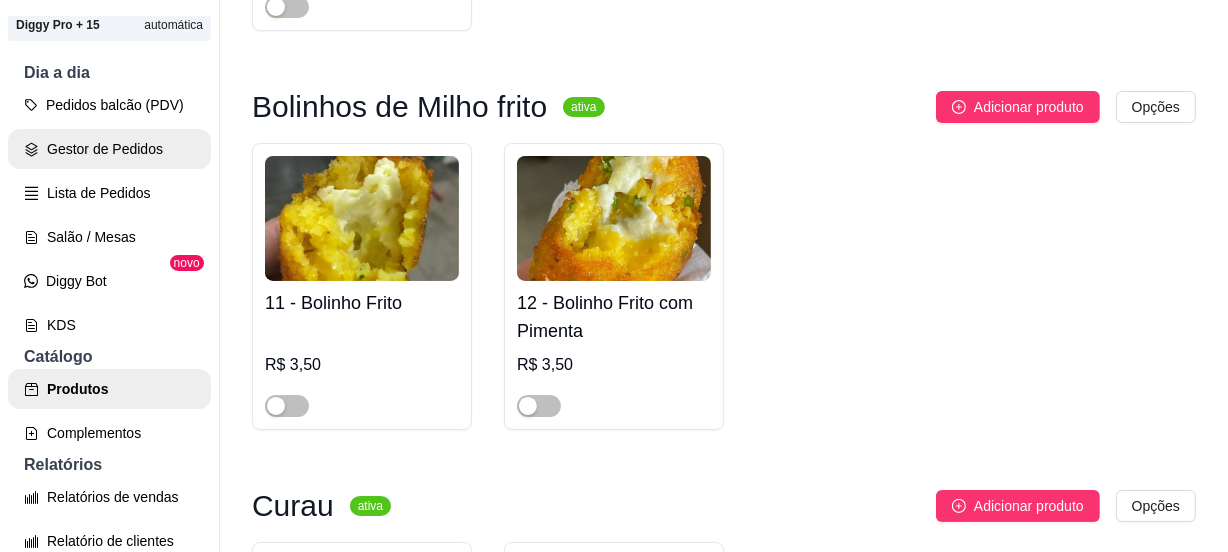 click on "Gestor de Pedidos" at bounding box center [109, 149] 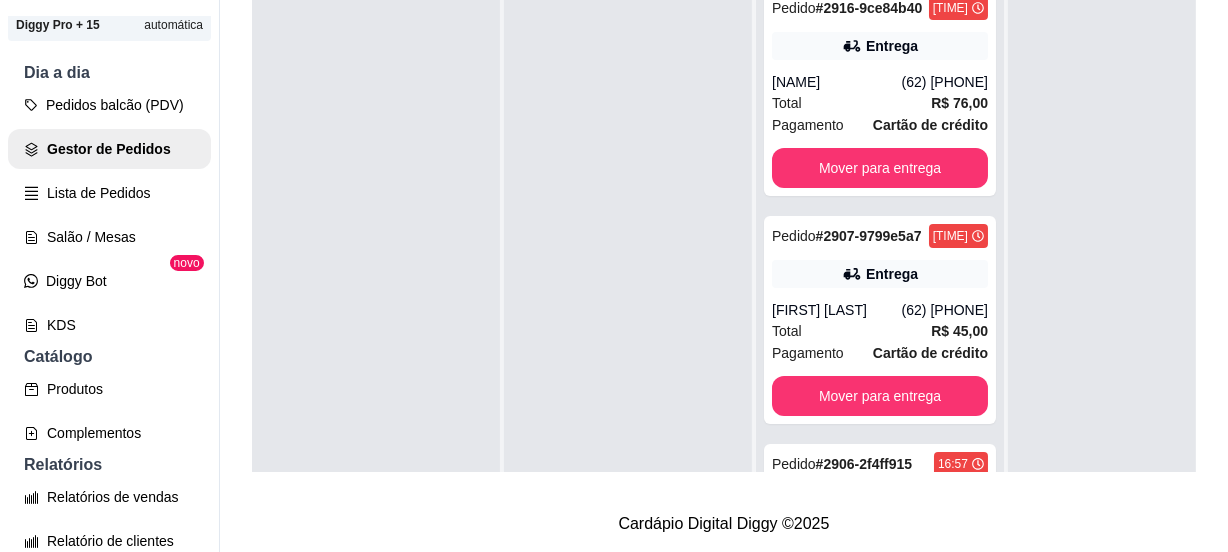 scroll, scrollTop: 0, scrollLeft: 0, axis: both 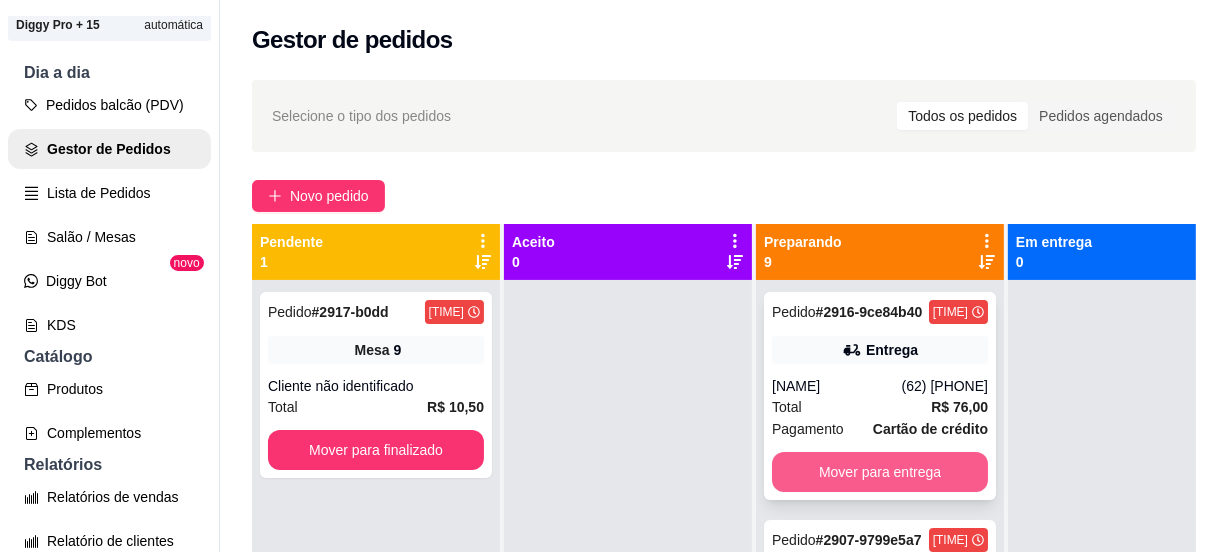 click on "Mover para entrega" at bounding box center [880, 472] 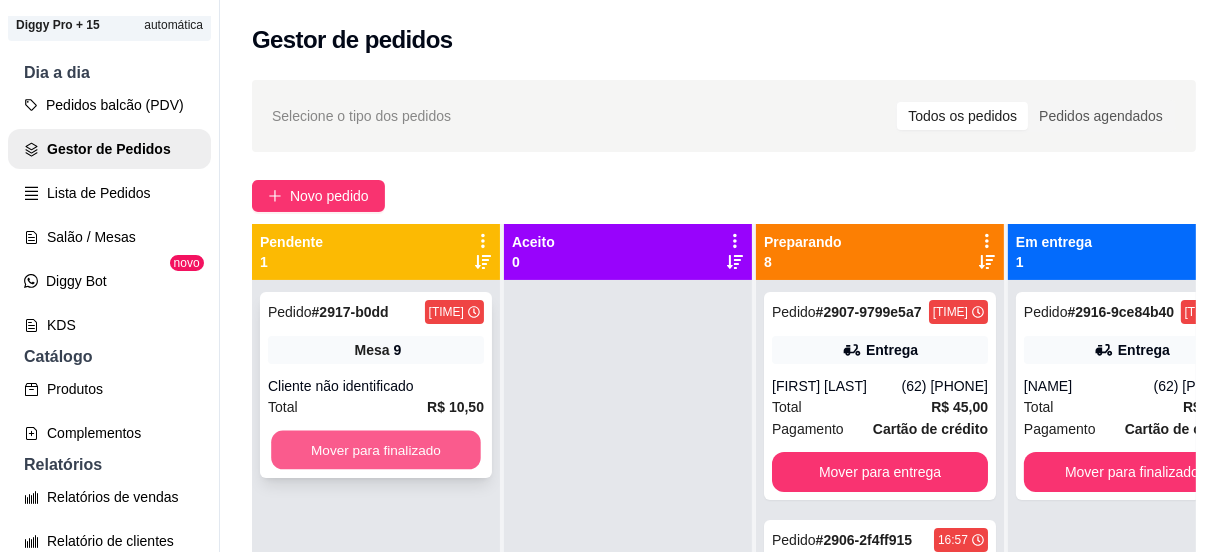 click on "Mover para finalizado" at bounding box center (376, 450) 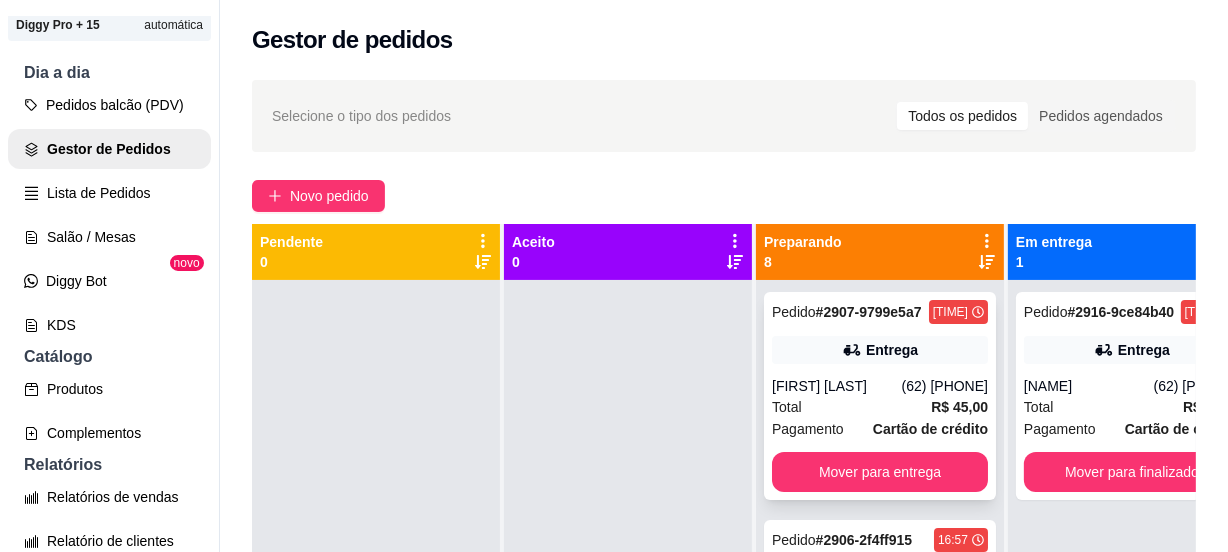 click on "Pedido # 2907-9799e5a7 17:00 Entrega Hermínio Perné Neto (62) 98223-1311 Total R$ 45,00 Pagamento Cartão de crédito Mover para entrega" at bounding box center (880, 396) 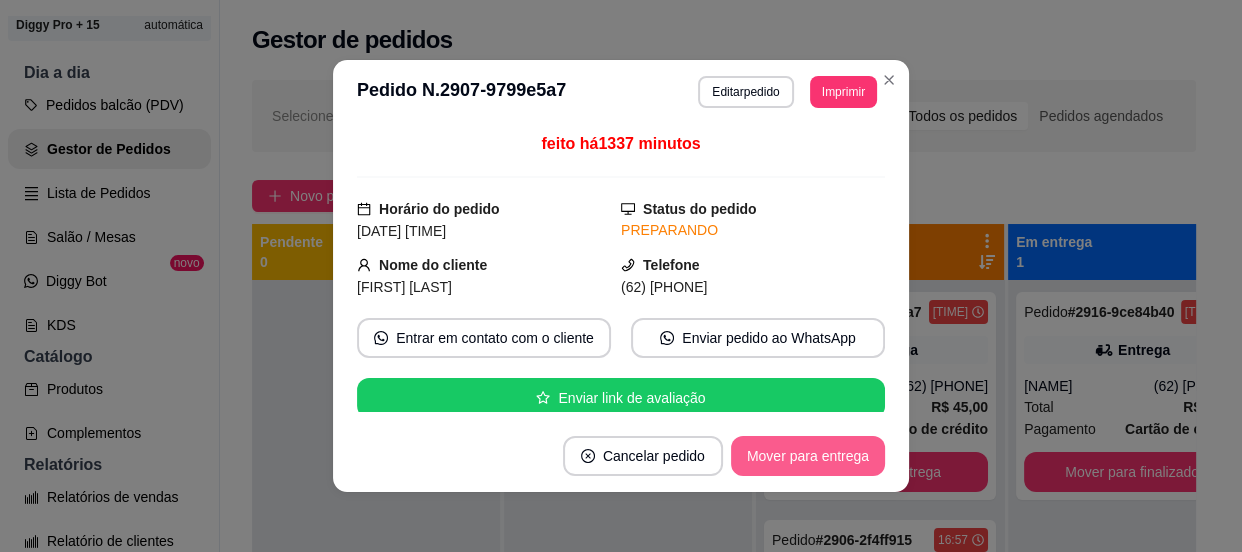 click on "Mover para entrega" at bounding box center (808, 456) 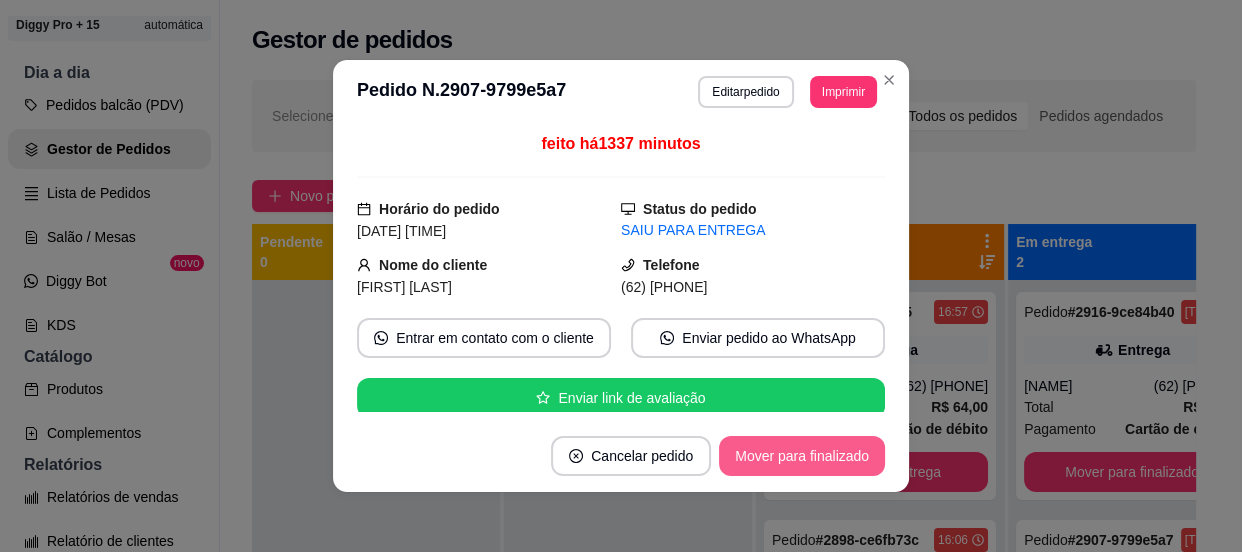 click on "Mover para finalizado" at bounding box center [802, 456] 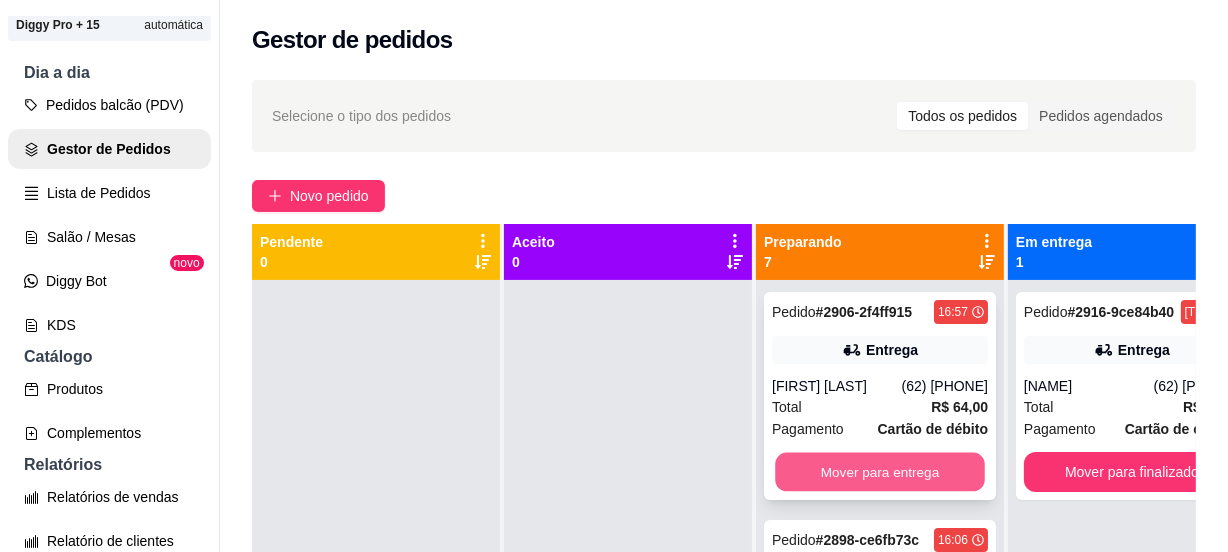 click on "Mover para entrega" at bounding box center [880, 472] 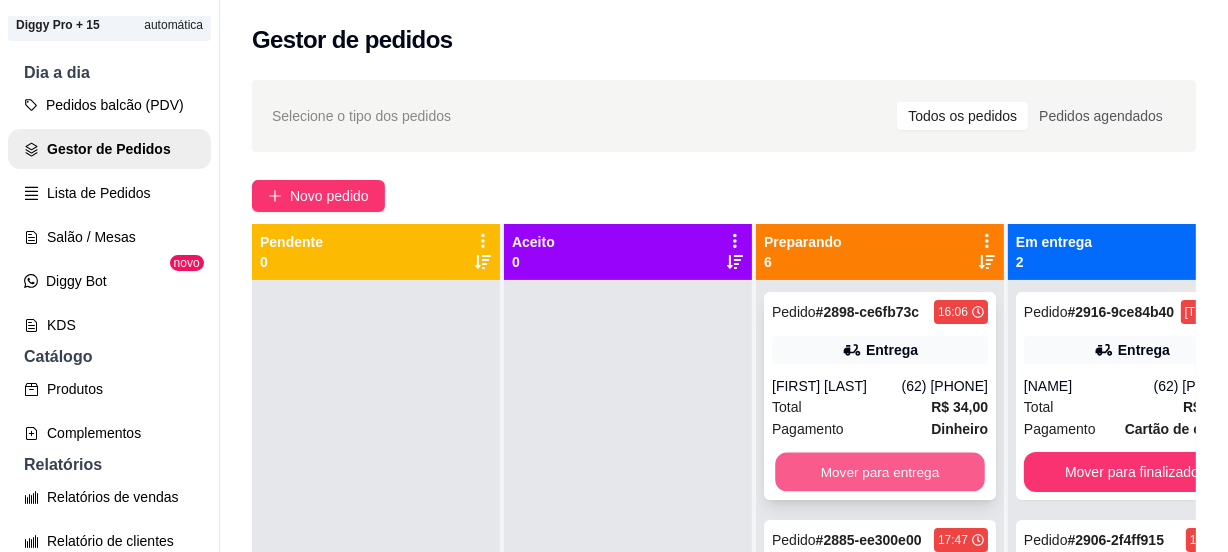 click on "Mover para entrega" at bounding box center [880, 472] 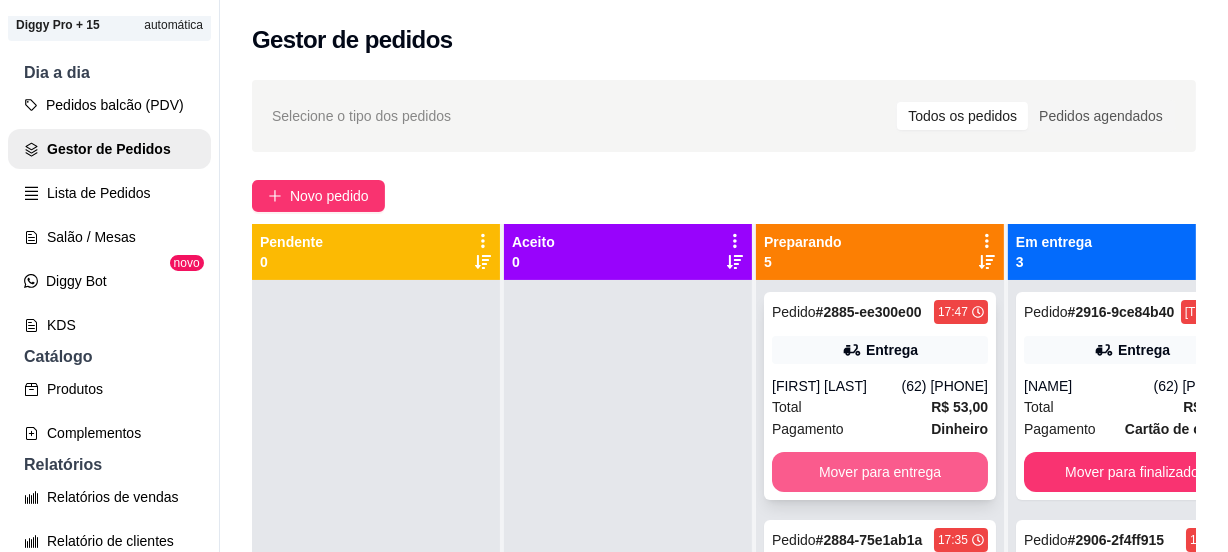 click on "Mover para entrega" at bounding box center (880, 472) 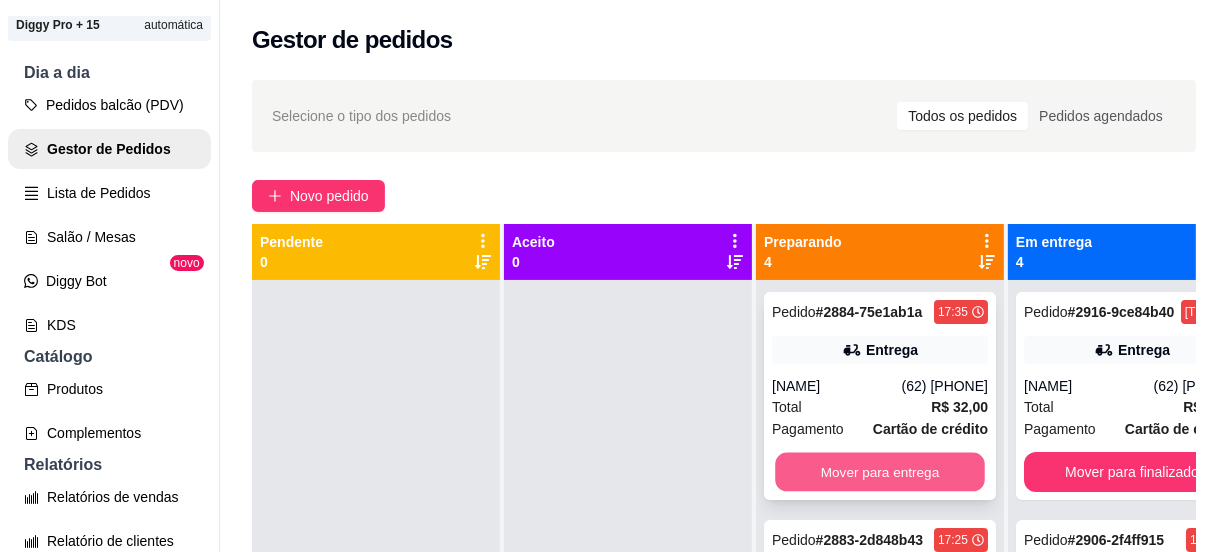 click on "Mover para entrega" at bounding box center [880, 472] 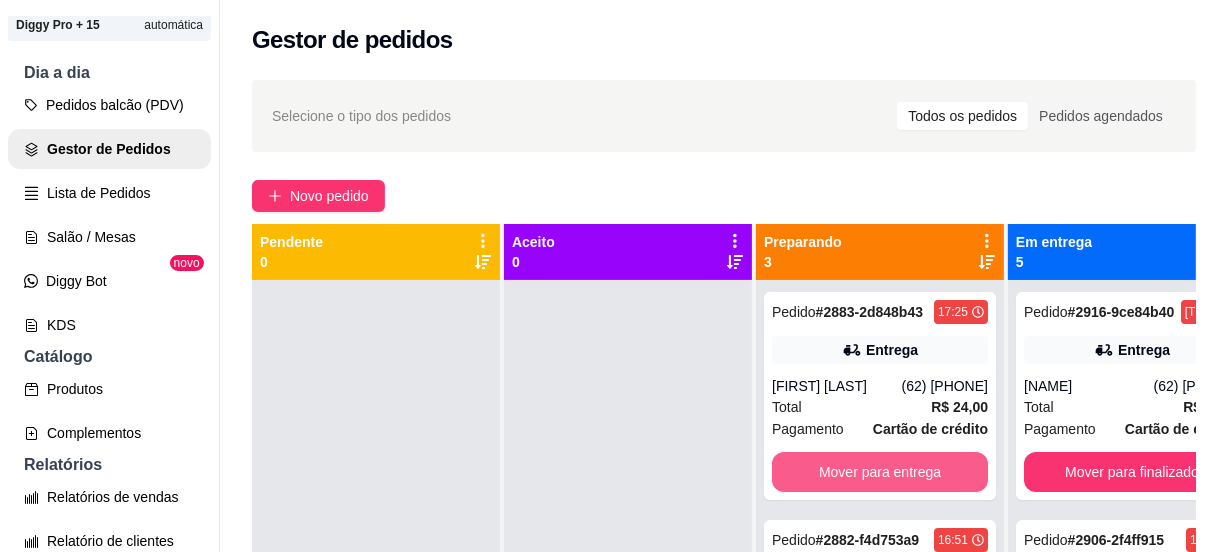 click on "Mover para entrega" at bounding box center [880, 472] 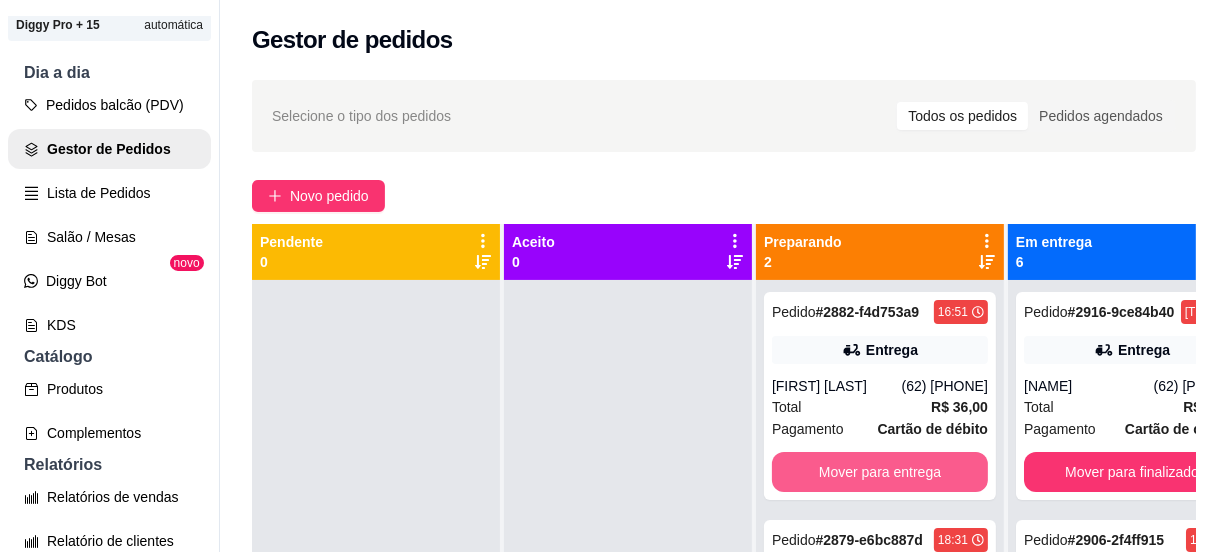 click on "Mover para entrega" at bounding box center [880, 472] 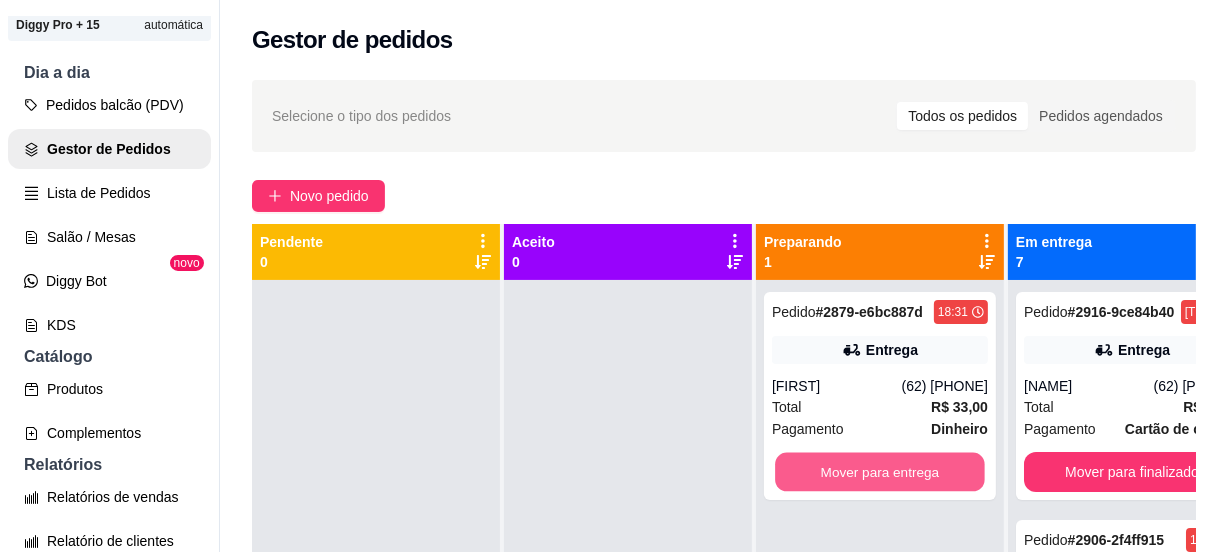 click on "Mover para entrega" at bounding box center (880, 472) 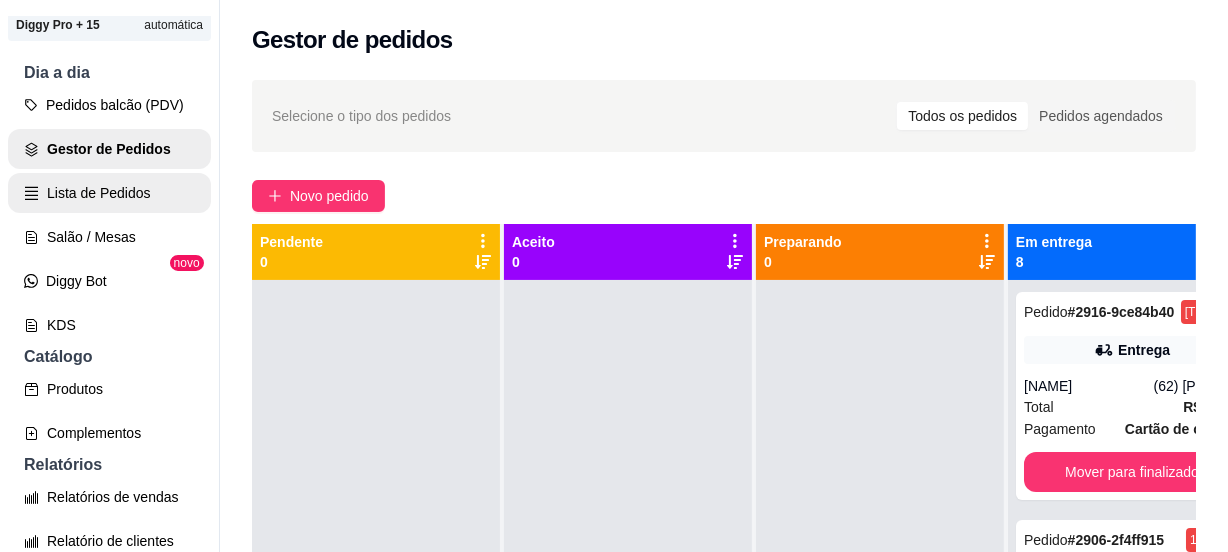 click on "Lista de Pedidos" at bounding box center [109, 193] 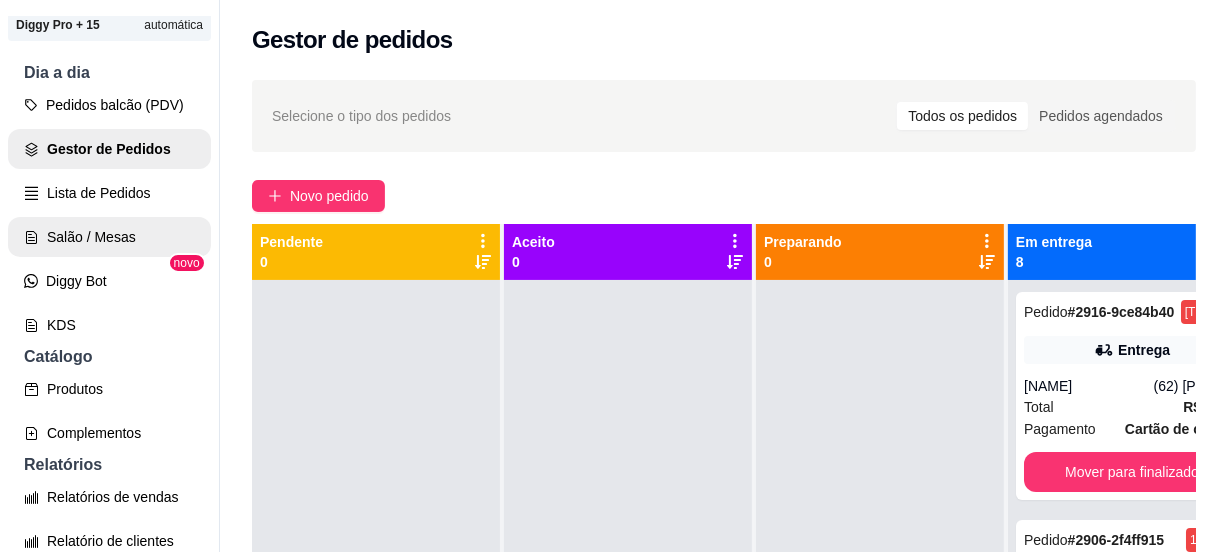 click on "Salão / Mesas" at bounding box center (109, 237) 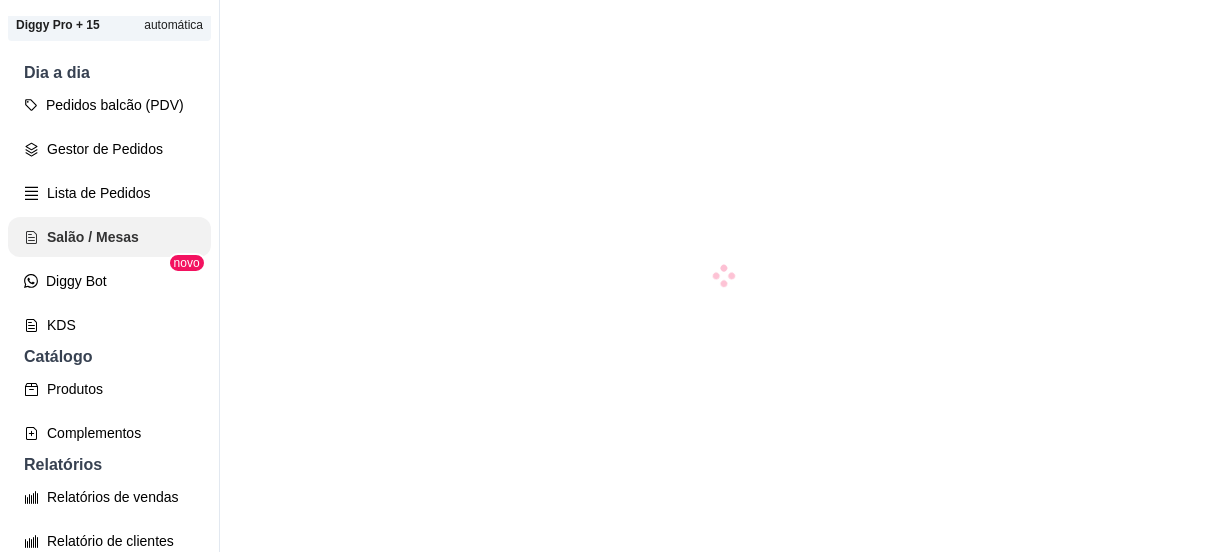 click on "Salão / Mesas" at bounding box center (109, 237) 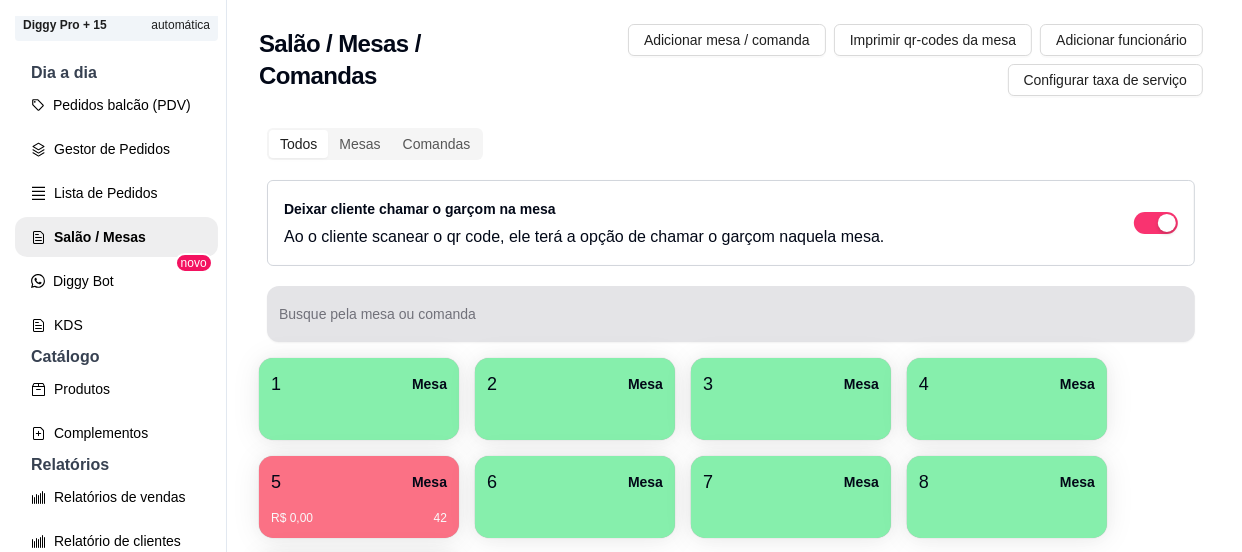 scroll, scrollTop: 177, scrollLeft: 0, axis: vertical 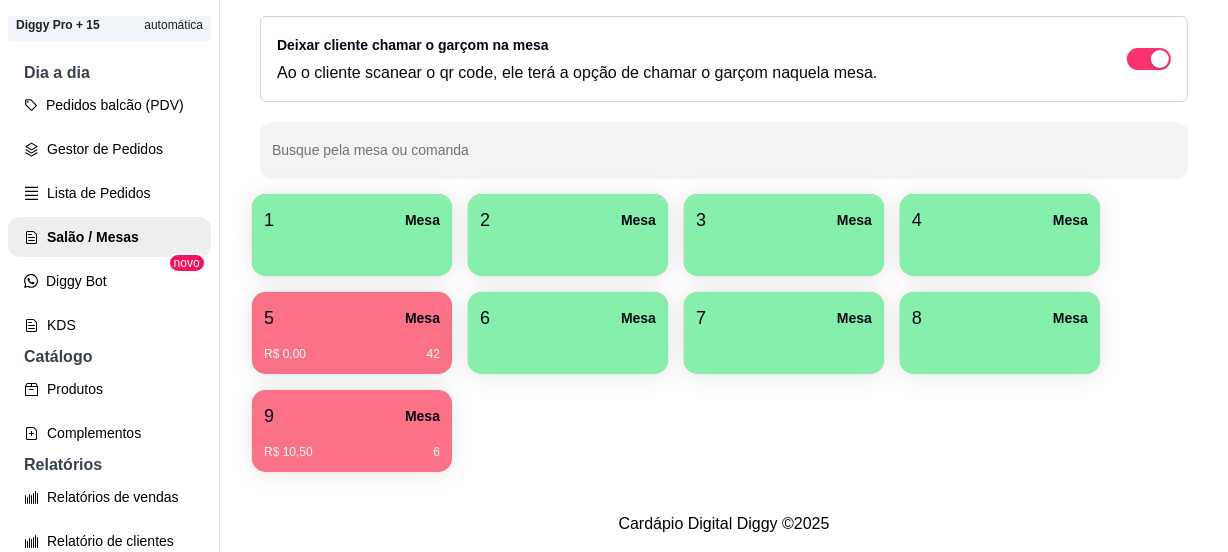 click on "9 Mesa" at bounding box center (352, 416) 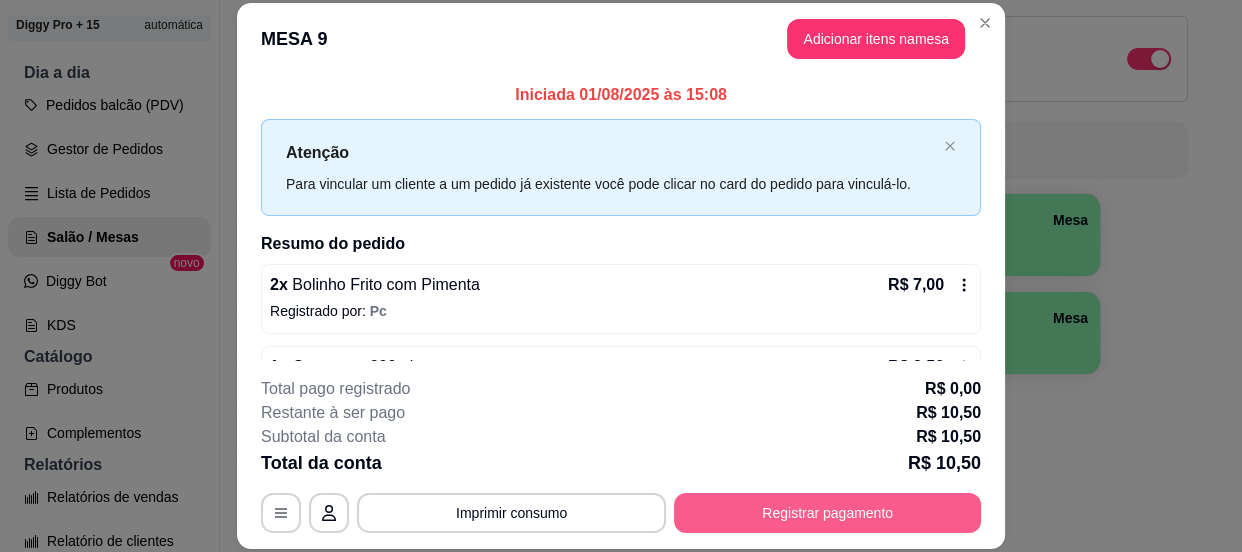 click on "Registrar pagamento" at bounding box center [827, 513] 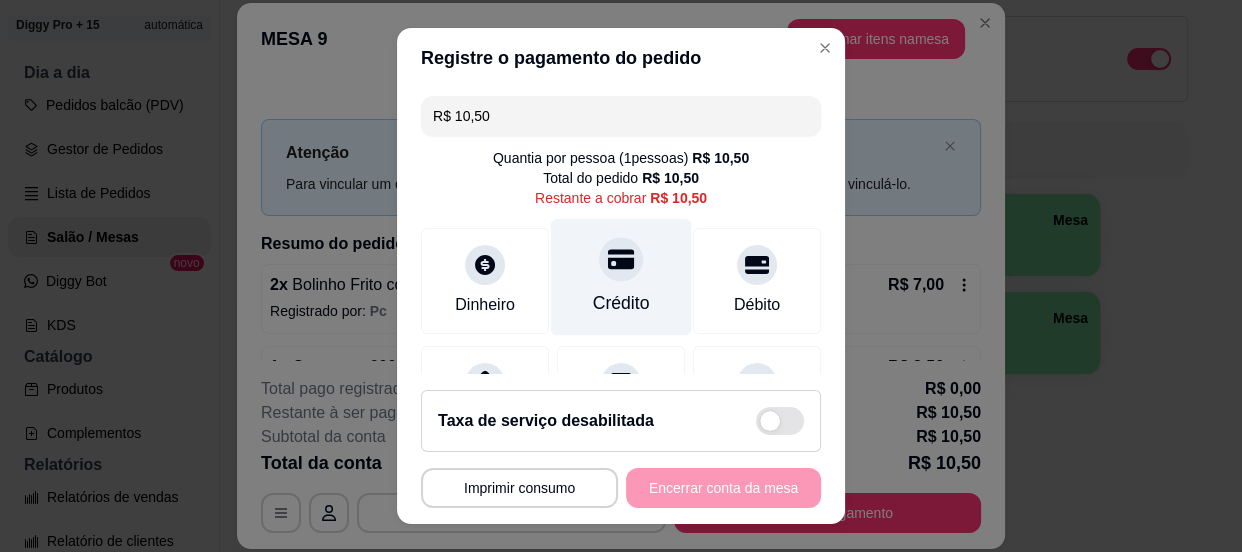 click 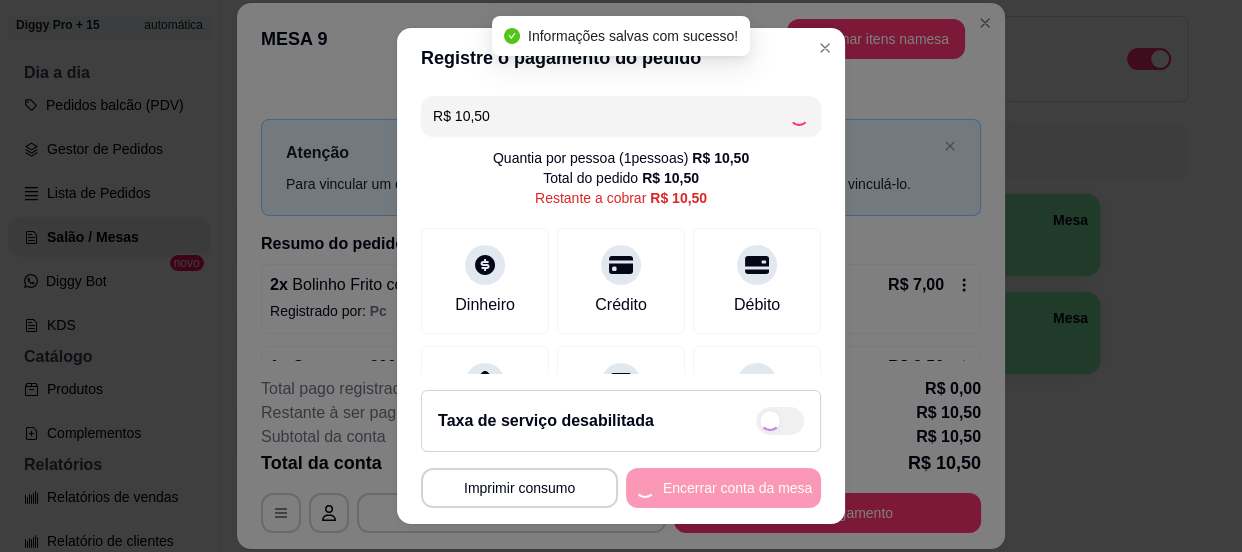 type on "R$ 0,00" 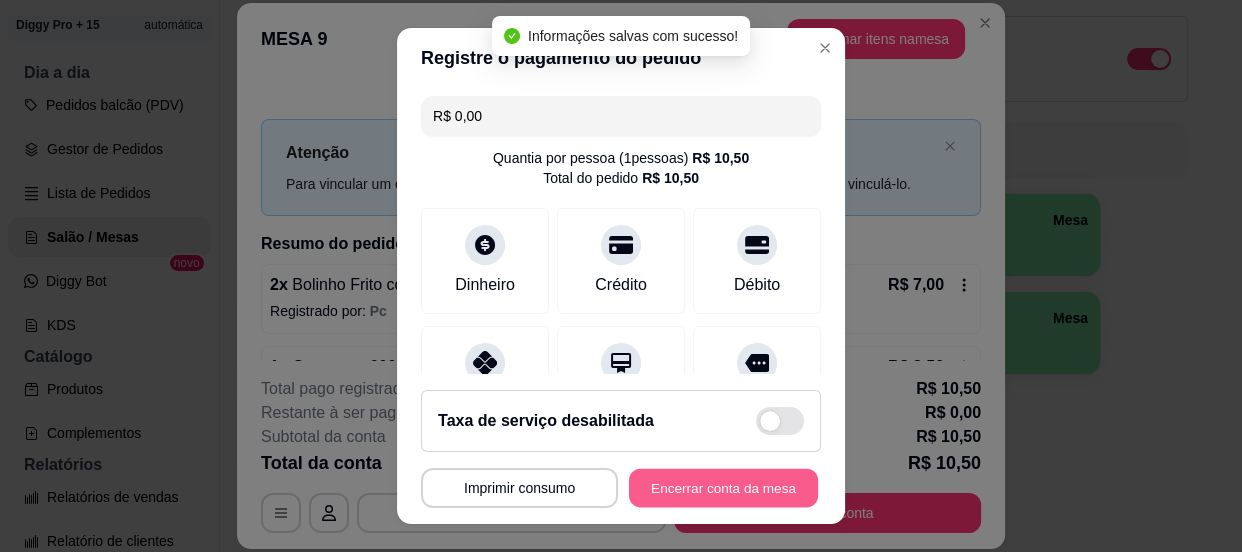 click on "Encerrar conta da mesa" at bounding box center [723, 488] 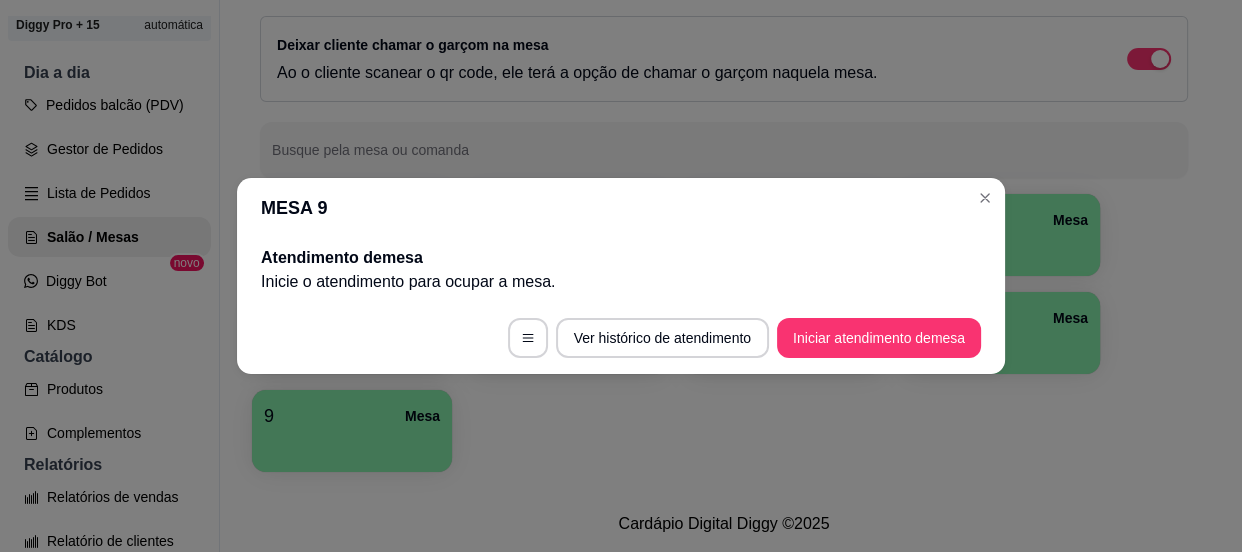 click on "Iniciar atendimento de  mesa" at bounding box center [879, 338] 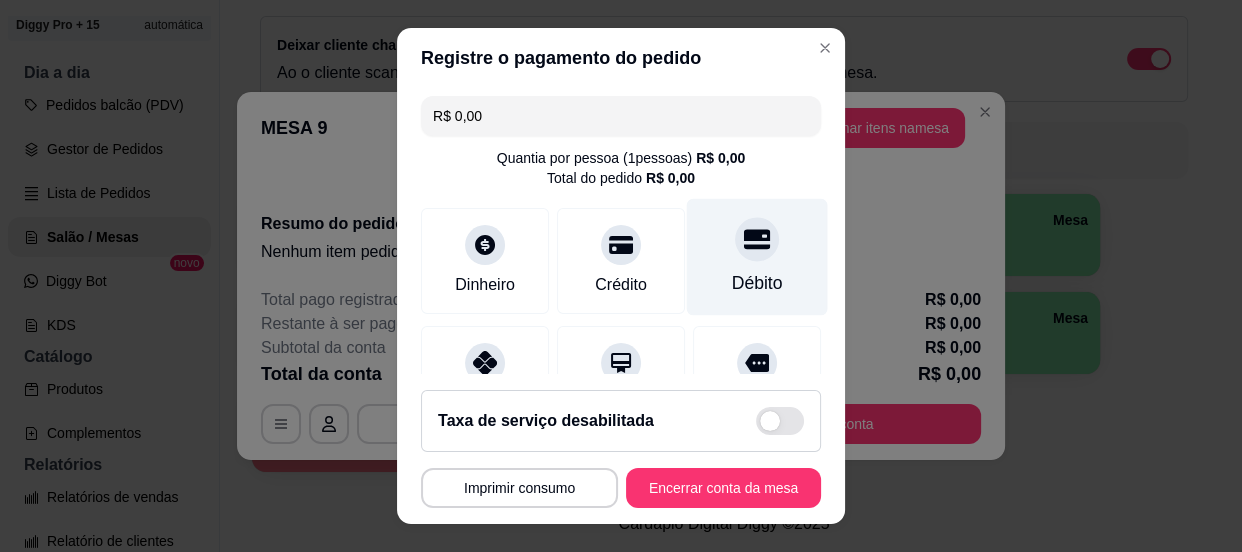 click on "Débito" at bounding box center (757, 256) 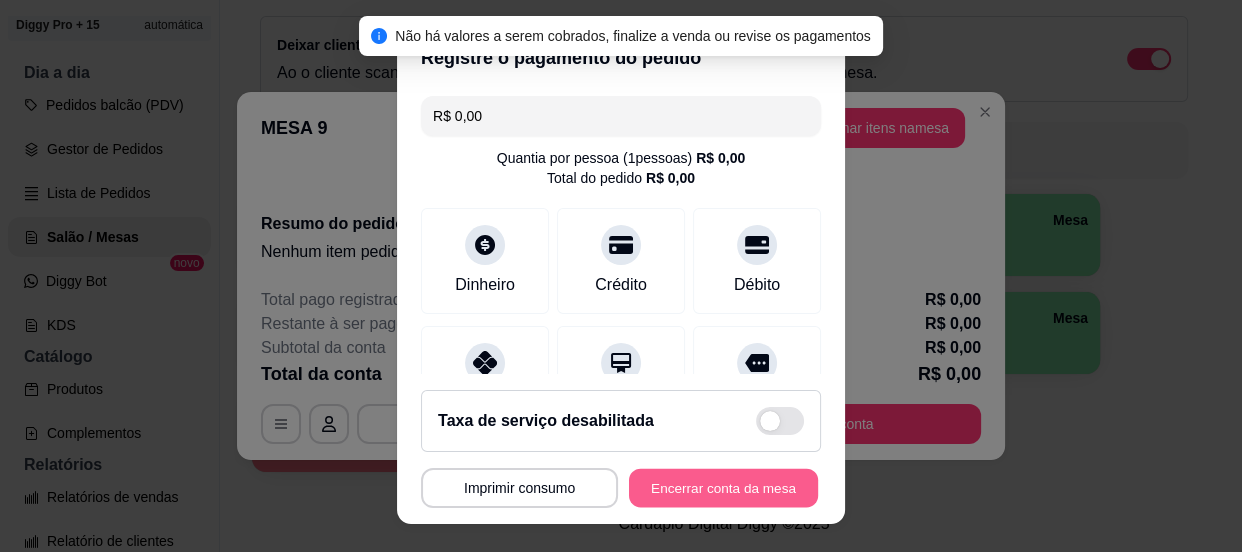 click on "Encerrar conta da mesa" at bounding box center (723, 488) 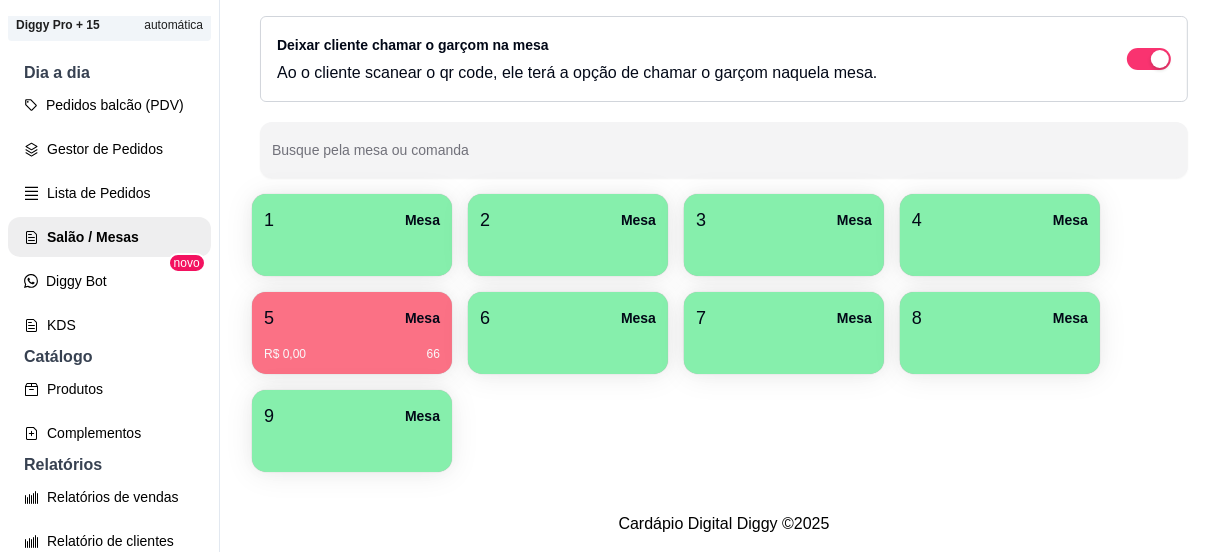 click on "9 Mesa" at bounding box center [352, 416] 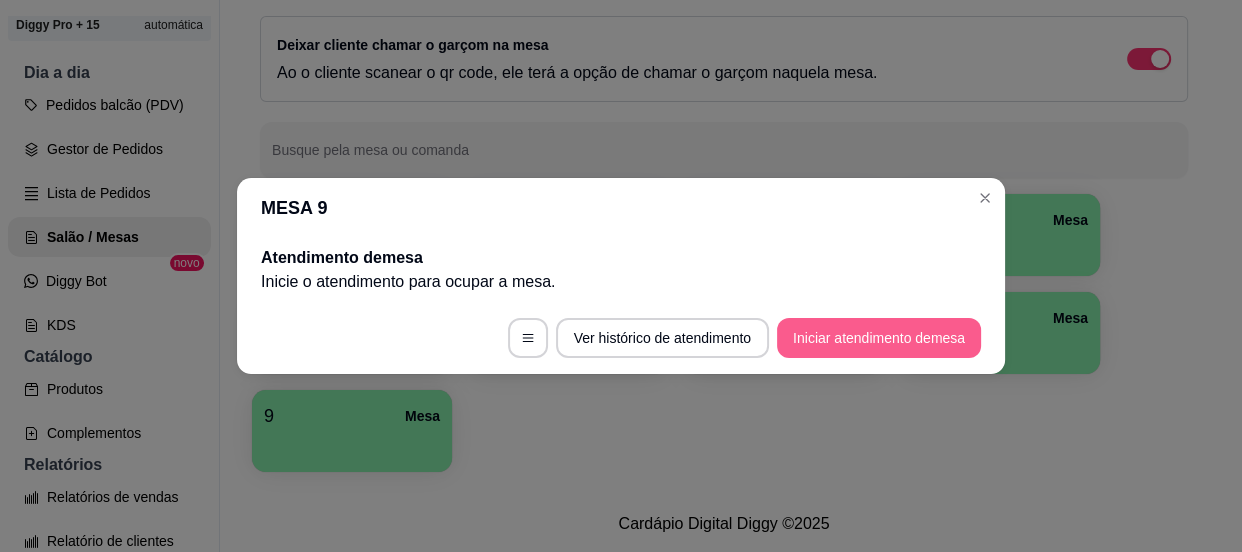 click on "Iniciar atendimento de  mesa" at bounding box center [879, 338] 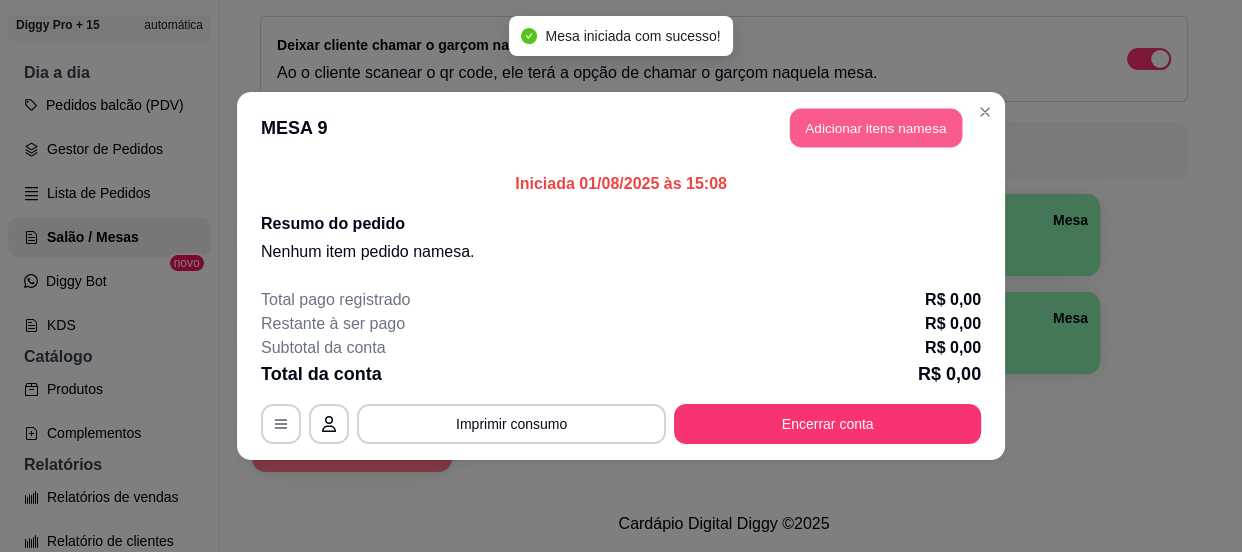 click on "Adicionar itens na  mesa" at bounding box center (876, 128) 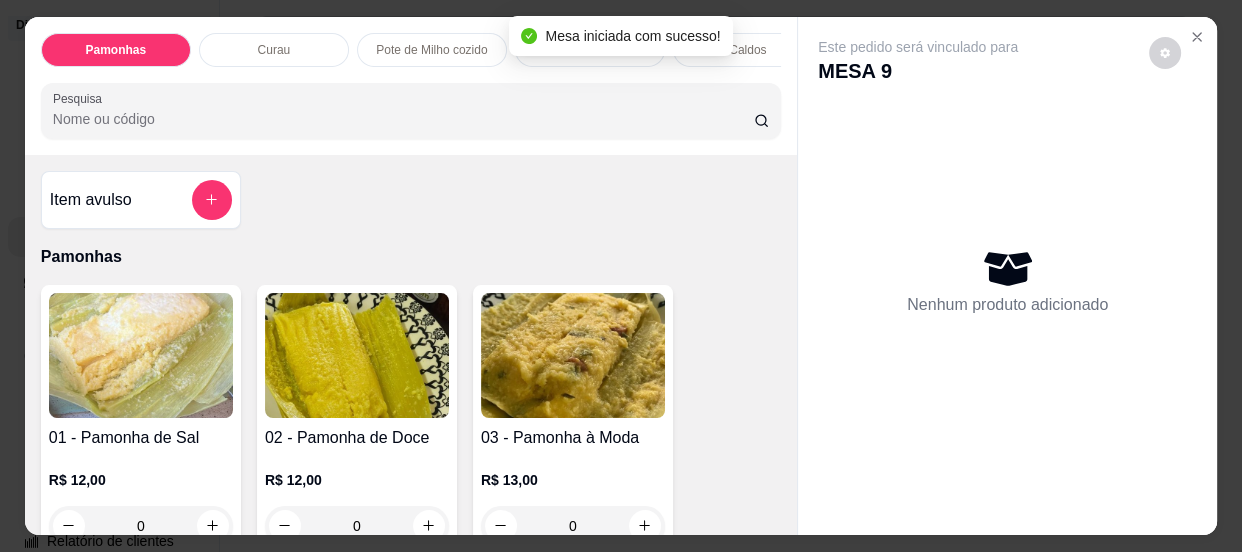 scroll, scrollTop: 90, scrollLeft: 0, axis: vertical 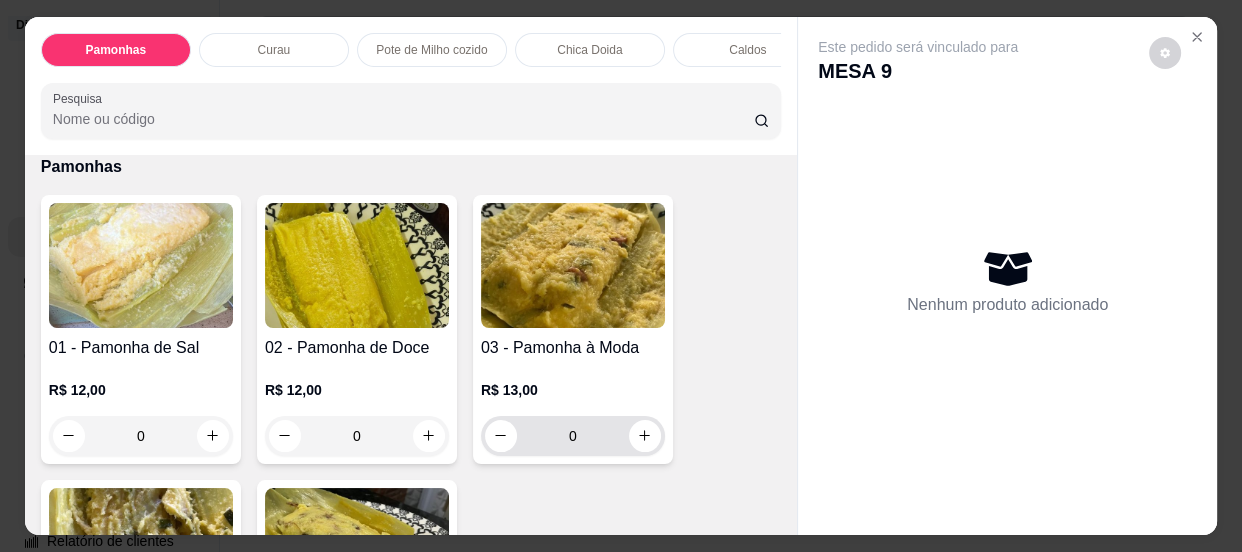 click on "0" at bounding box center [573, 436] 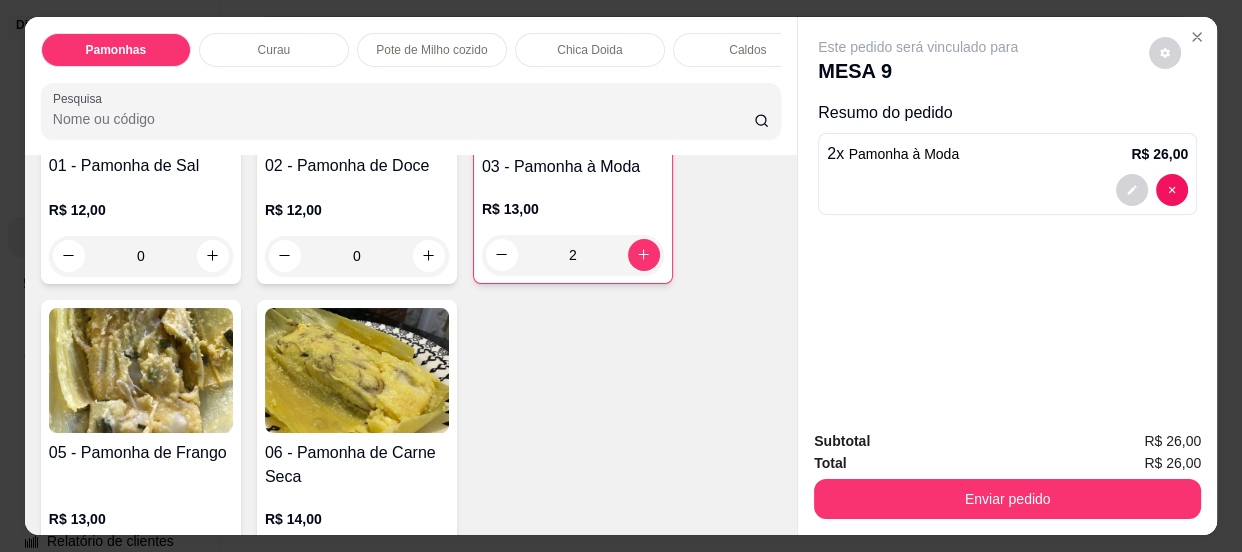 scroll, scrollTop: 0, scrollLeft: 0, axis: both 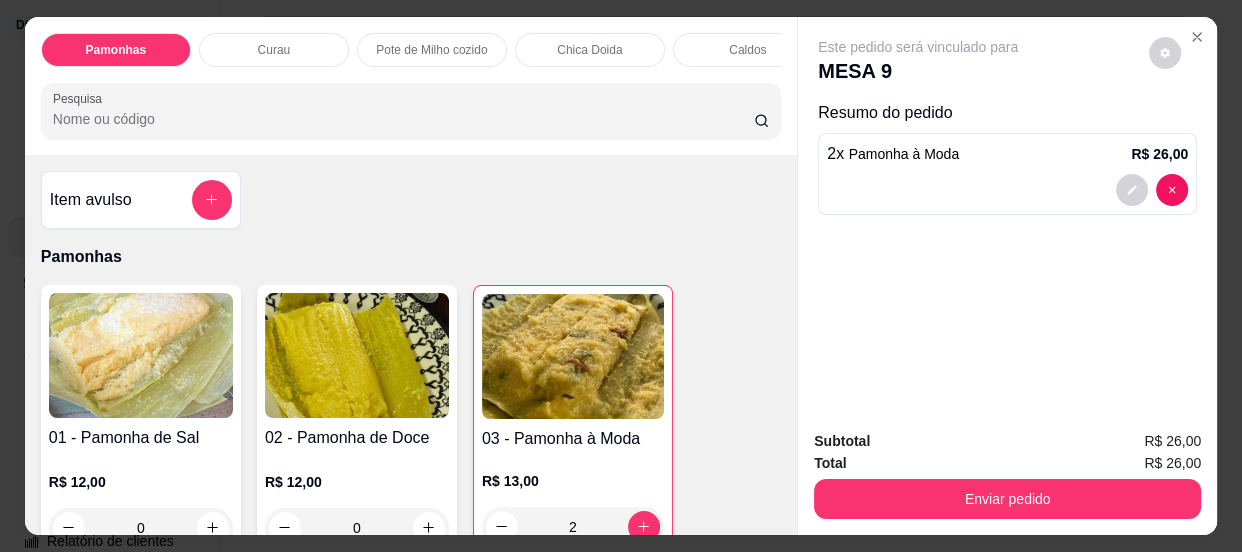 type on "2" 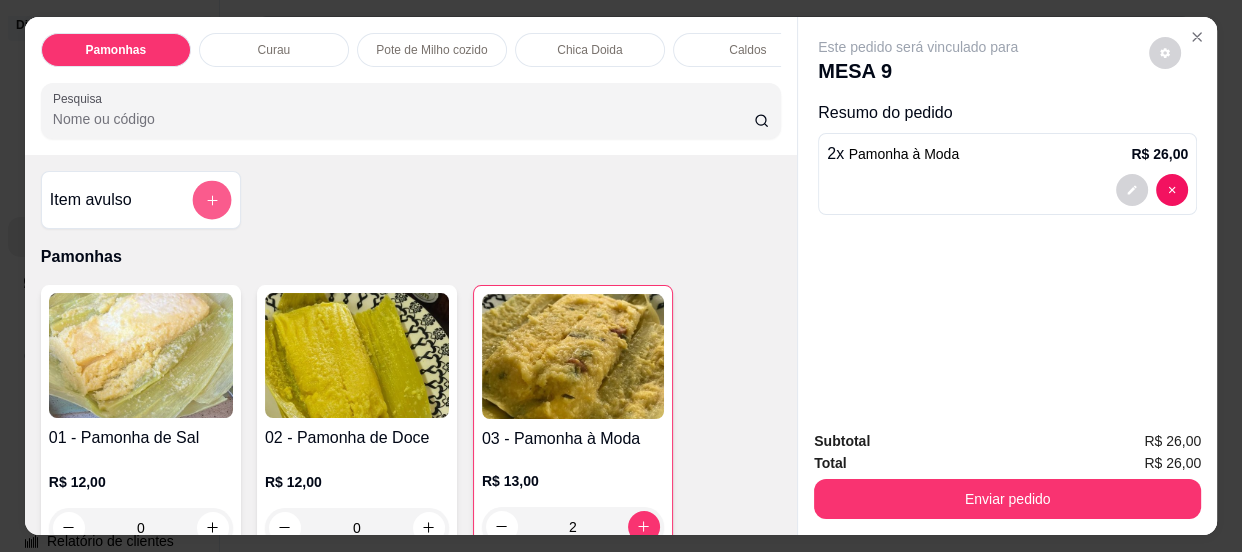 click at bounding box center [211, 199] 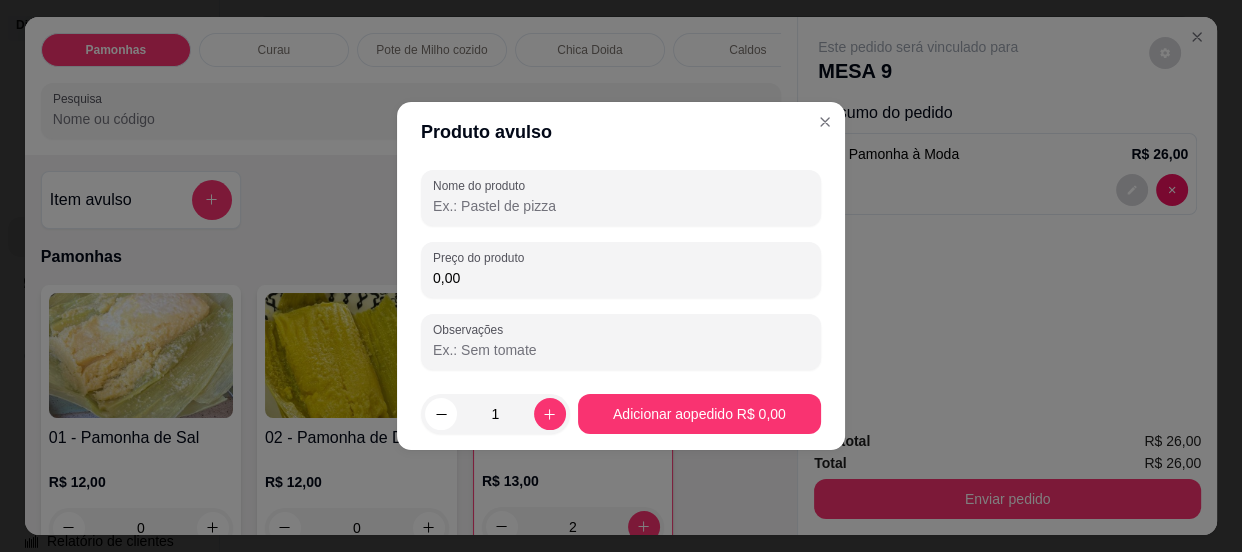 click on "Nome do produto" at bounding box center [621, 206] 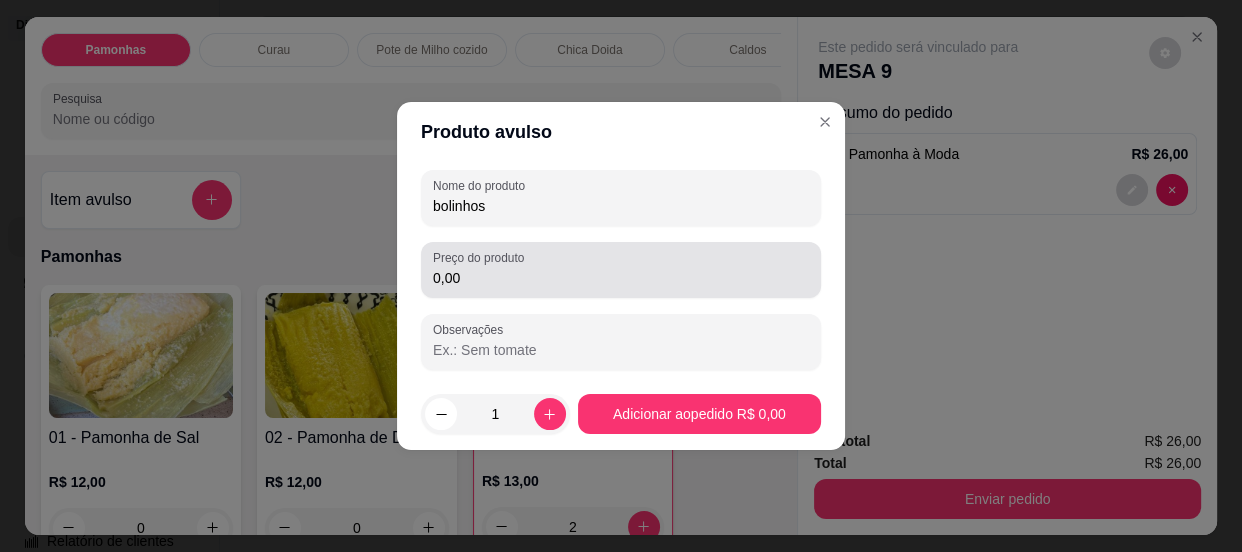 type on "bolinhos" 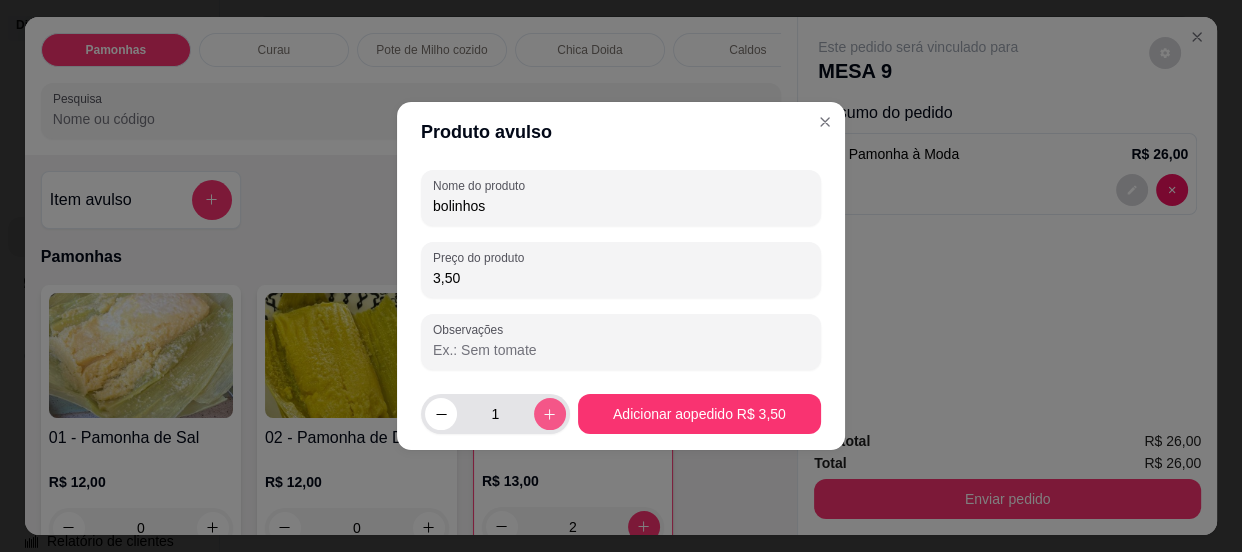 type on "3,50" 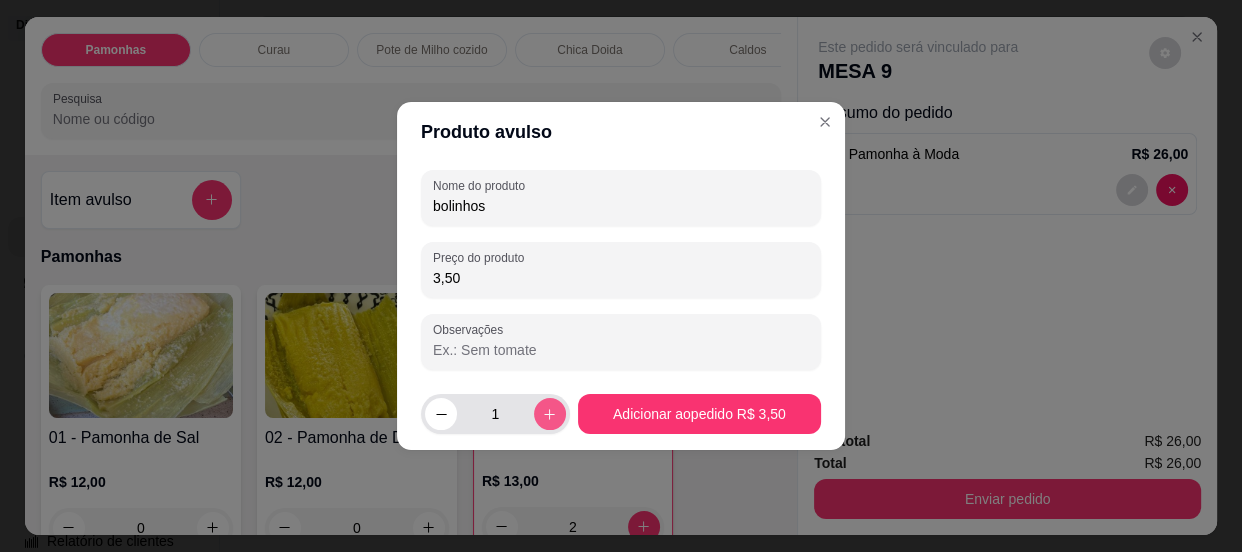 click at bounding box center (550, 414) 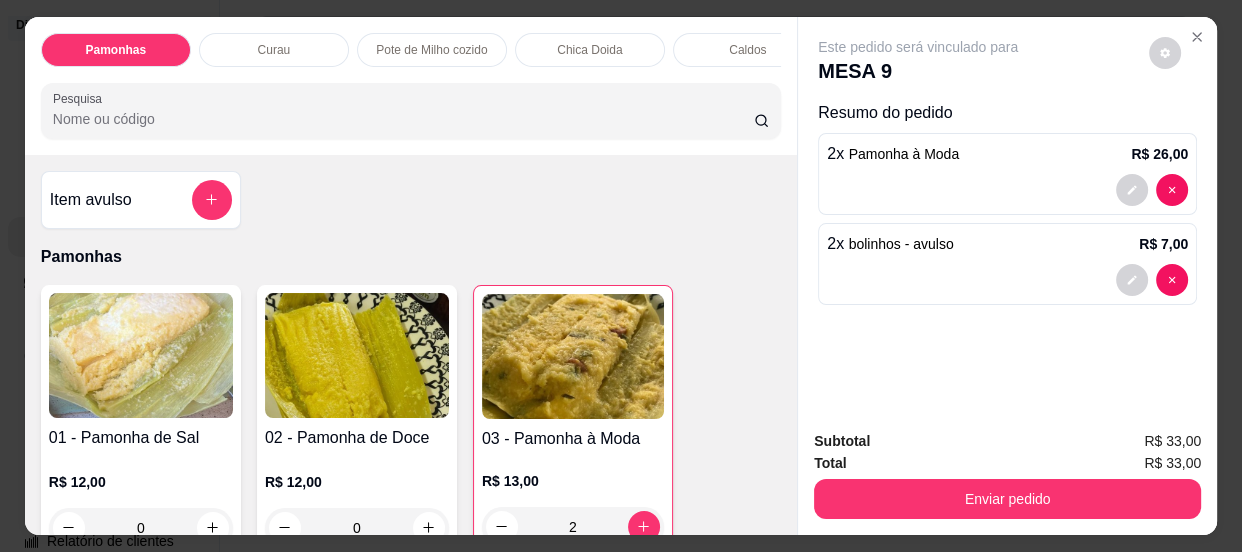 scroll, scrollTop: 54, scrollLeft: 0, axis: vertical 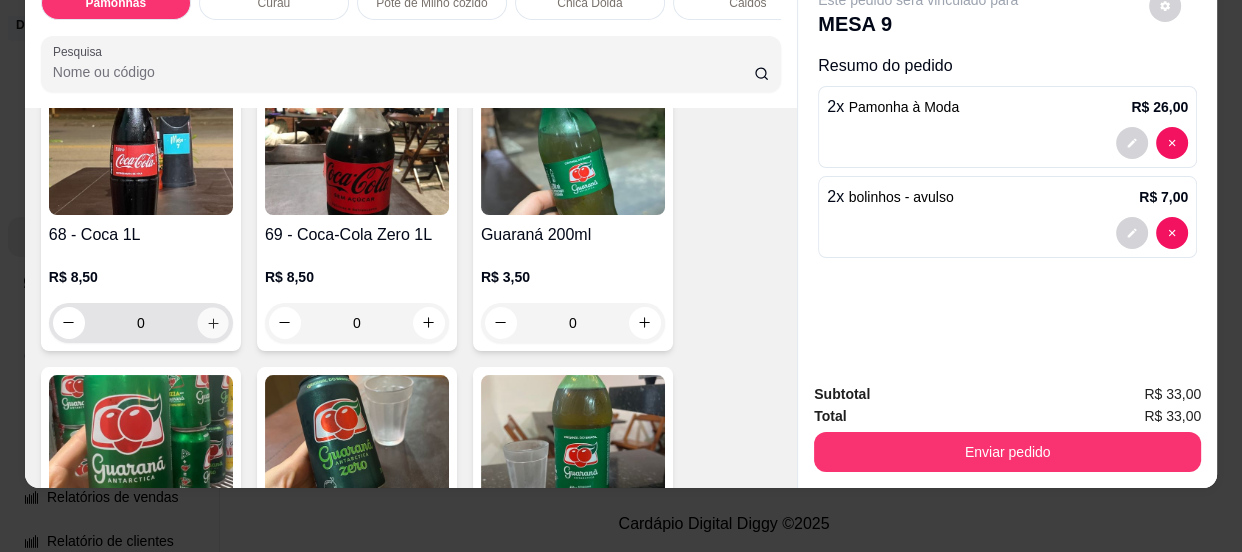 click 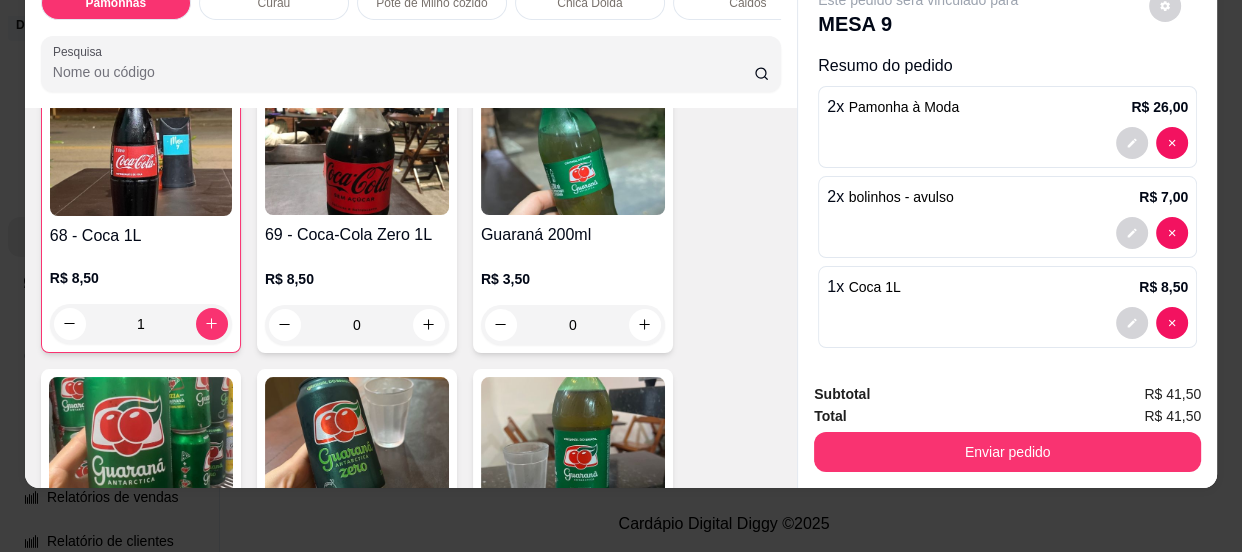scroll, scrollTop: 3273, scrollLeft: 0, axis: vertical 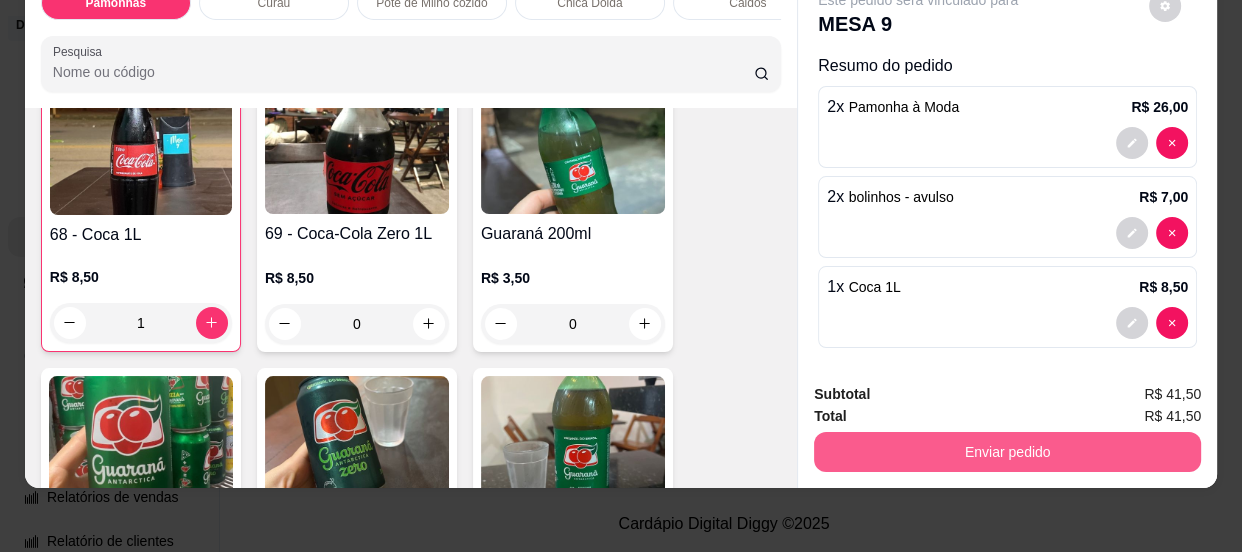 click on "Enviar pedido" at bounding box center [1007, 452] 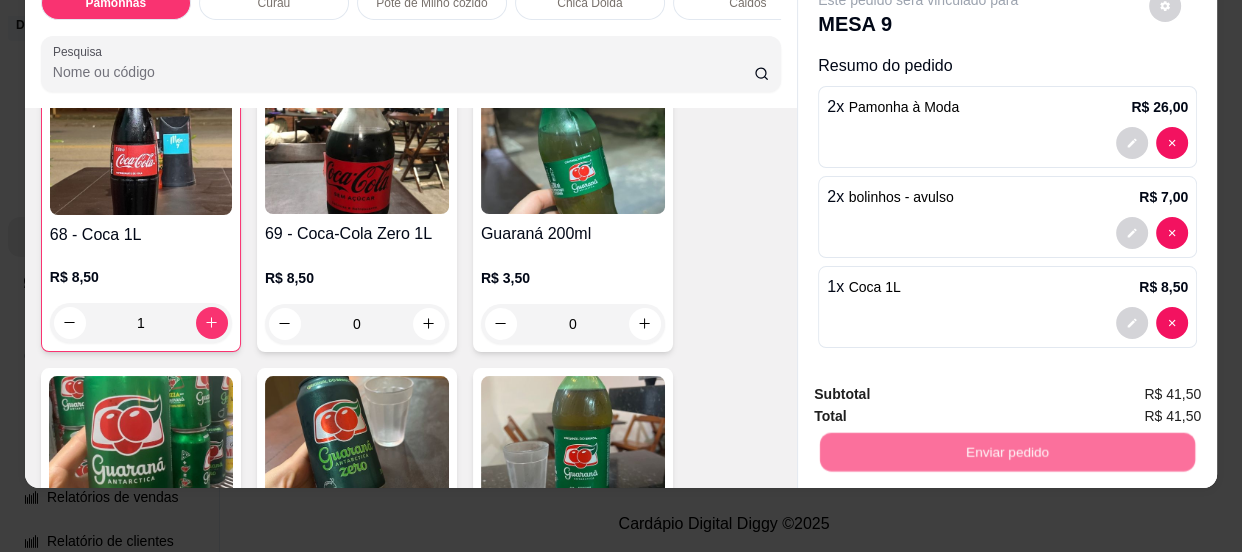 click on "Não registrar e enviar pedido" at bounding box center (942, 389) 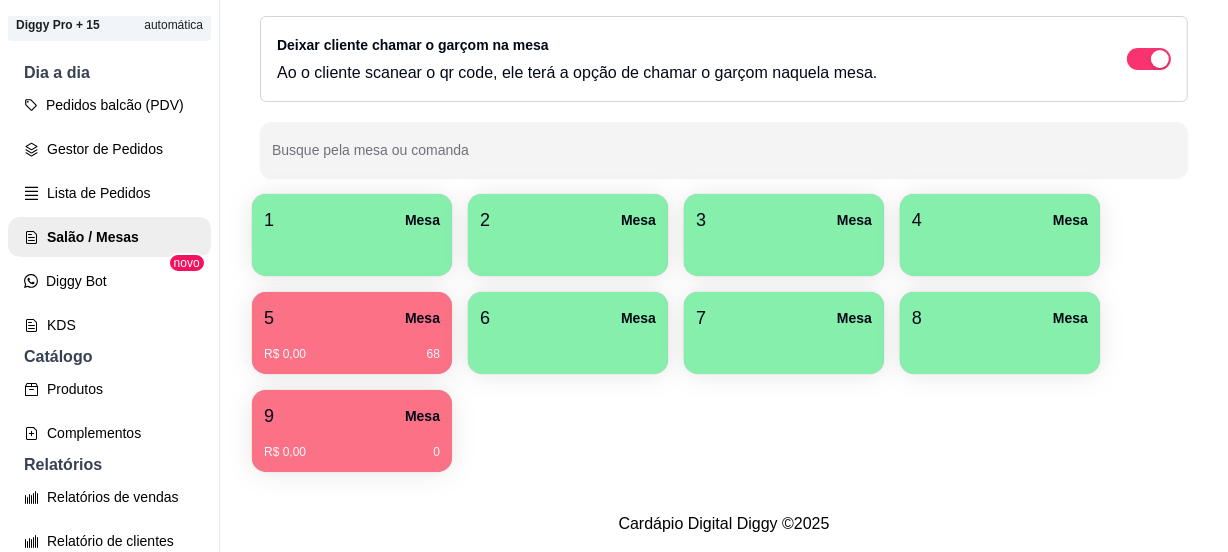 click on "1 Mesa" at bounding box center (352, 220) 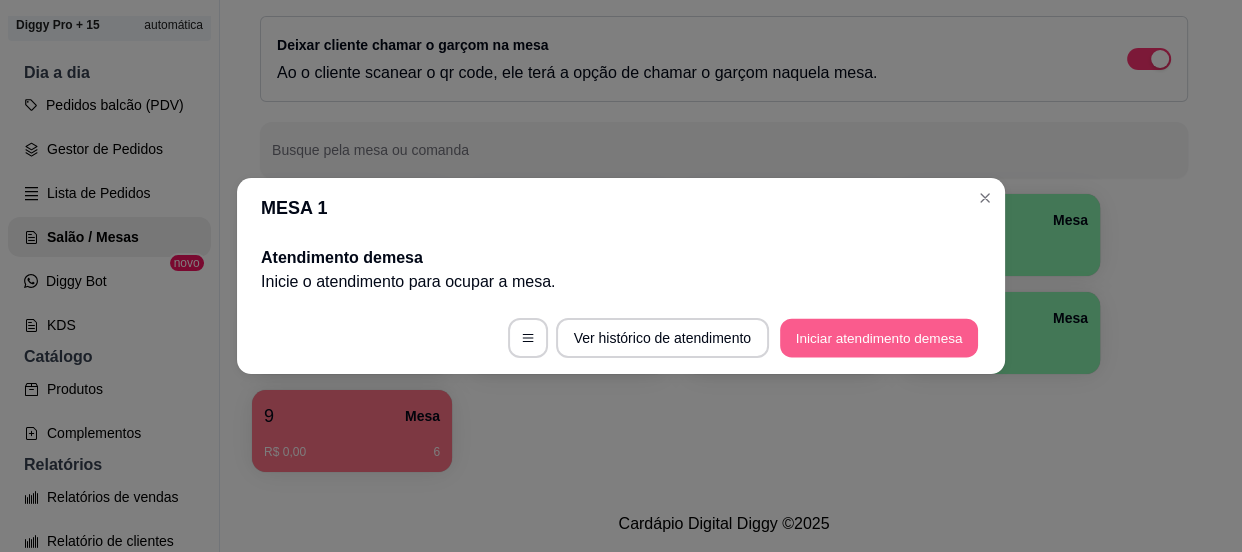 click on "Iniciar atendimento de  mesa" at bounding box center (879, 338) 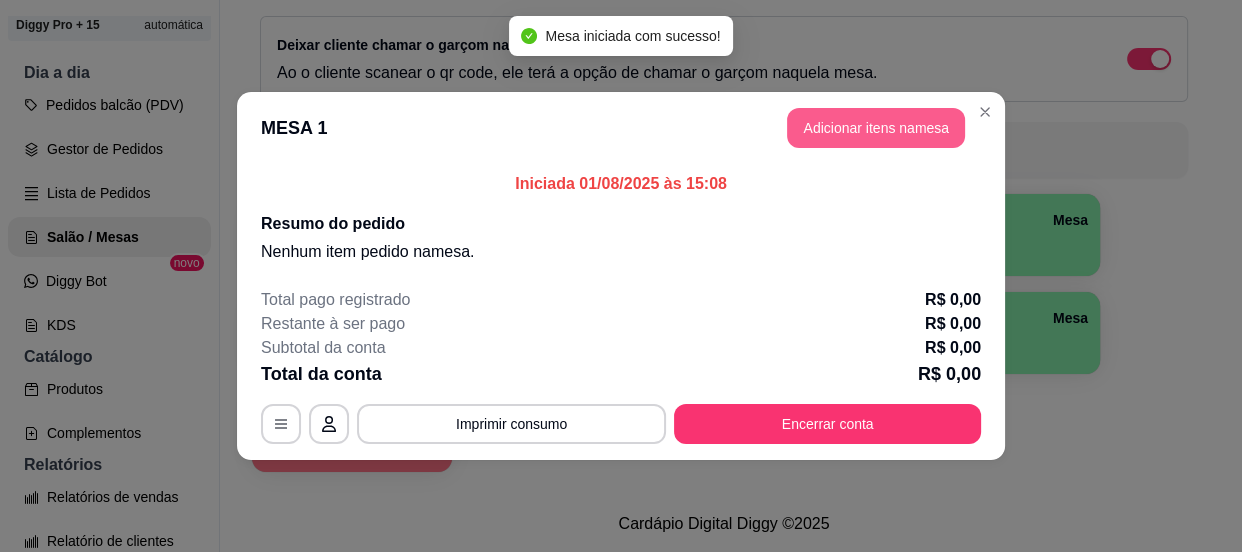 click on "Adicionar itens na  mesa" at bounding box center (876, 128) 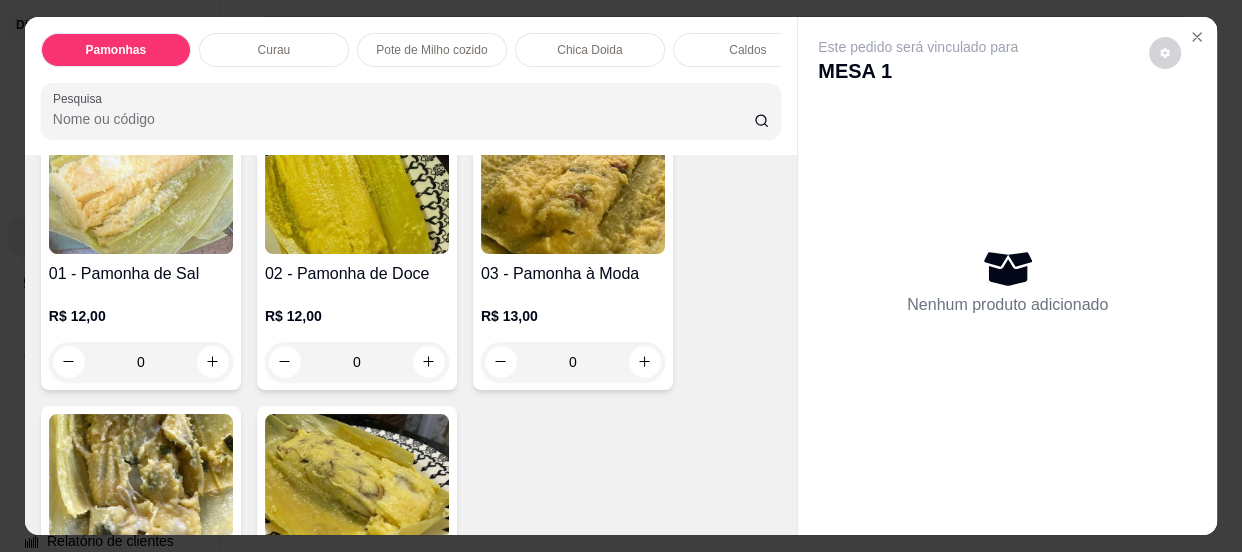 scroll, scrollTop: 90, scrollLeft: 0, axis: vertical 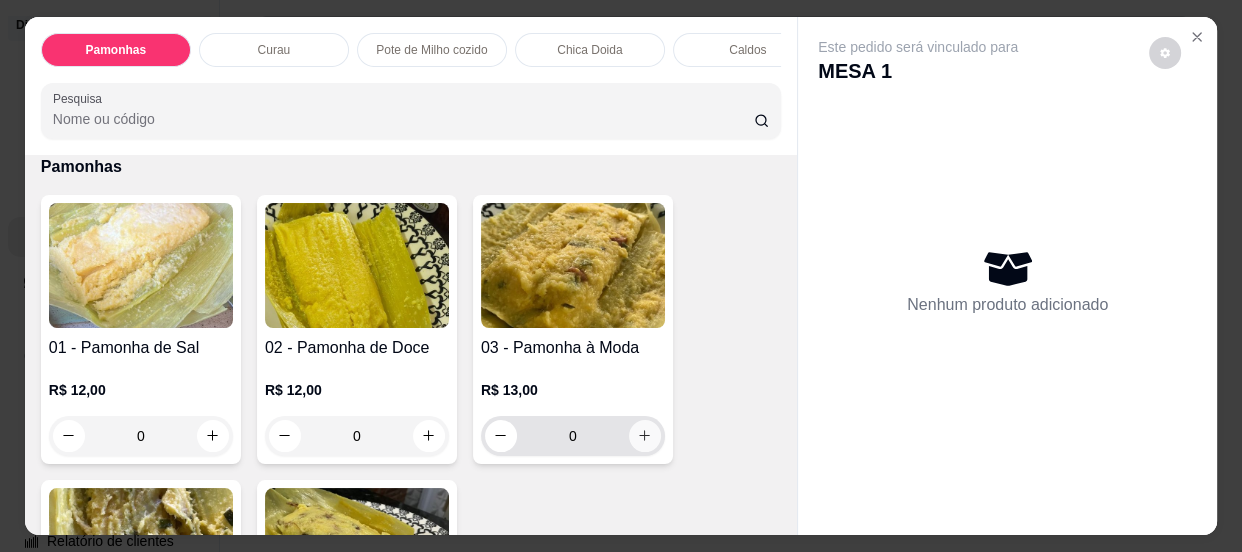 click 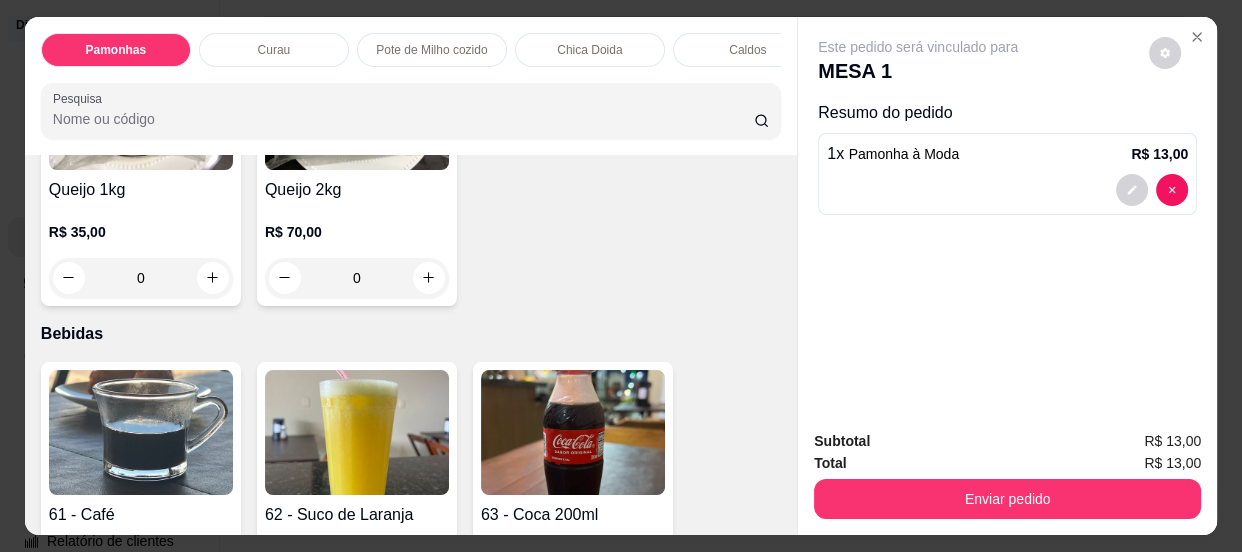 scroll, scrollTop: 2272, scrollLeft: 0, axis: vertical 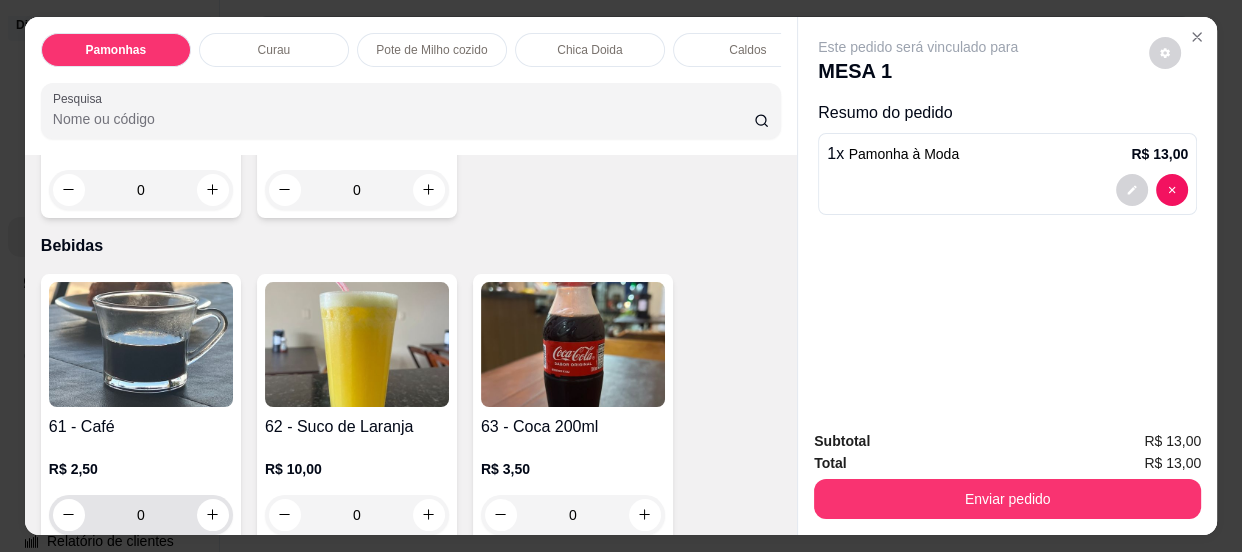 click on "0" at bounding box center (141, 515) 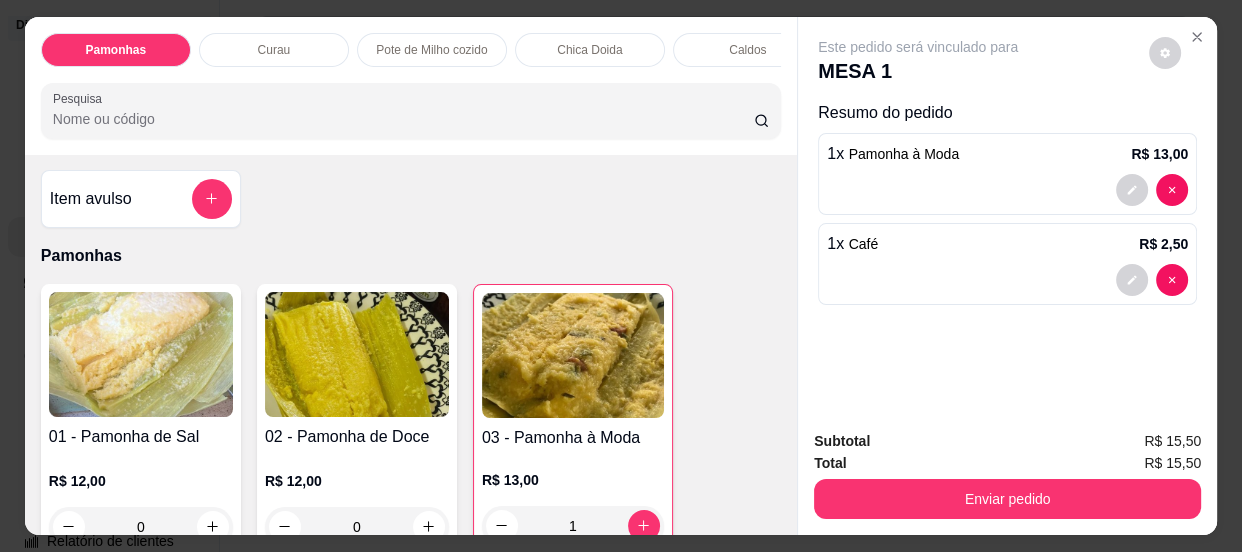 scroll, scrollTop: 0, scrollLeft: 0, axis: both 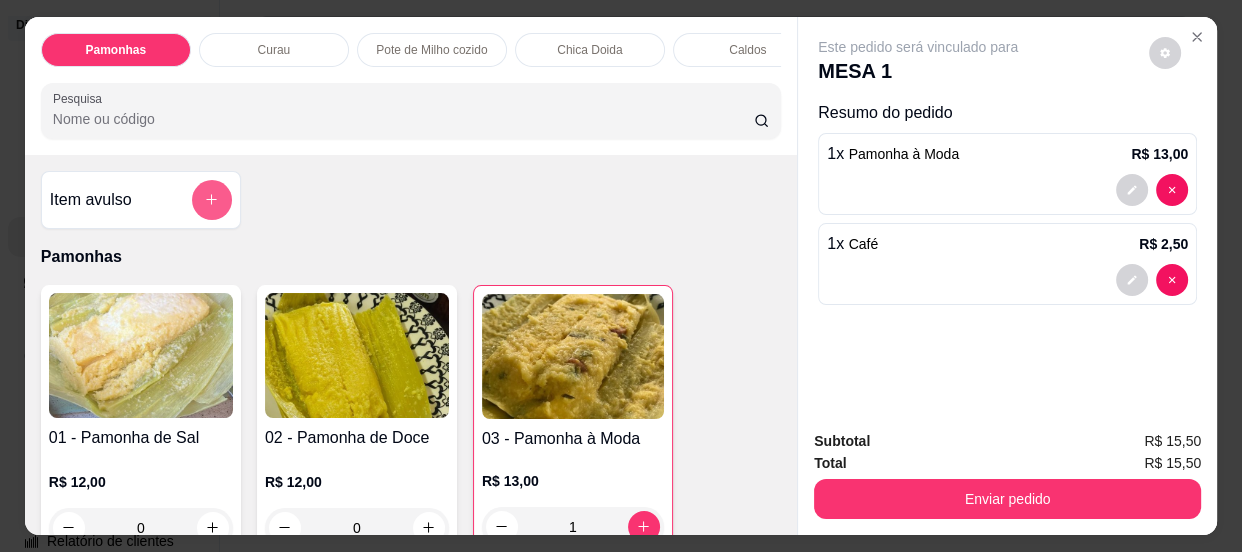 type on "1" 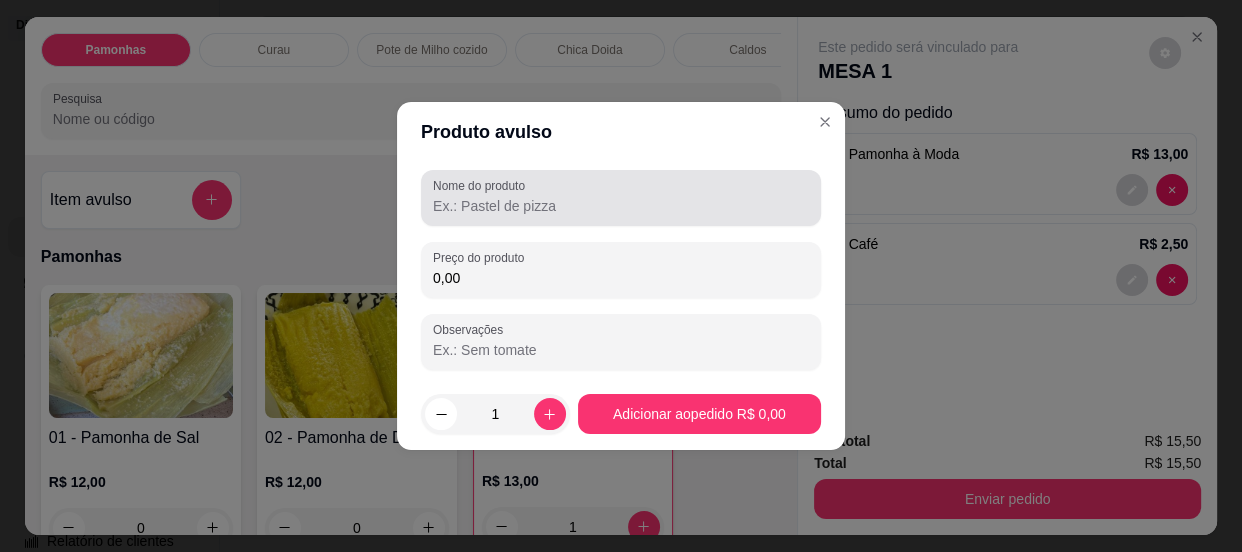 click at bounding box center [621, 198] 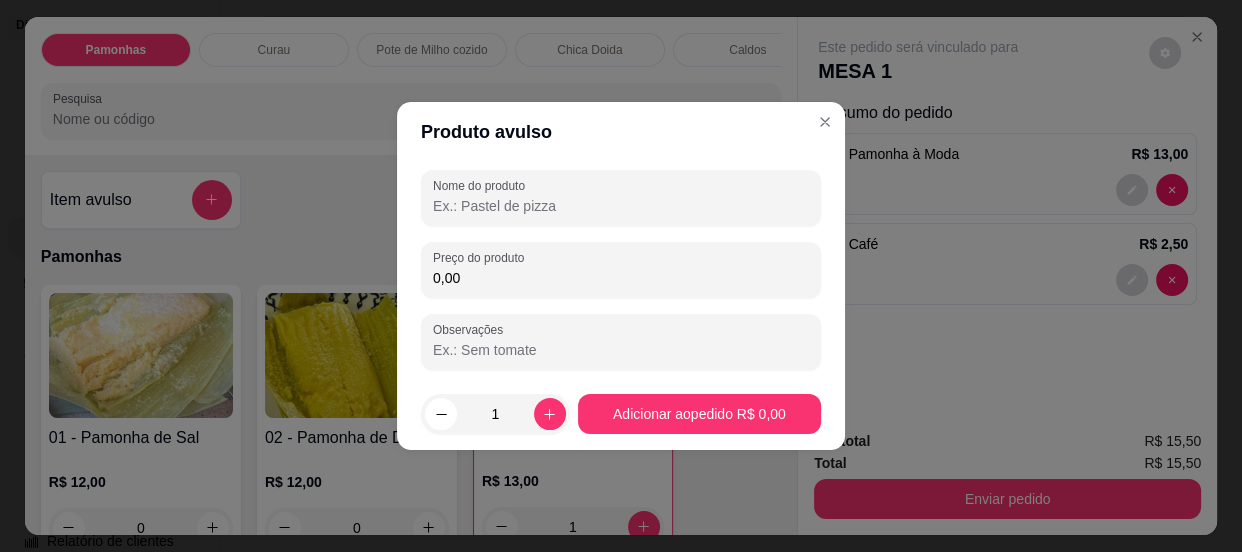 click on "Nome do produto" at bounding box center (621, 206) 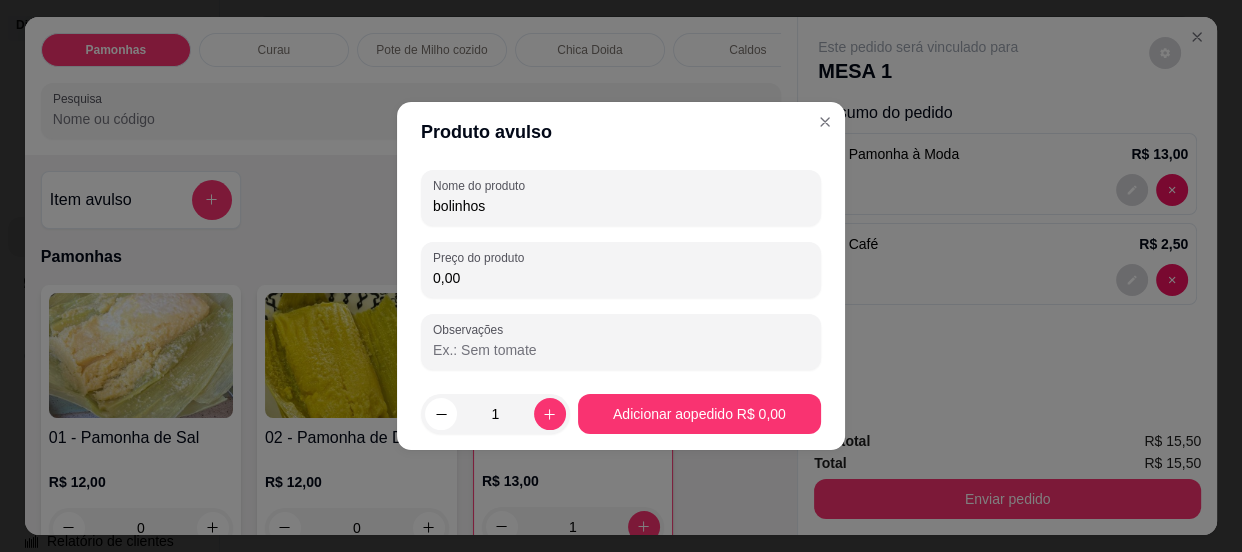 type on "bolinhos" 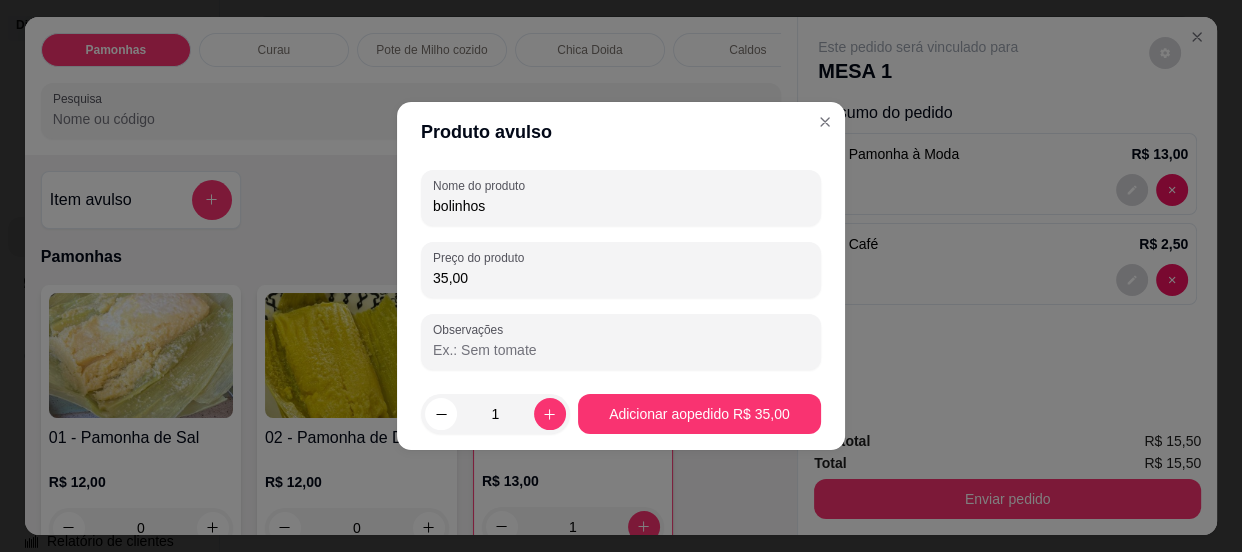 type on "3,50" 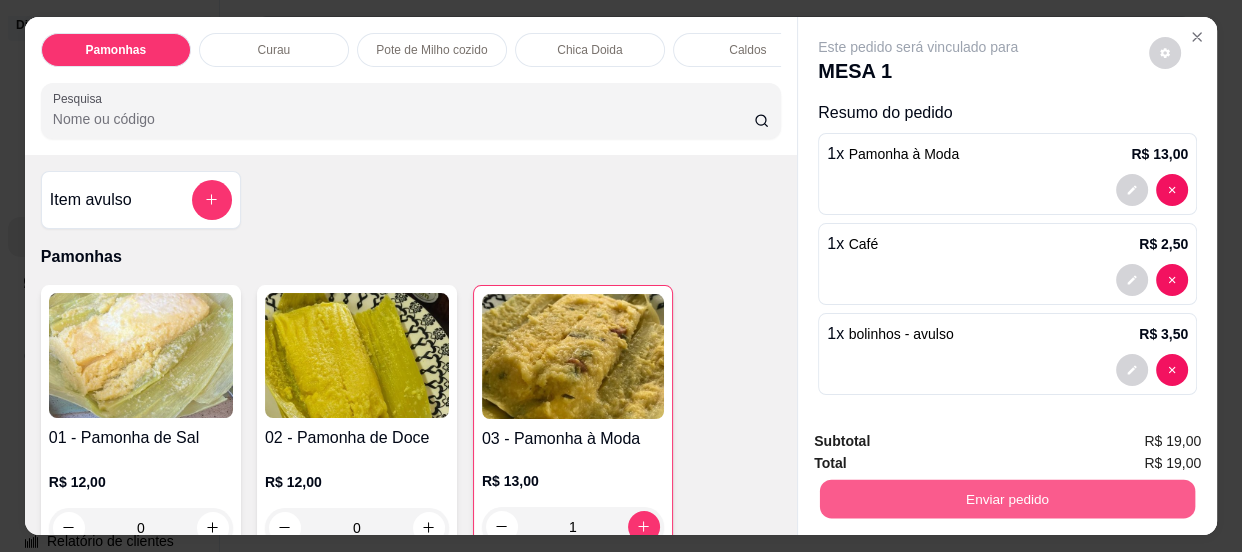 click on "Enviar pedido" at bounding box center [1007, 499] 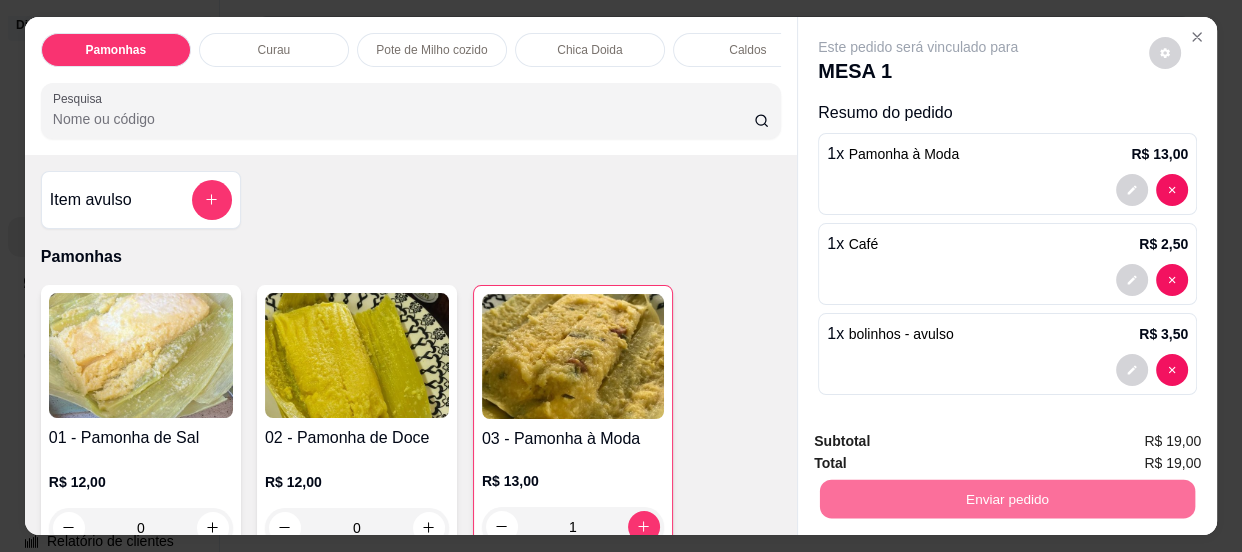 click on "Não registrar e enviar pedido" at bounding box center [942, 442] 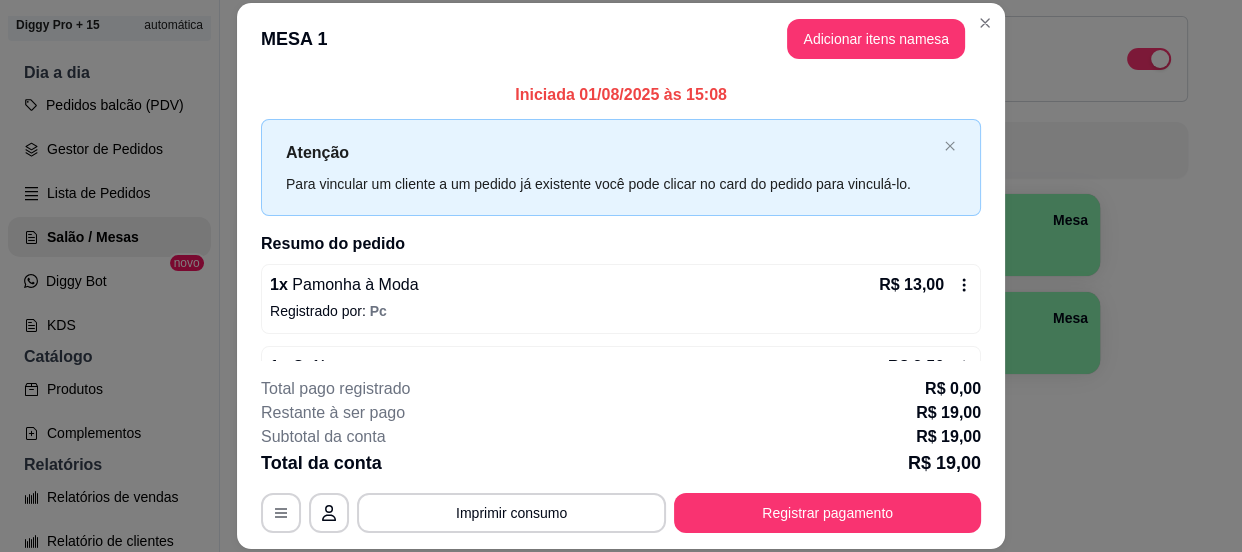 type 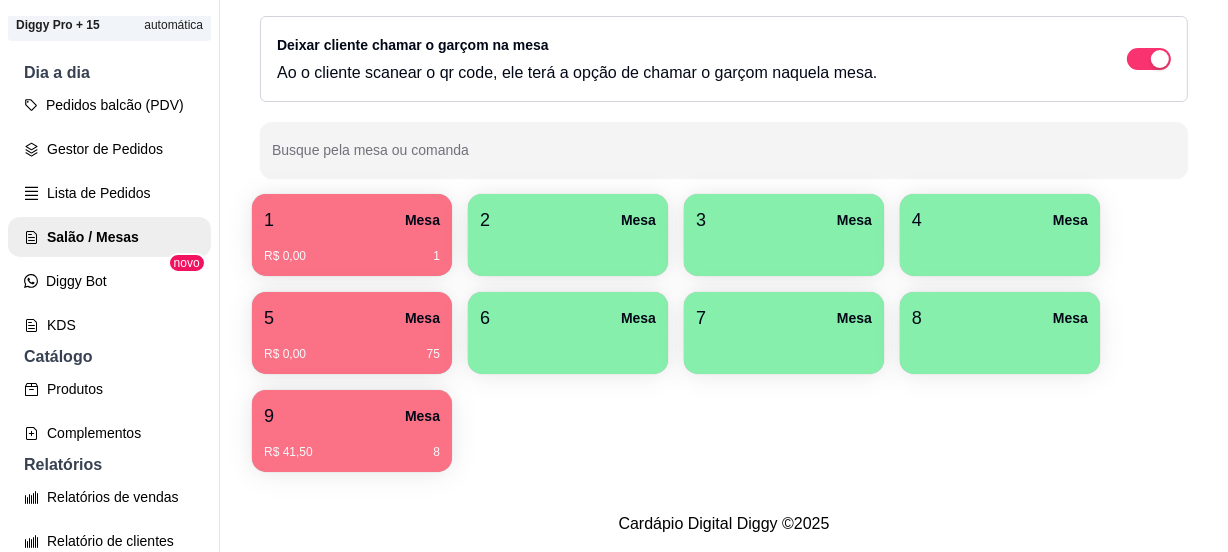 click on "1 Mesa" at bounding box center (352, 220) 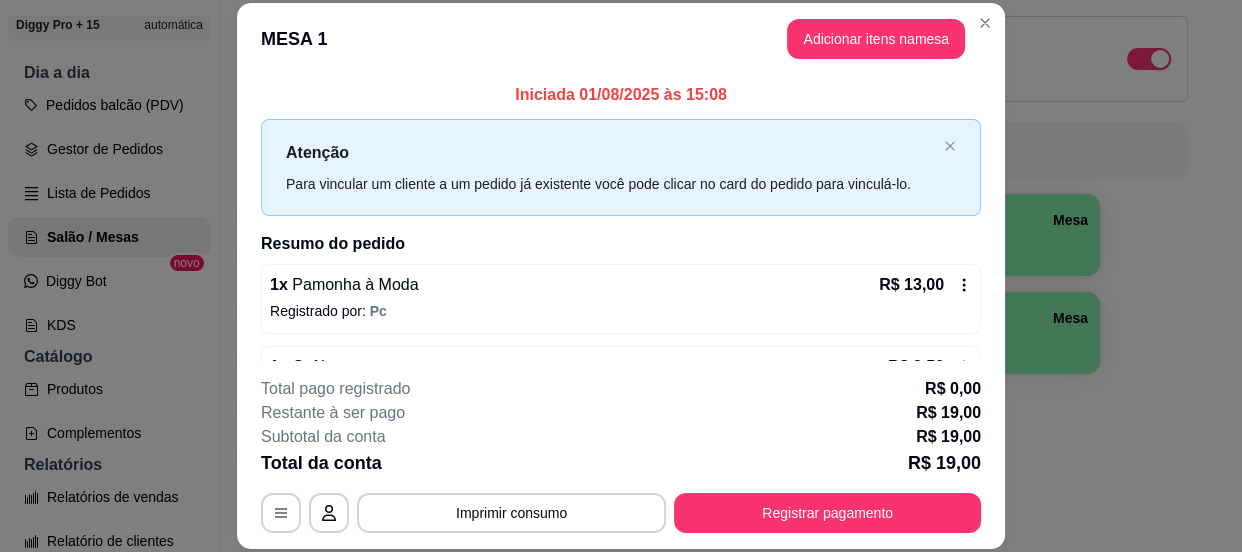 scroll, scrollTop: 143, scrollLeft: 0, axis: vertical 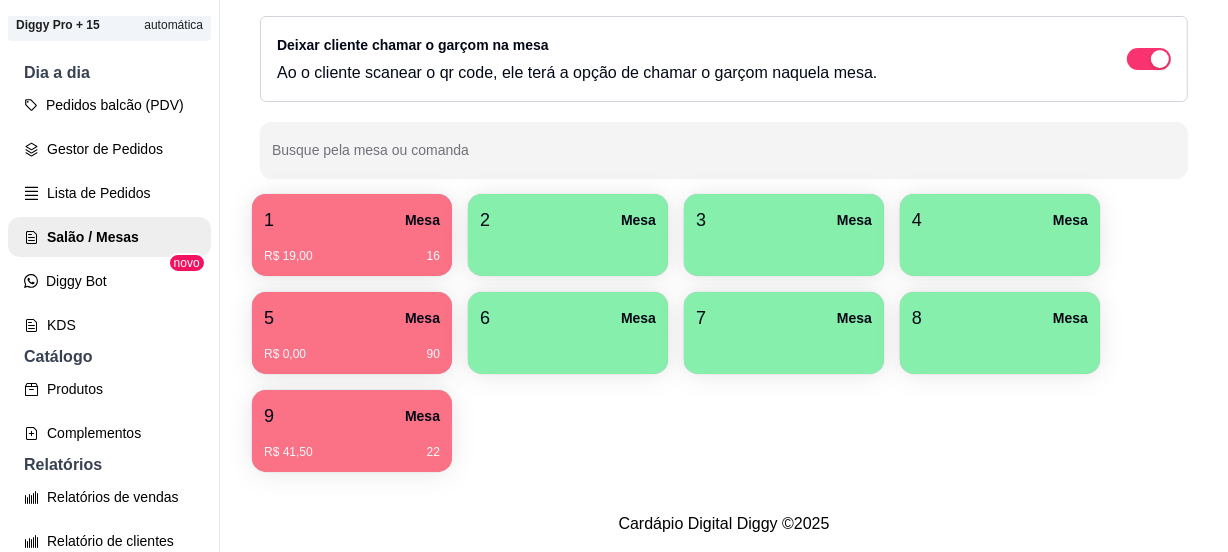 click on "2 Mesa" at bounding box center (568, 220) 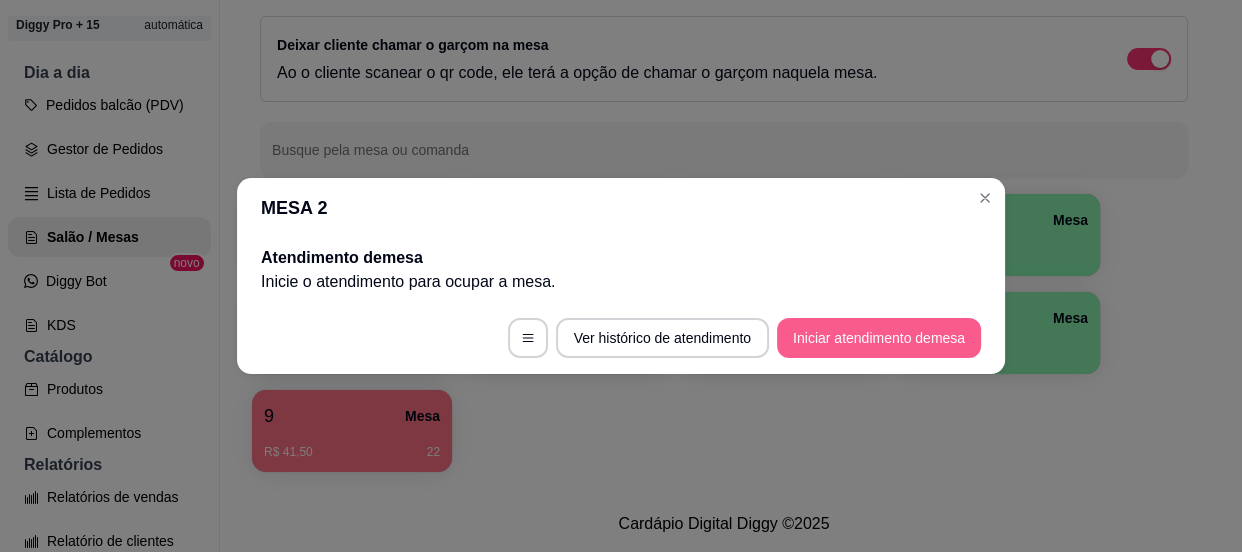 click on "Iniciar atendimento de  mesa" at bounding box center [879, 338] 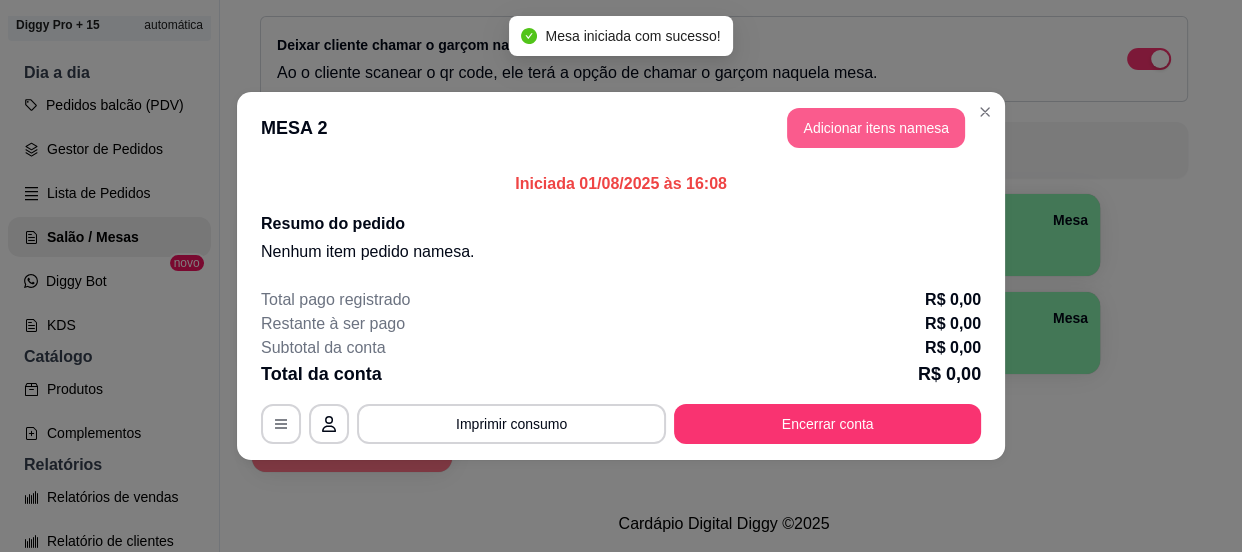click on "Adicionar itens na  mesa" at bounding box center (876, 128) 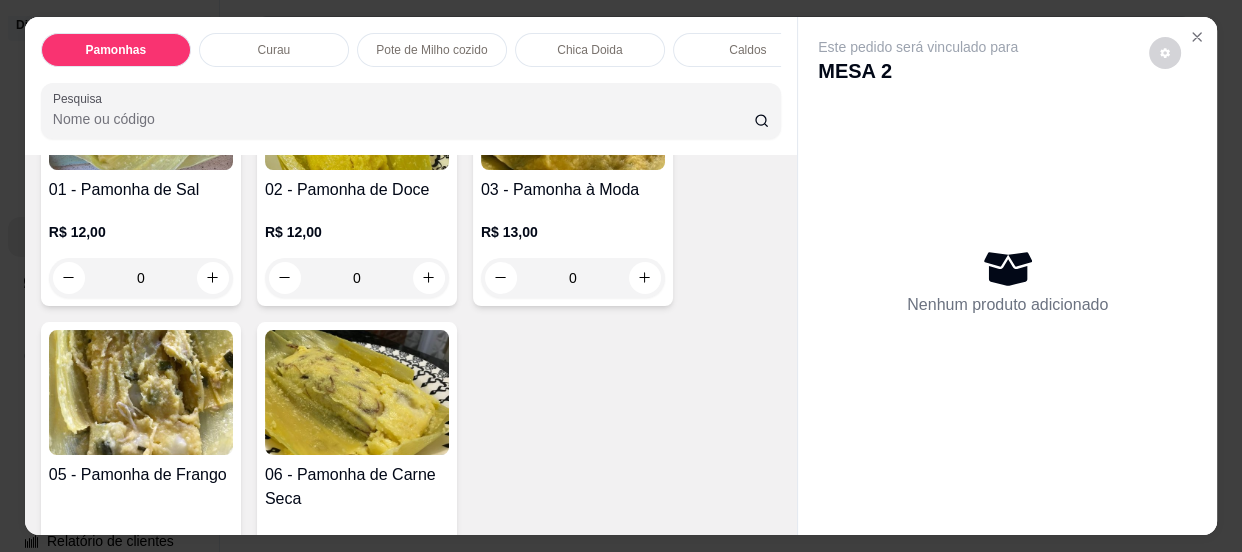 scroll, scrollTop: 272, scrollLeft: 0, axis: vertical 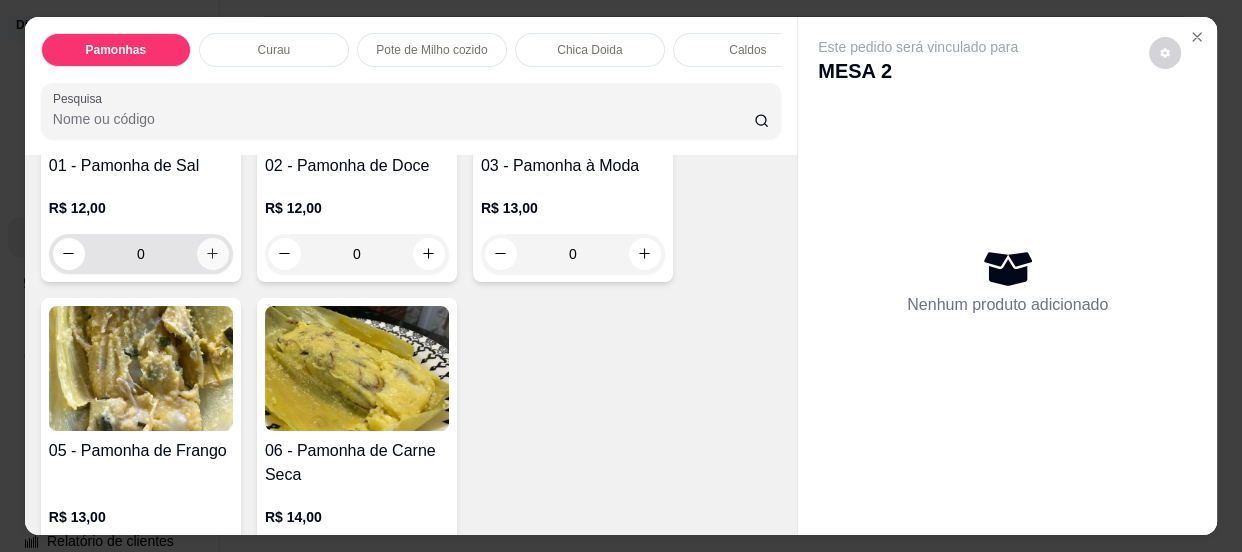 click at bounding box center [213, 254] 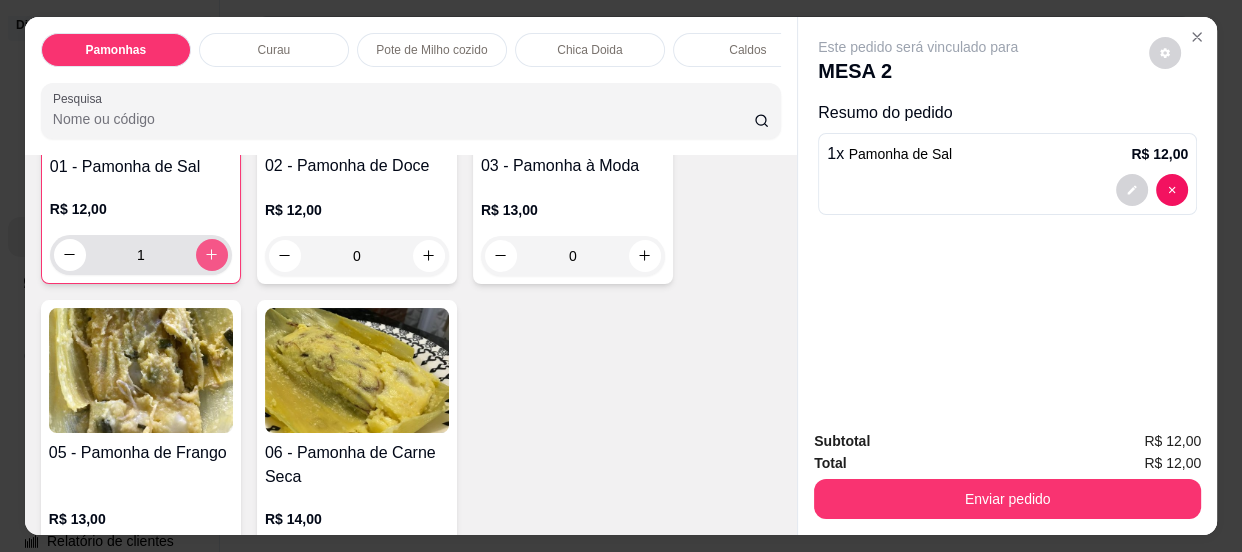 type on "1" 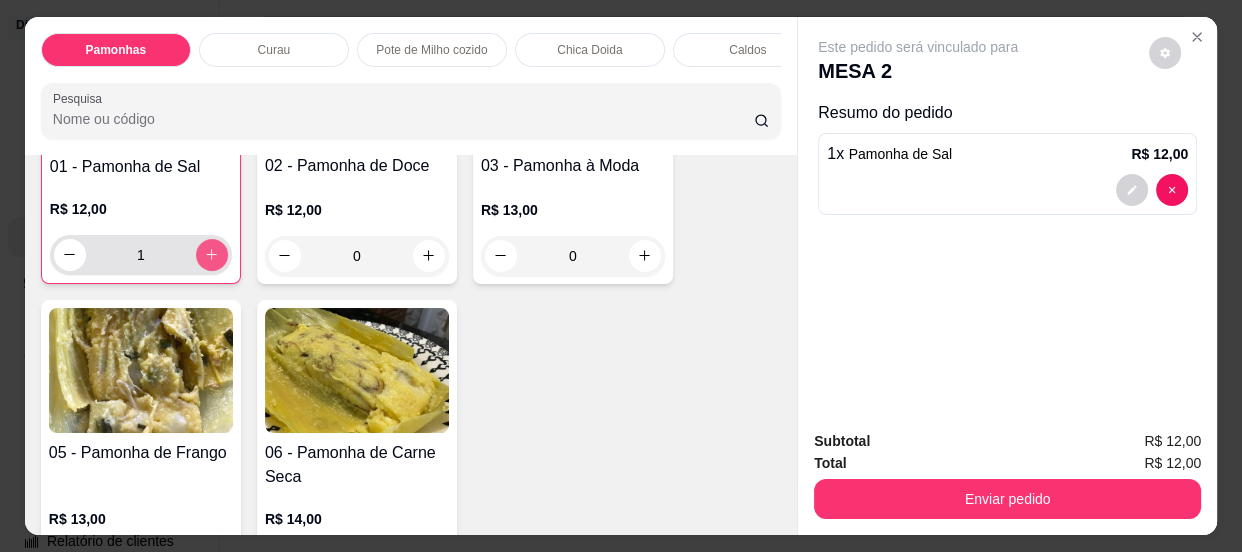 scroll, scrollTop: 273, scrollLeft: 0, axis: vertical 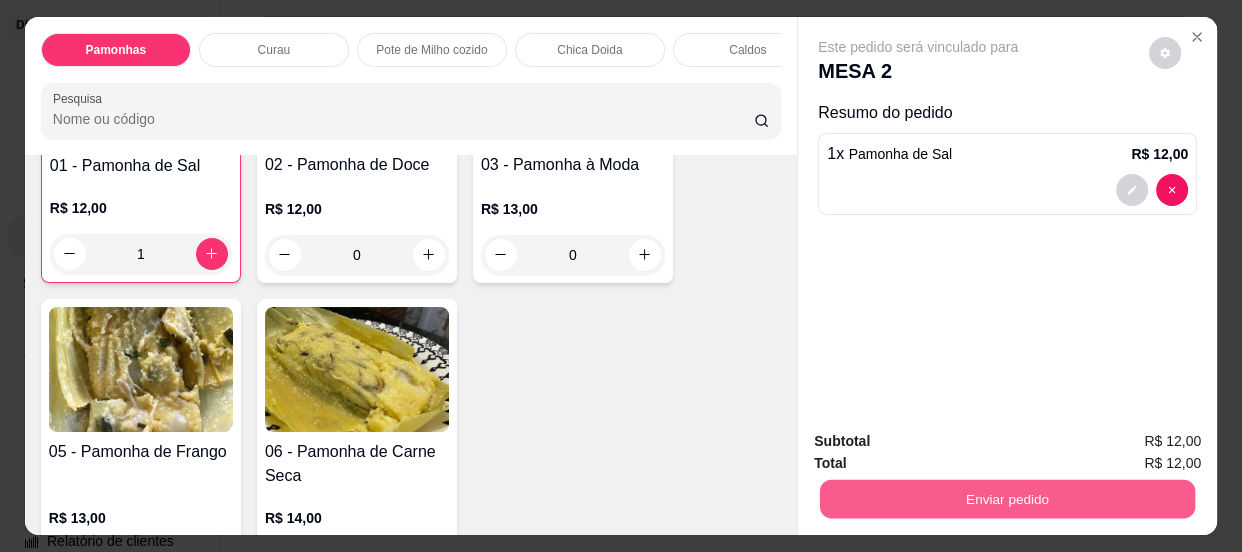 click on "Enviar pedido" at bounding box center (1007, 499) 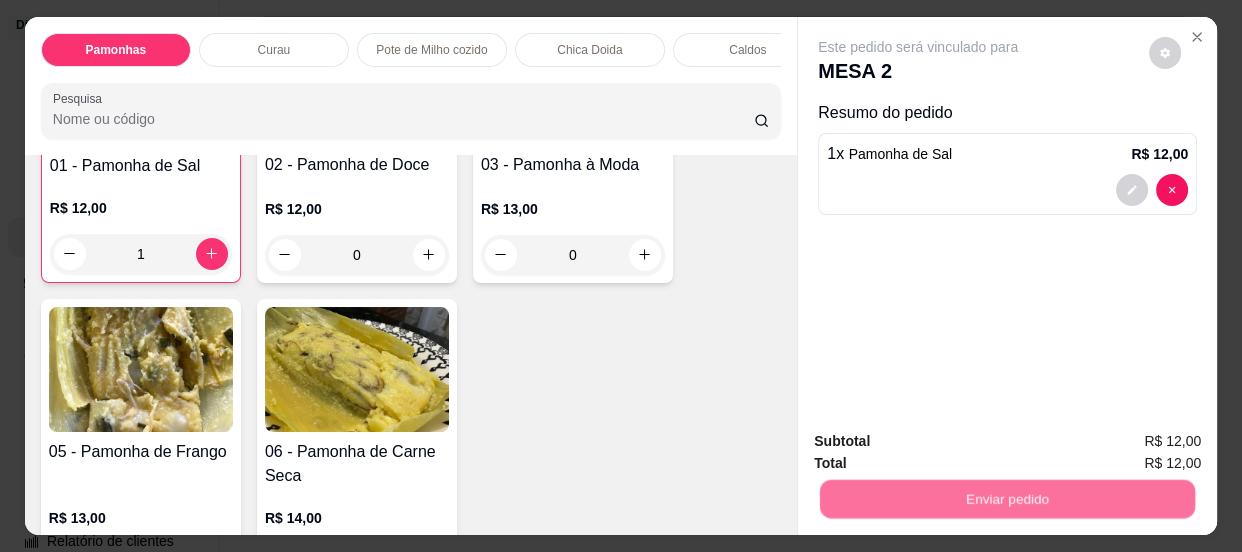 click on "Não registrar e enviar pedido" at bounding box center [942, 443] 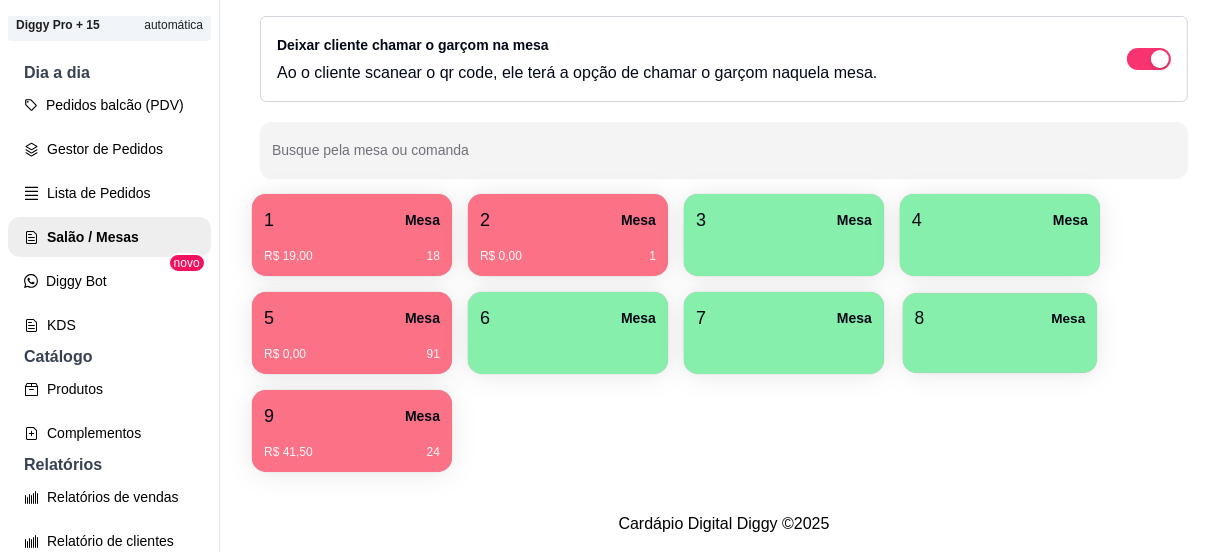 click at bounding box center (1000, 346) 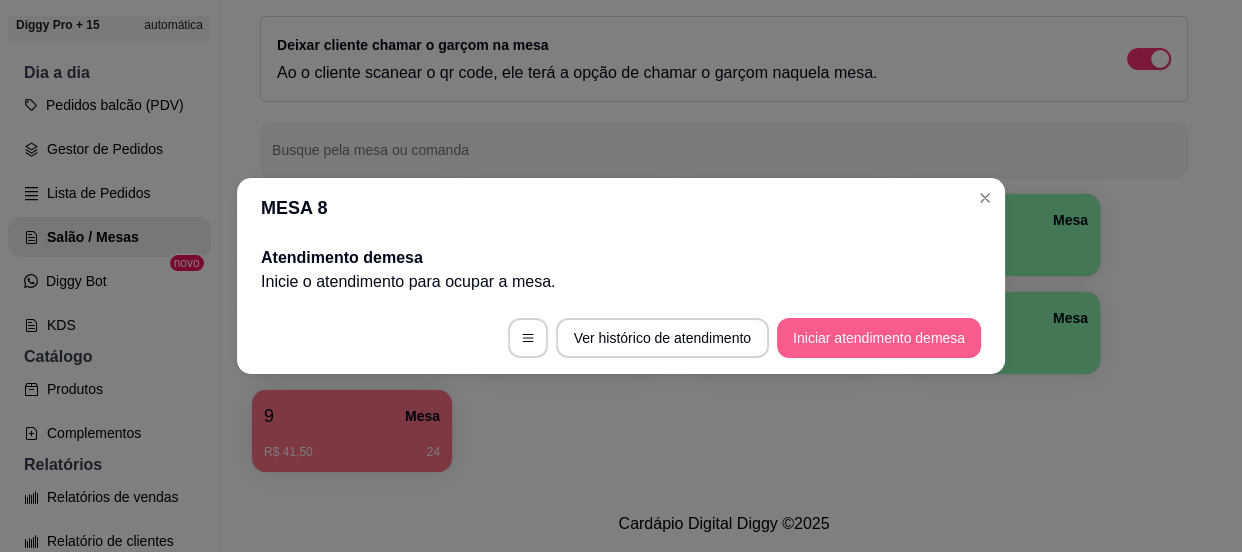 click on "Iniciar atendimento de  mesa" at bounding box center (879, 338) 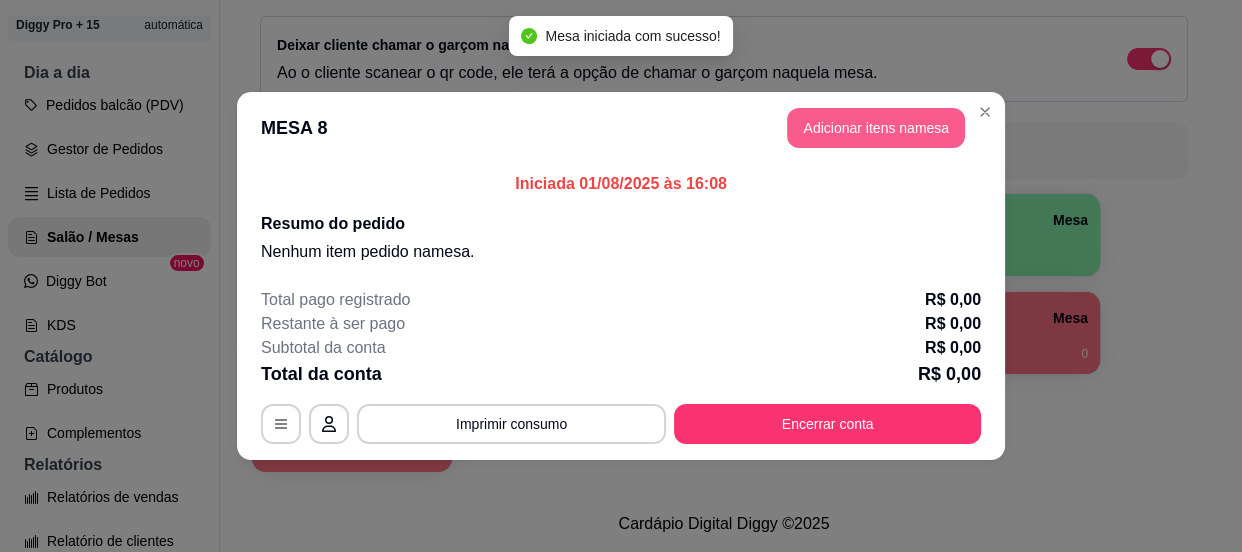 click on "Adicionar itens na  mesa" at bounding box center (876, 128) 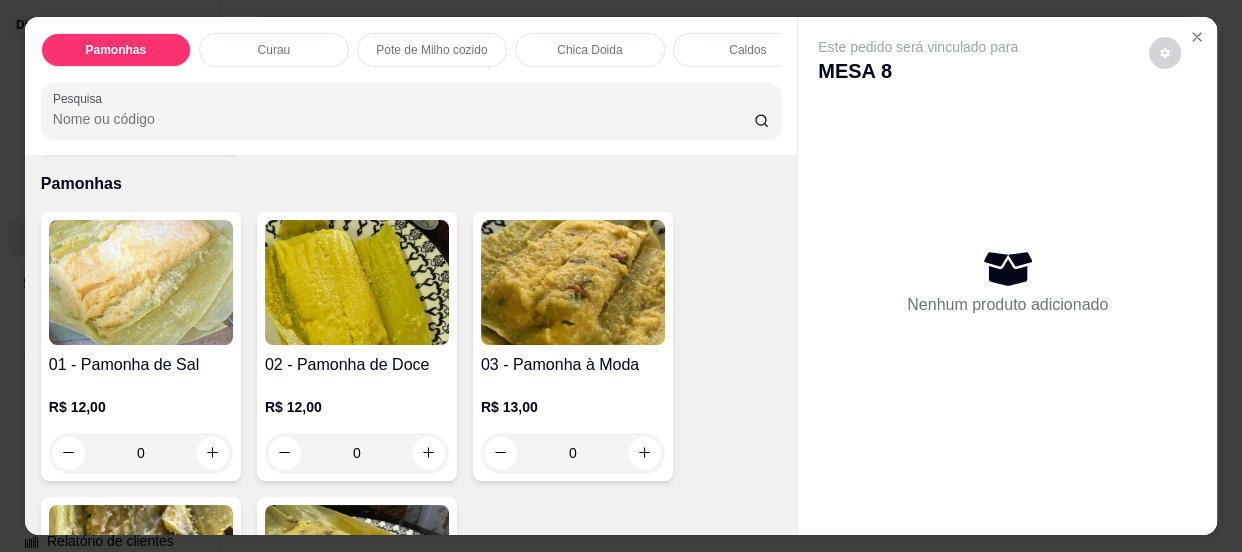 scroll, scrollTop: 181, scrollLeft: 0, axis: vertical 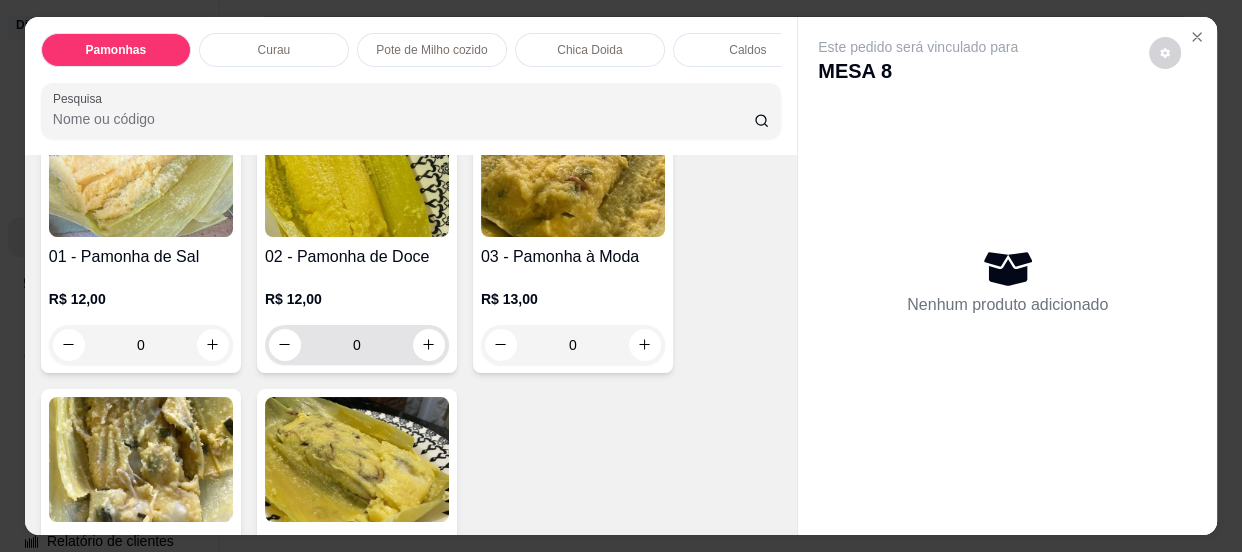 click on "0" at bounding box center [357, 345] 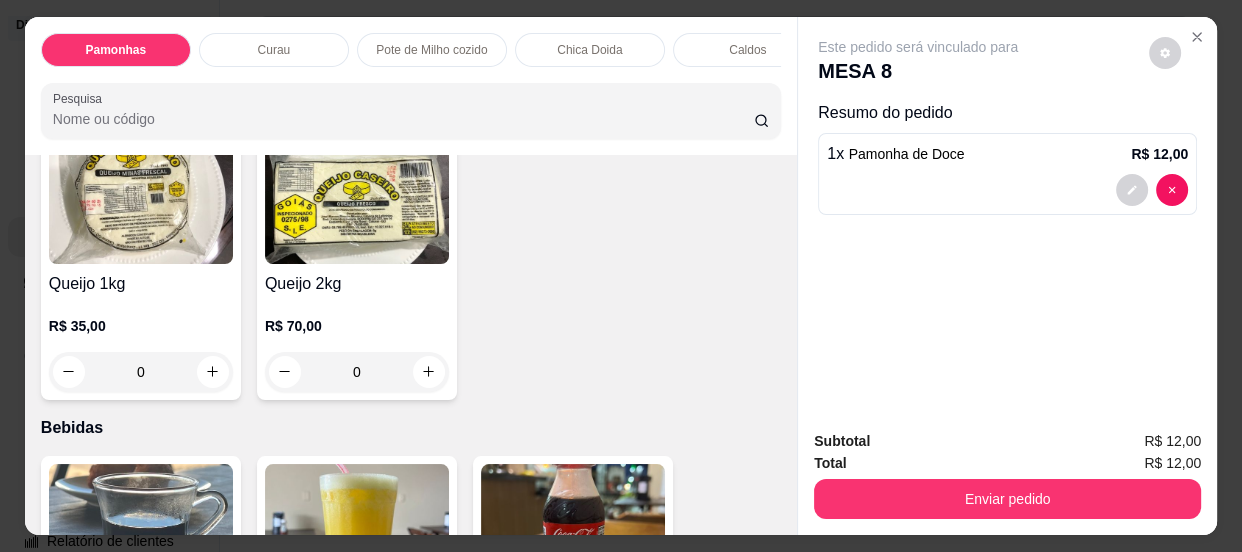 scroll, scrollTop: 2363, scrollLeft: 0, axis: vertical 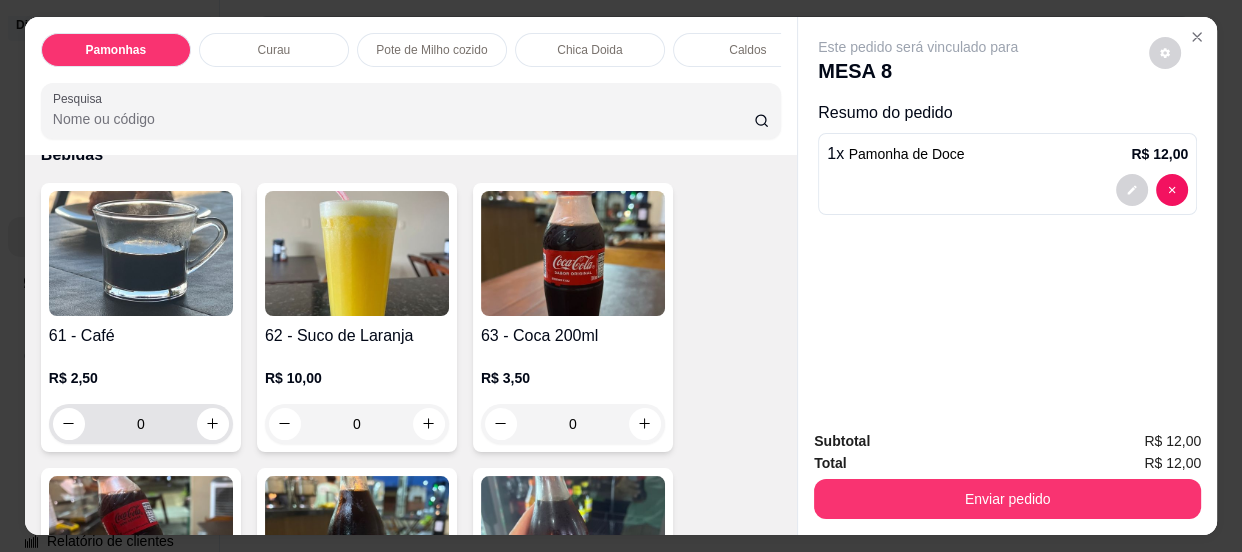 type on "1" 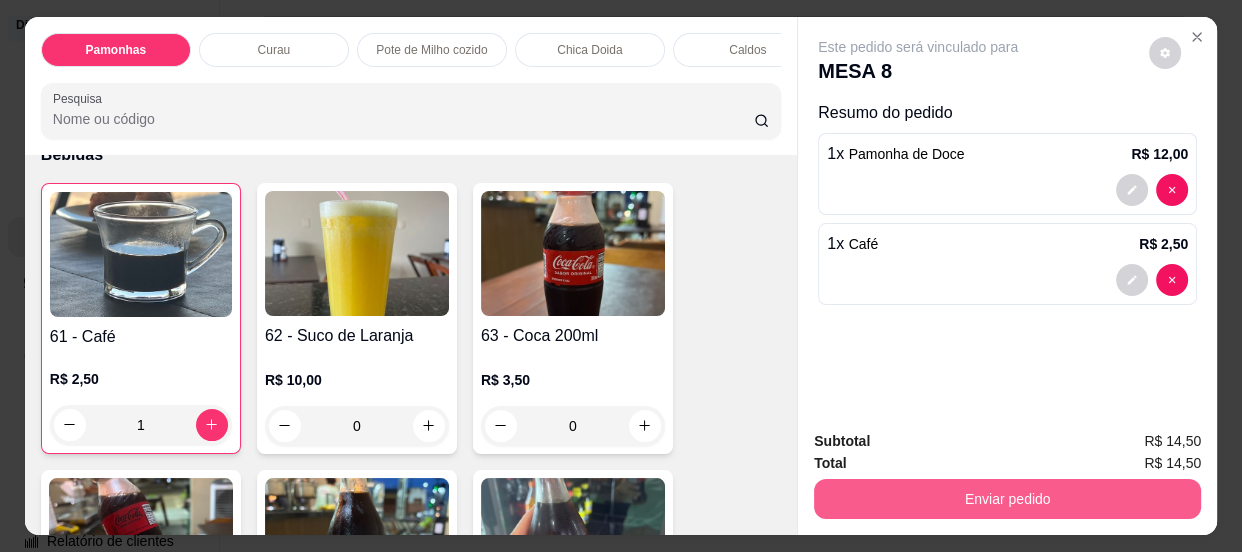 type on "1" 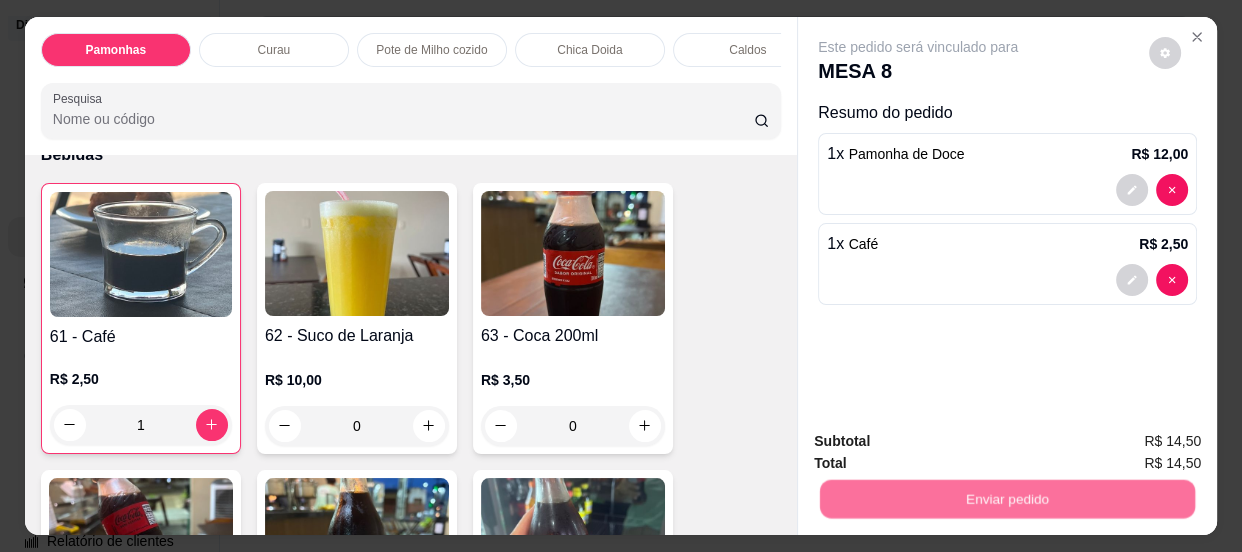 click on "Não registrar e enviar pedido" at bounding box center (942, 443) 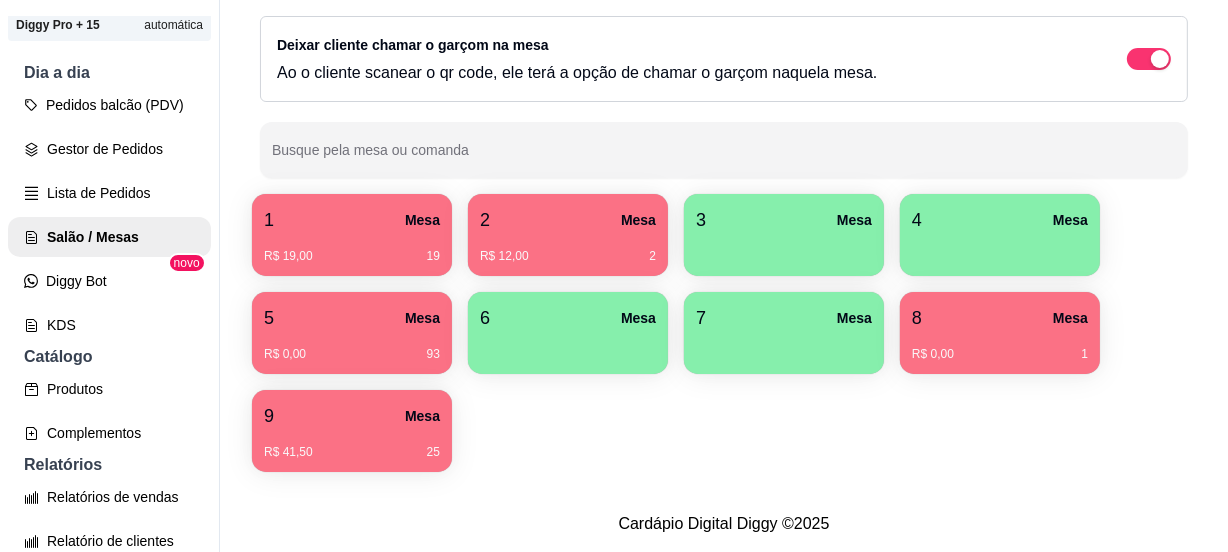 click on "4 Mesa" at bounding box center (1000, 220) 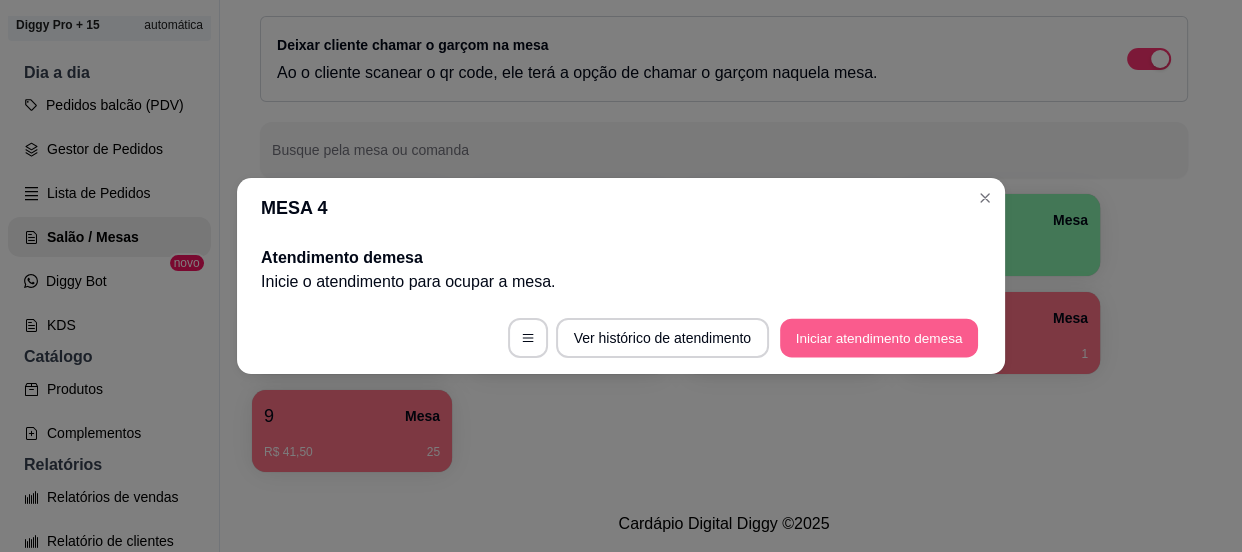 click on "Iniciar atendimento de  mesa" at bounding box center (879, 338) 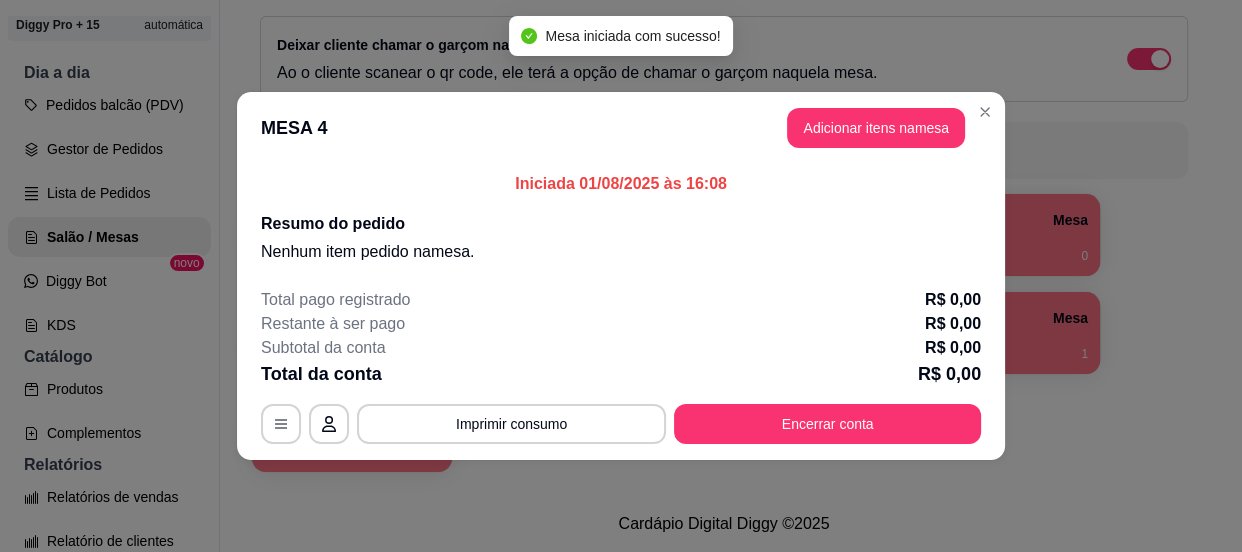 click on "Adicionar itens na  mesa" at bounding box center [876, 128] 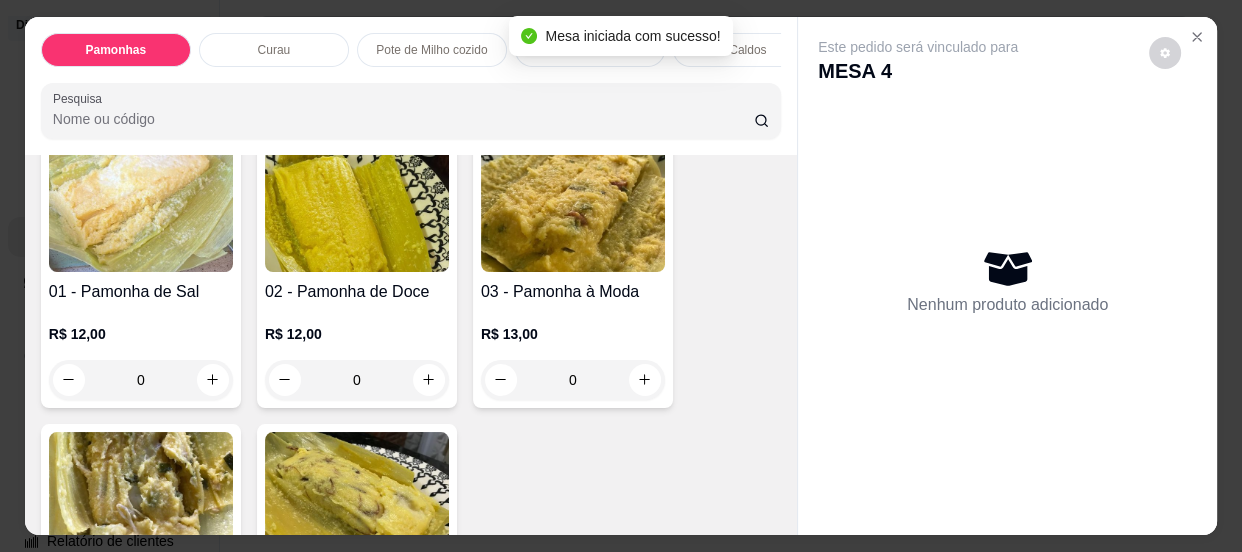 scroll, scrollTop: 181, scrollLeft: 0, axis: vertical 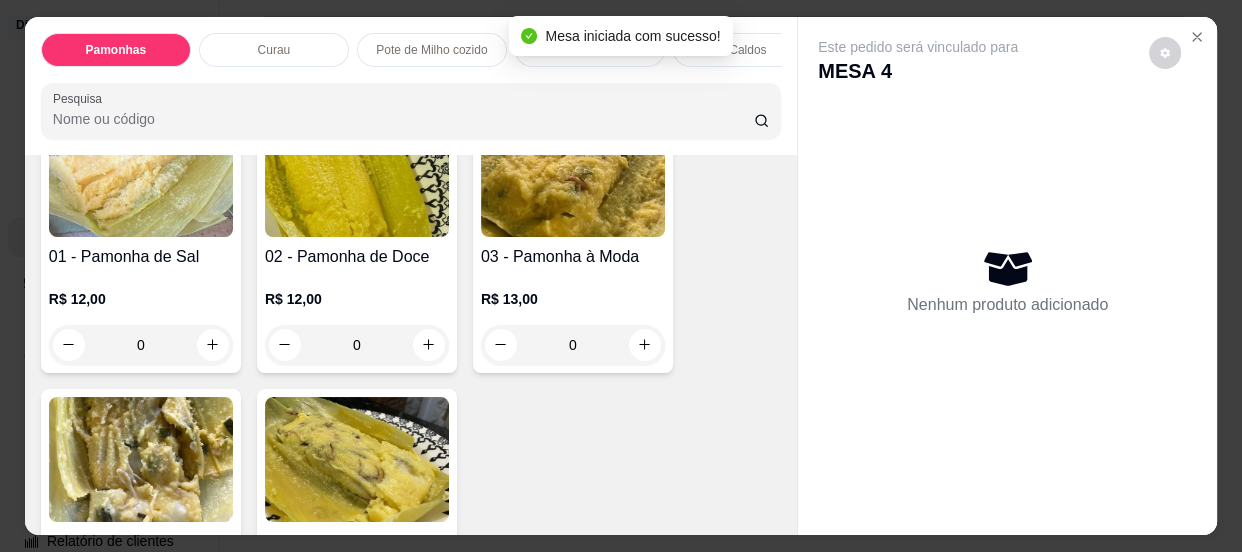 click on "R$ 12,00 0" at bounding box center (357, 327) 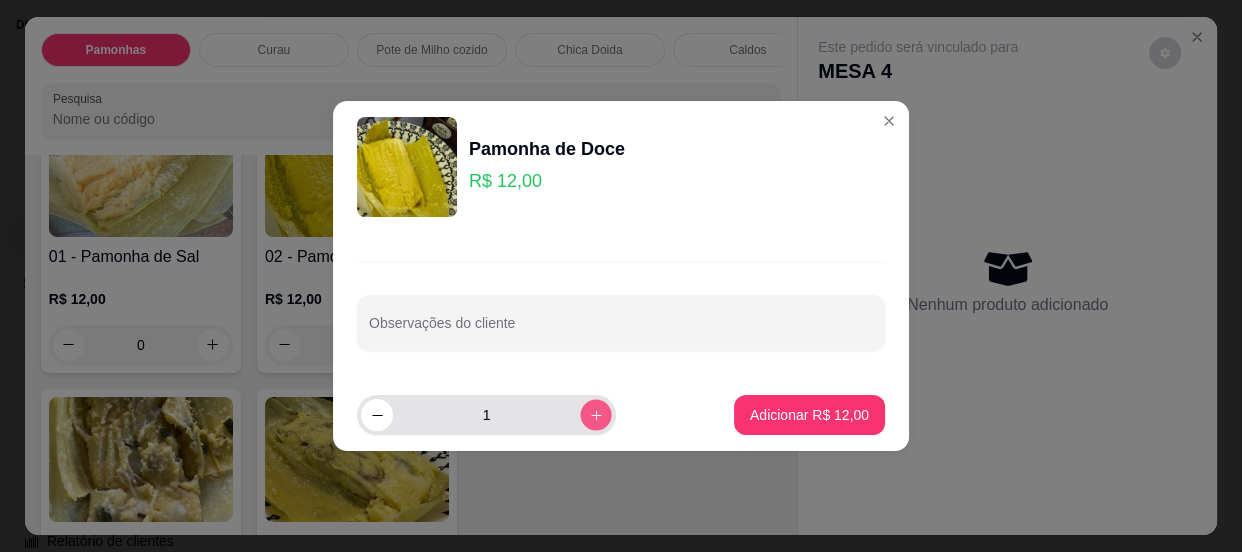 click at bounding box center [595, 414] 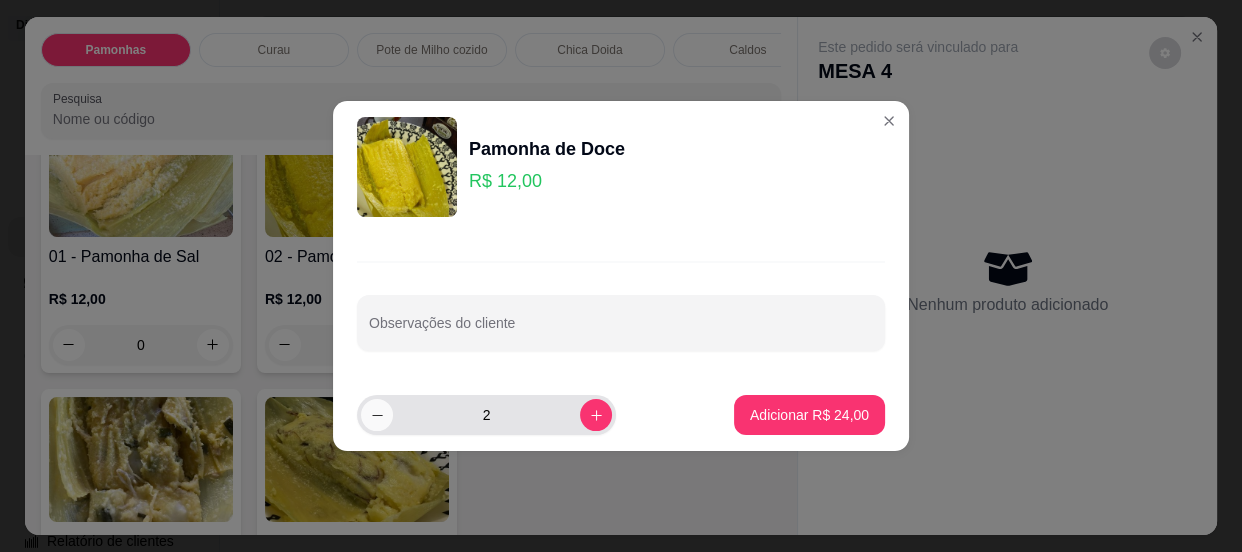 click 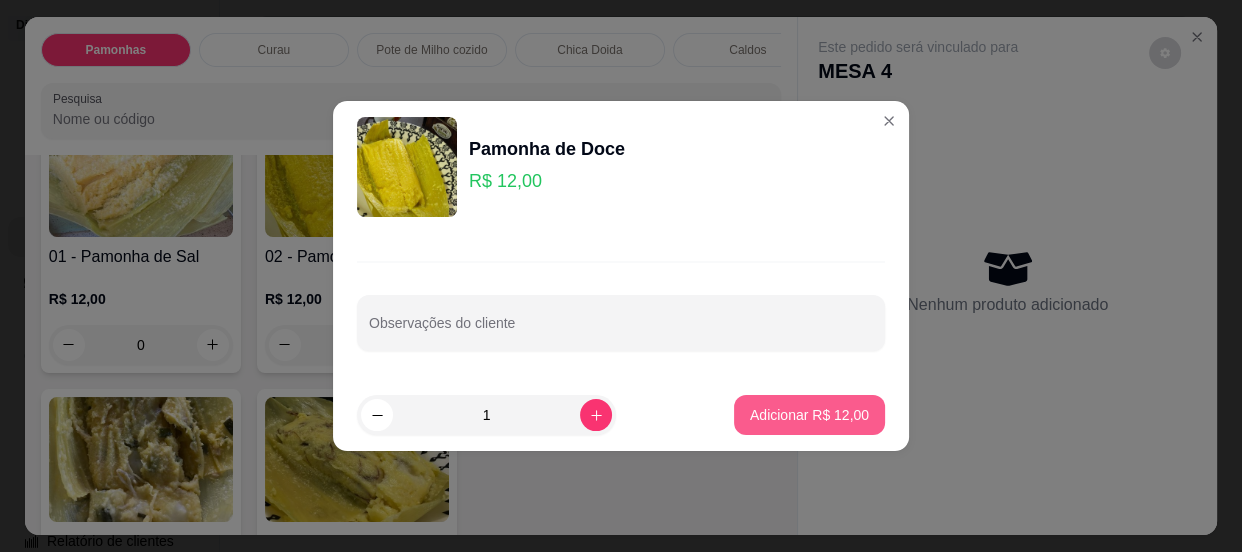 click on "Adicionar   R$ 12,00" at bounding box center [809, 415] 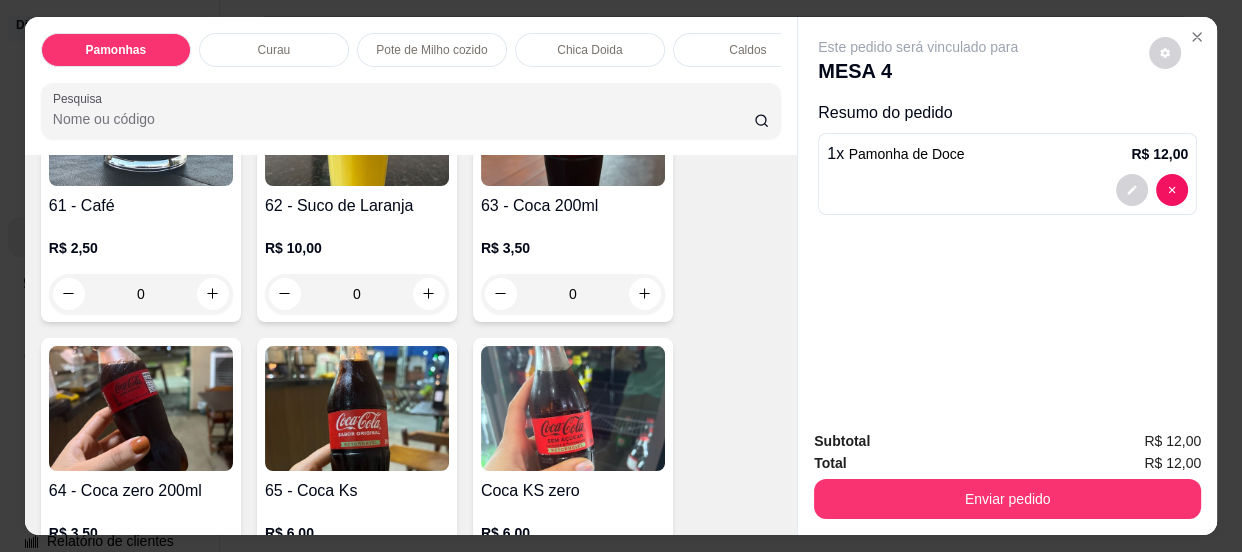 scroll, scrollTop: 2545, scrollLeft: 0, axis: vertical 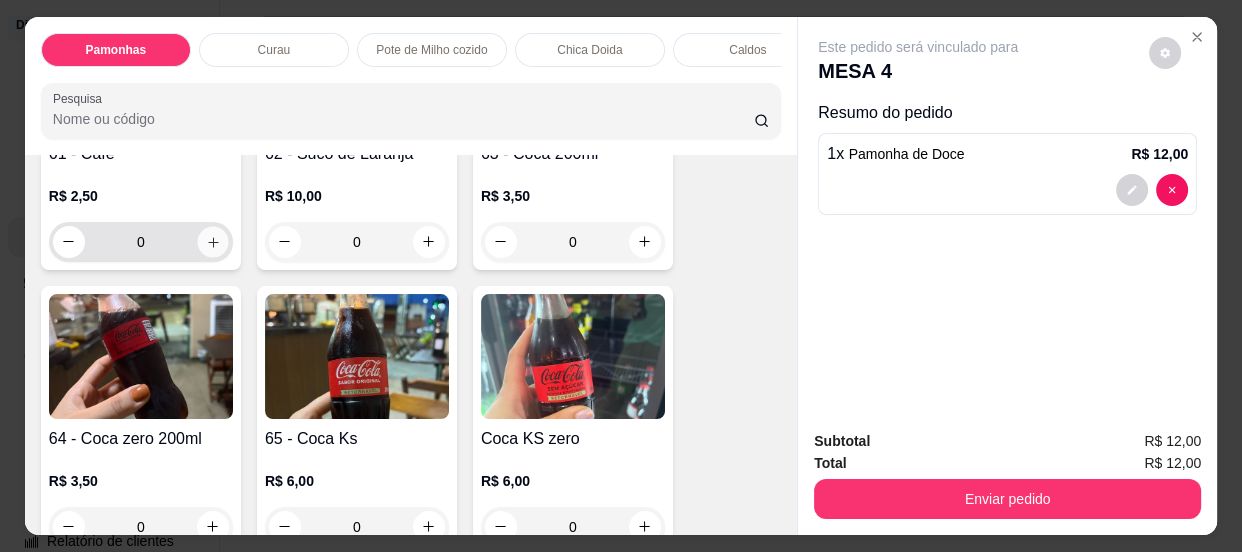 click 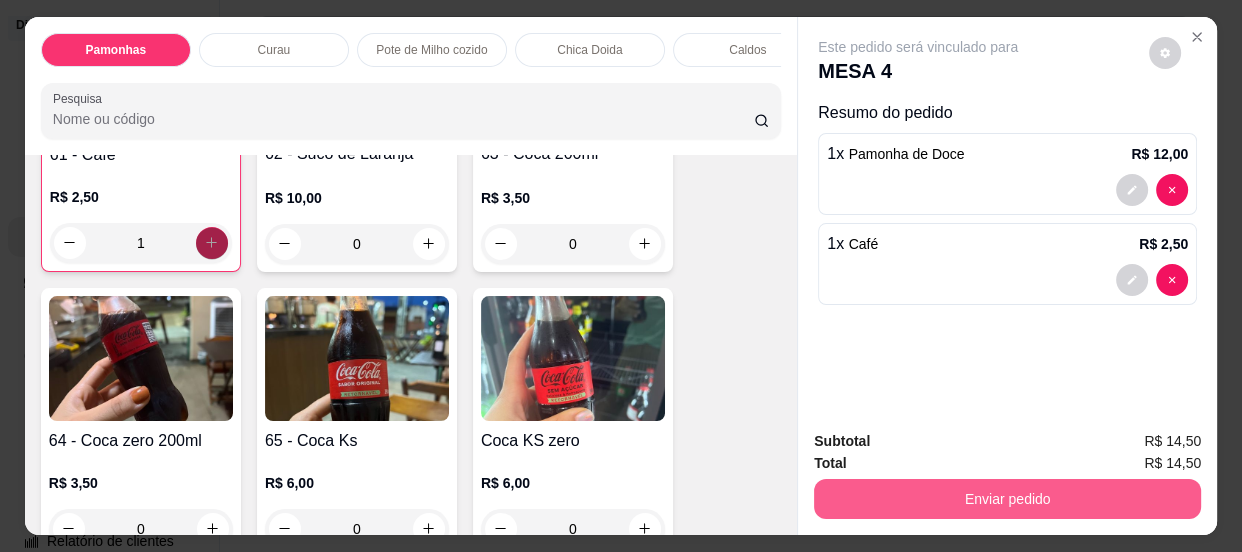 scroll, scrollTop: 2546, scrollLeft: 0, axis: vertical 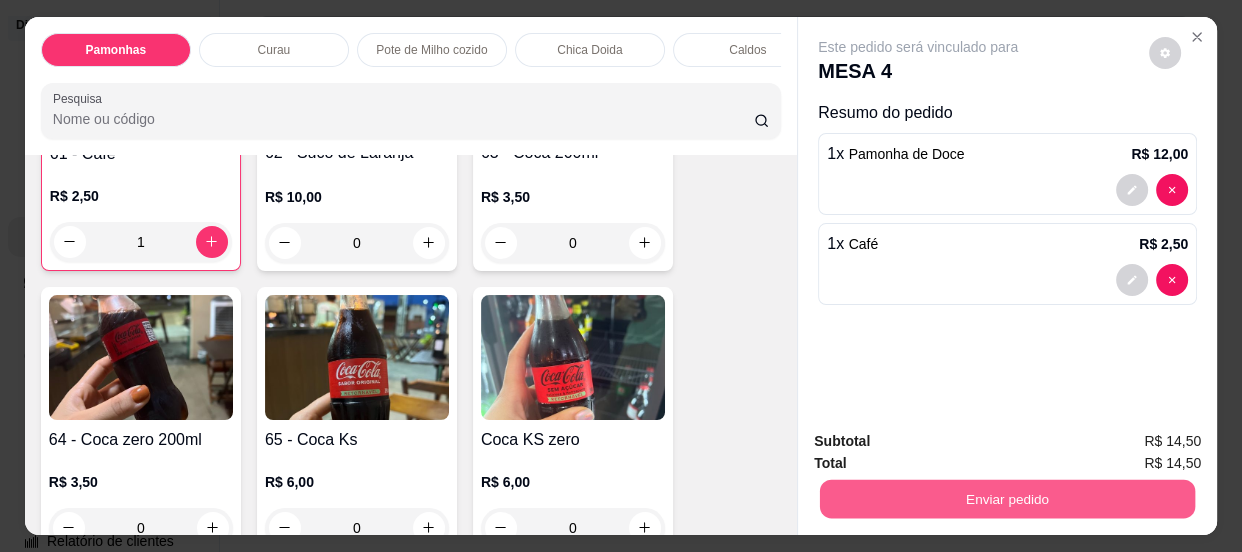 click on "Enviar pedido" at bounding box center (1007, 499) 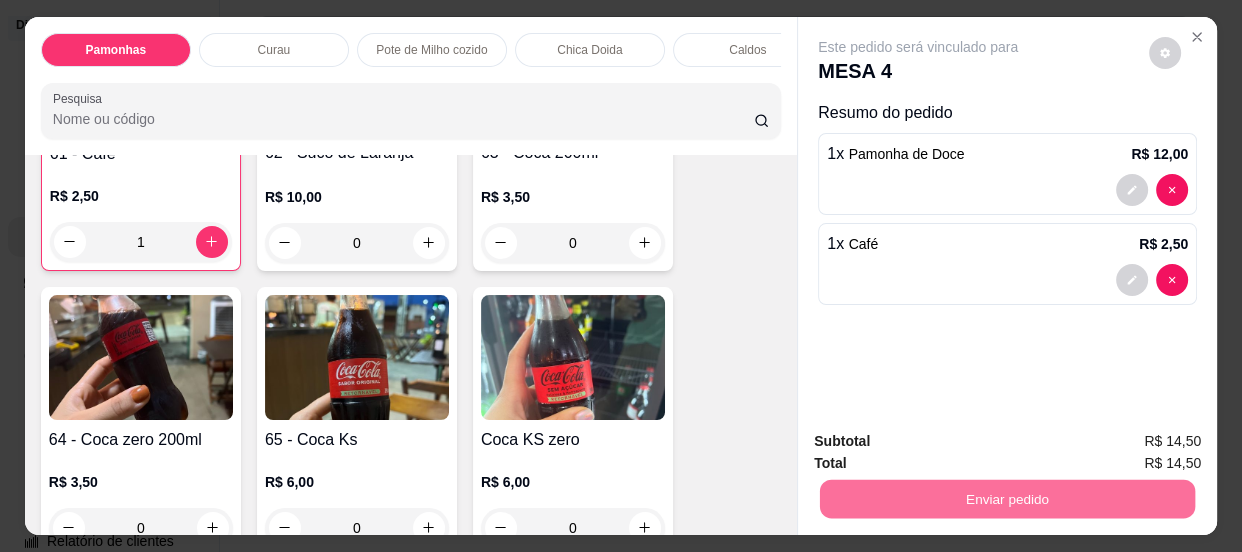 click on "Não registrar e enviar pedido" at bounding box center (942, 442) 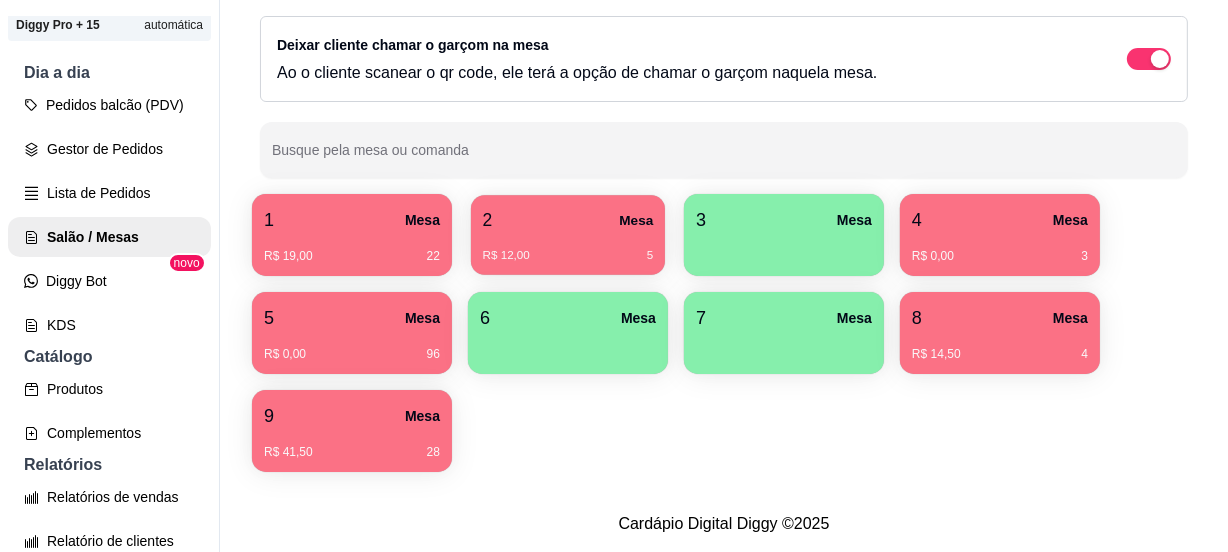 click on "R$ 12,00 5" at bounding box center (568, 248) 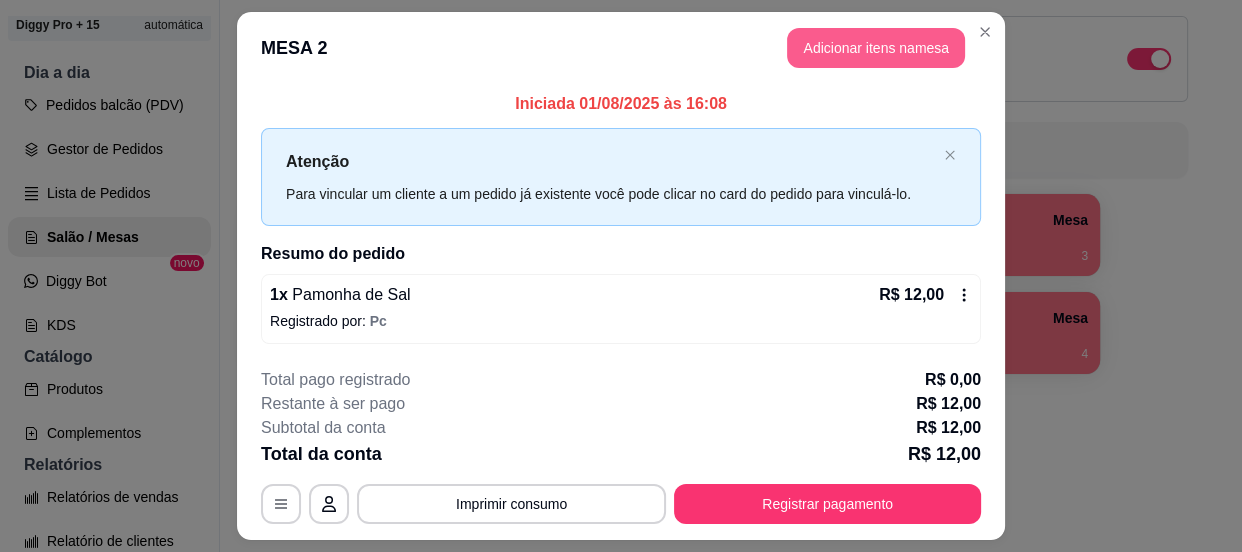 click on "Adicionar itens na  mesa" at bounding box center [876, 48] 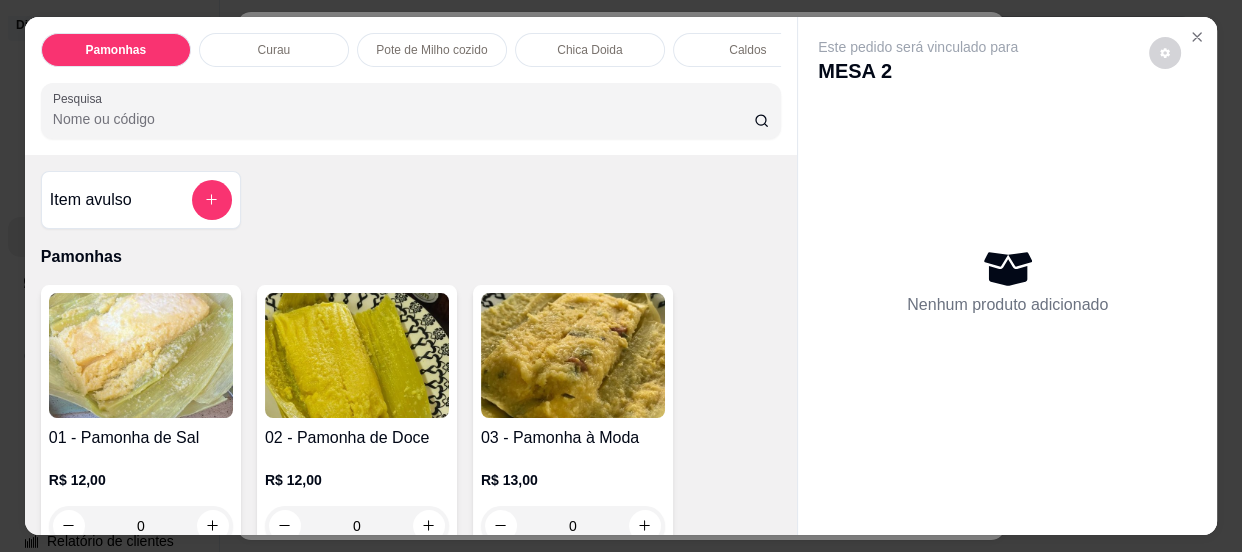 scroll, scrollTop: 0, scrollLeft: 0, axis: both 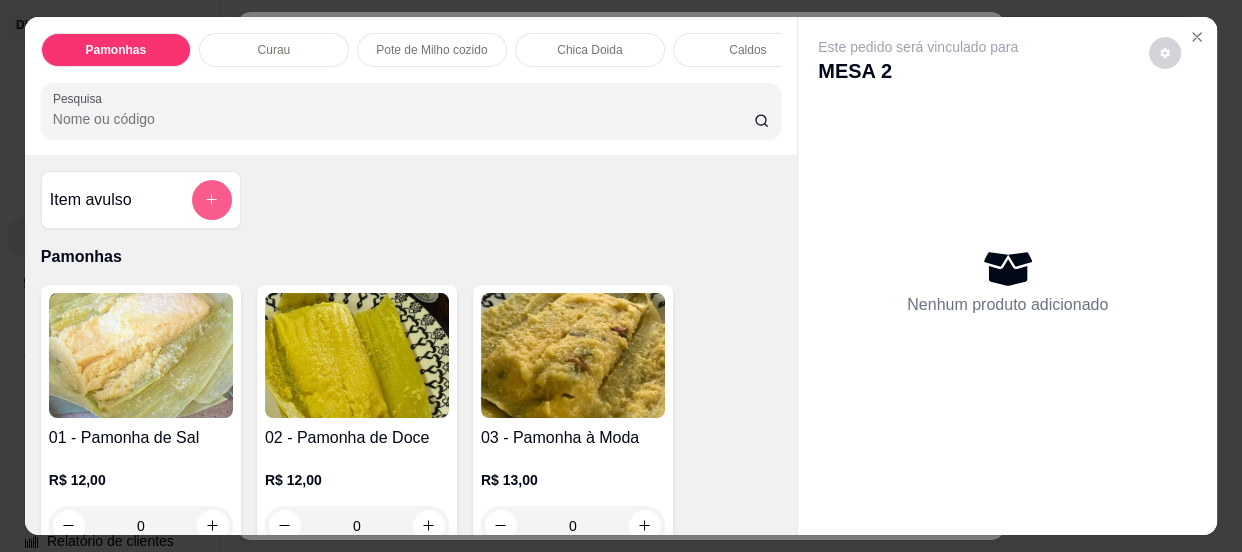 click 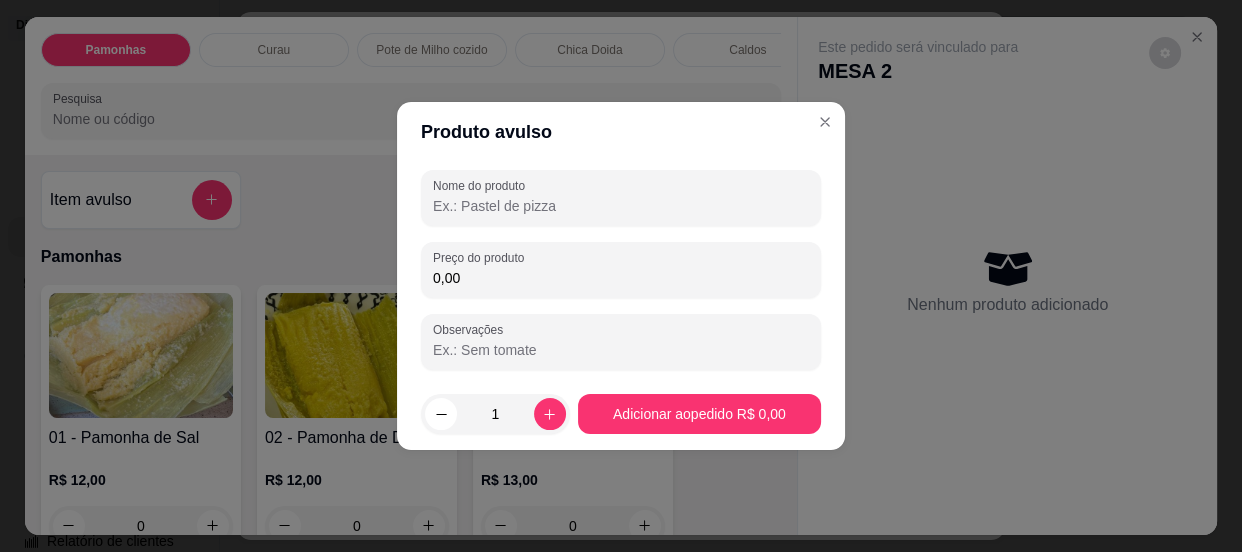 click on "Nome do produto" at bounding box center [621, 206] 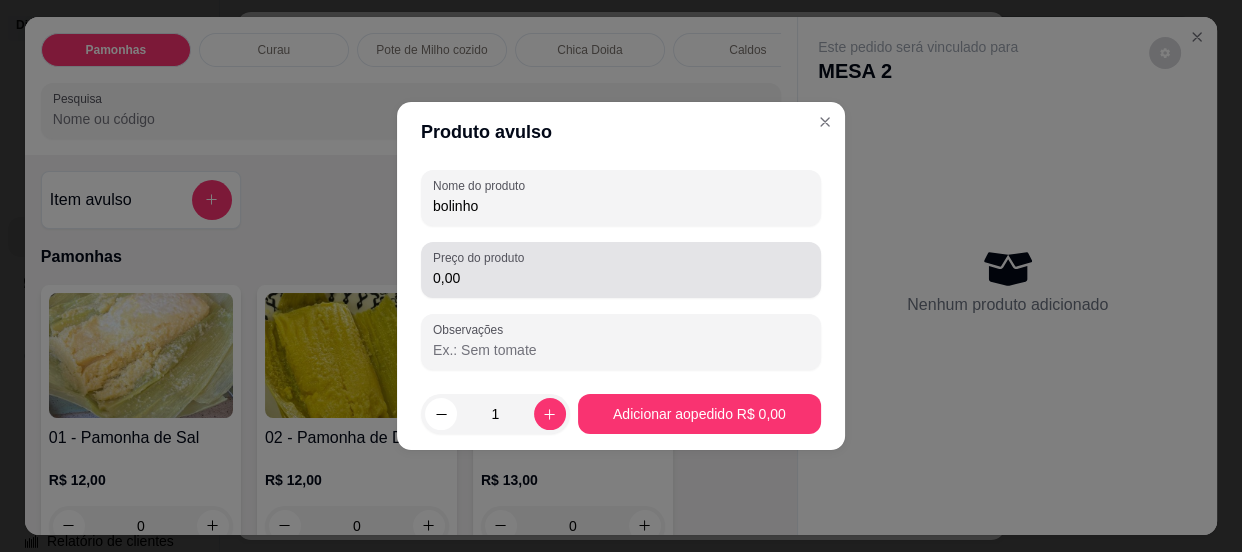type on "bolinho" 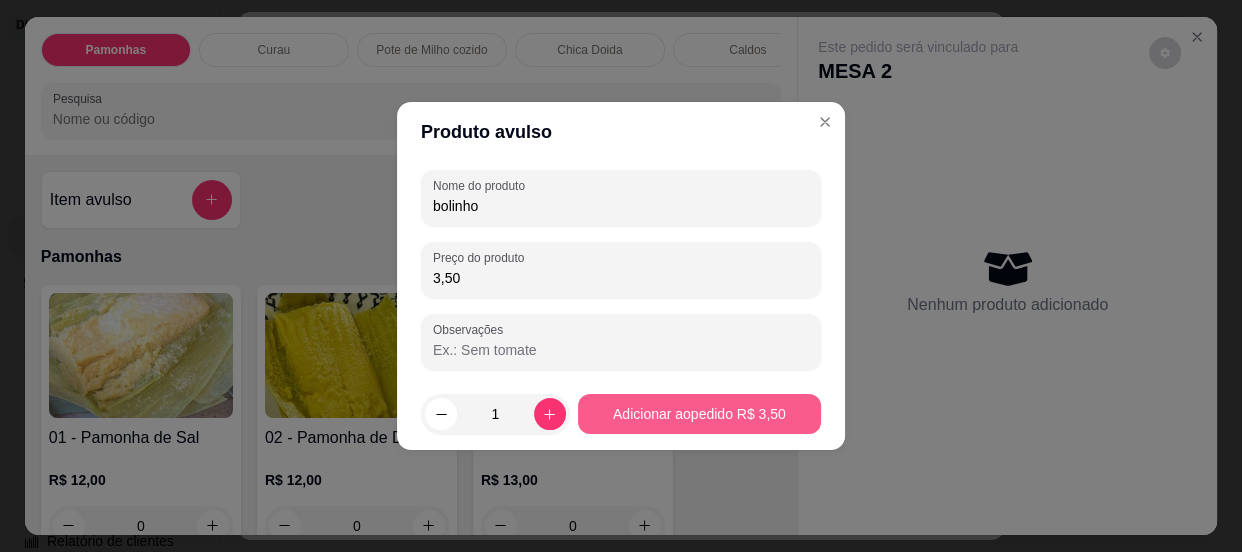 type on "3,50" 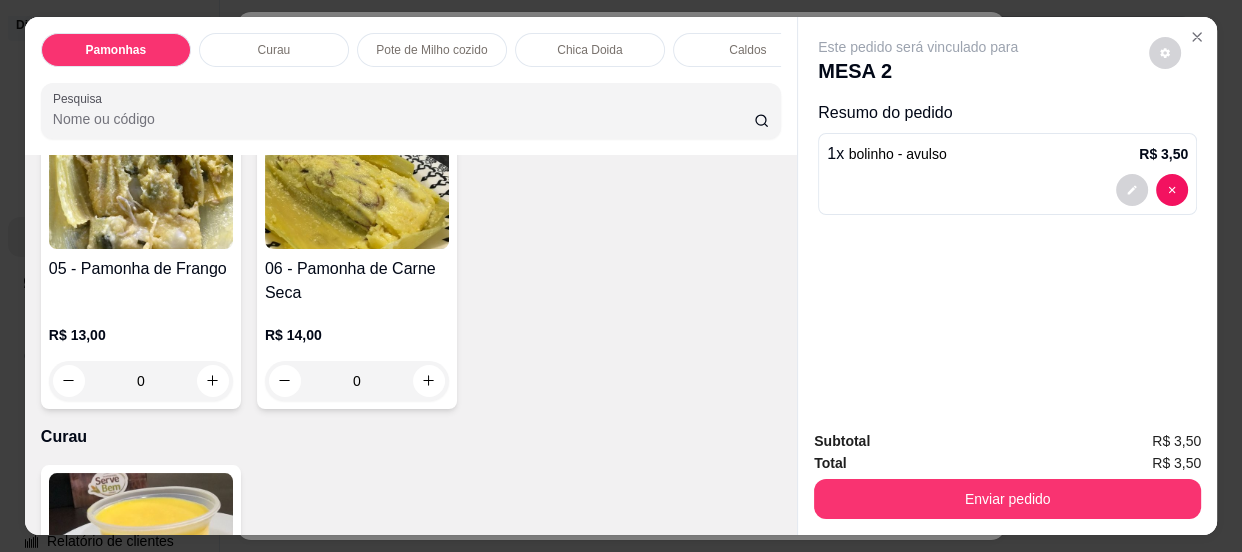 scroll, scrollTop: 818, scrollLeft: 0, axis: vertical 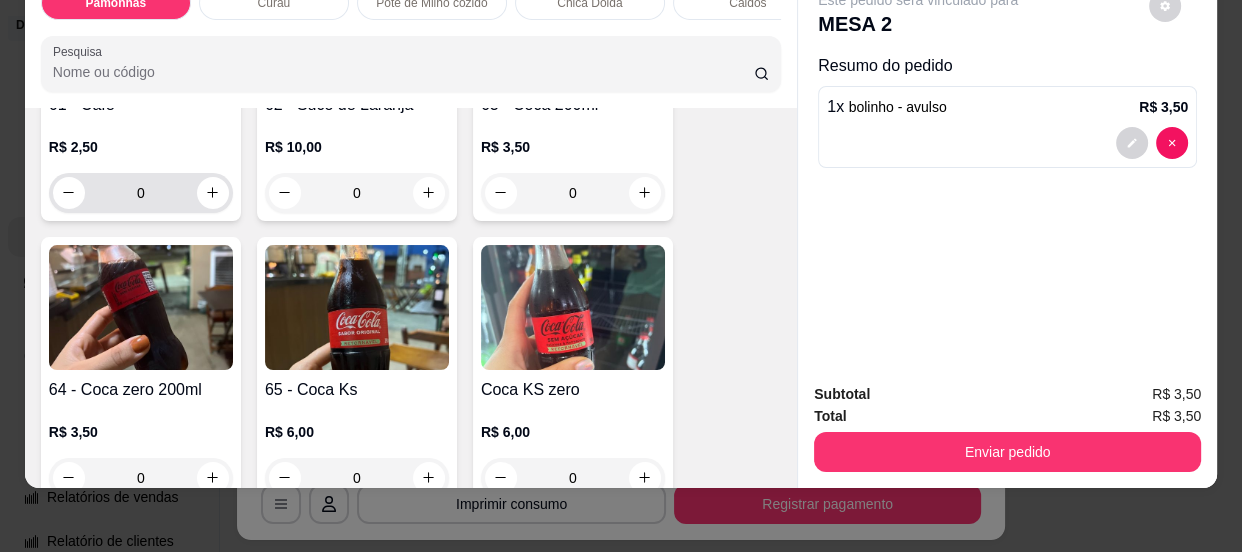 click on "0" at bounding box center [141, 193] 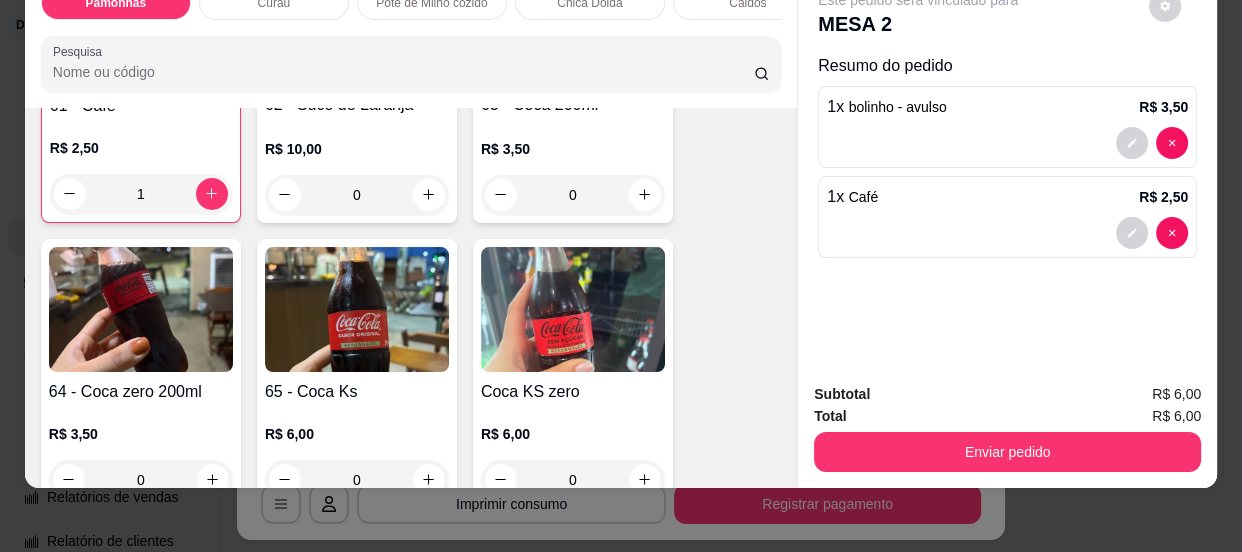 scroll, scrollTop: 2546, scrollLeft: 0, axis: vertical 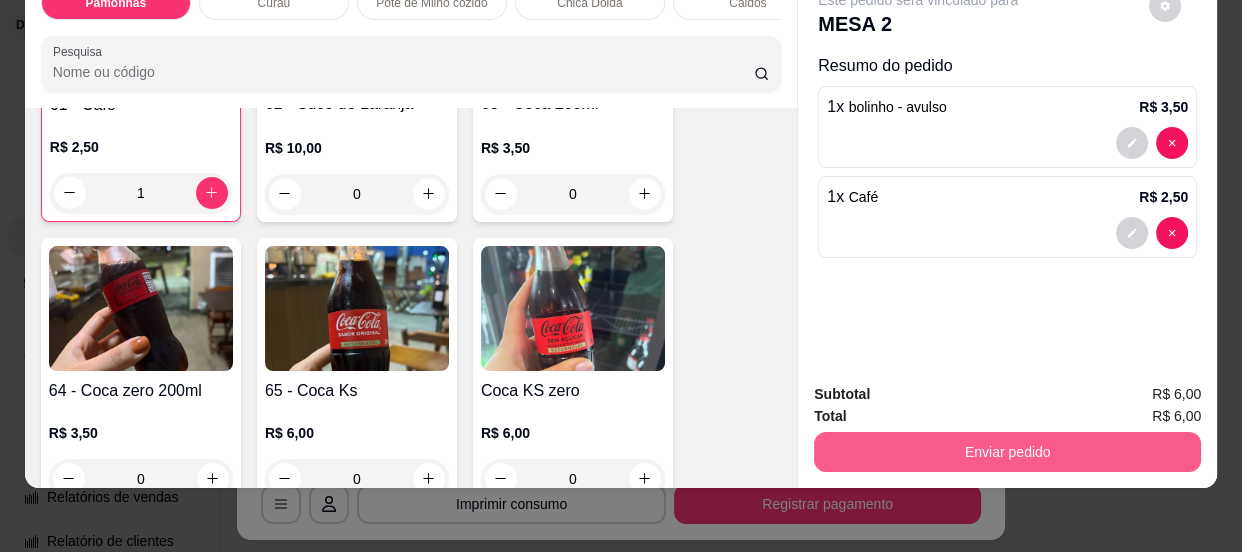type on "1" 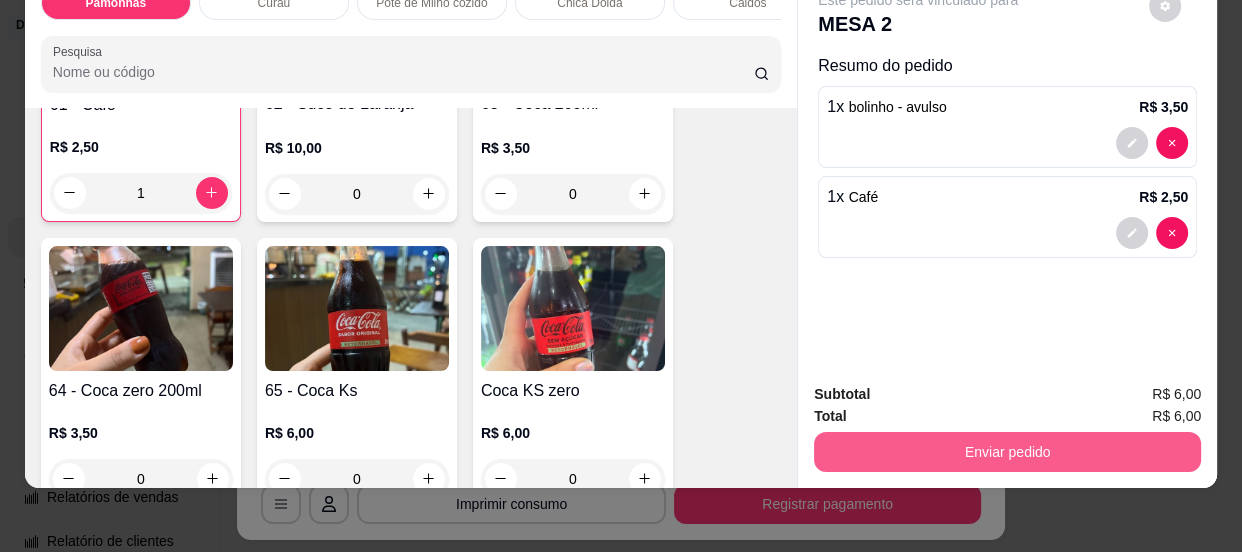click on "Enviar pedido" at bounding box center (1007, 452) 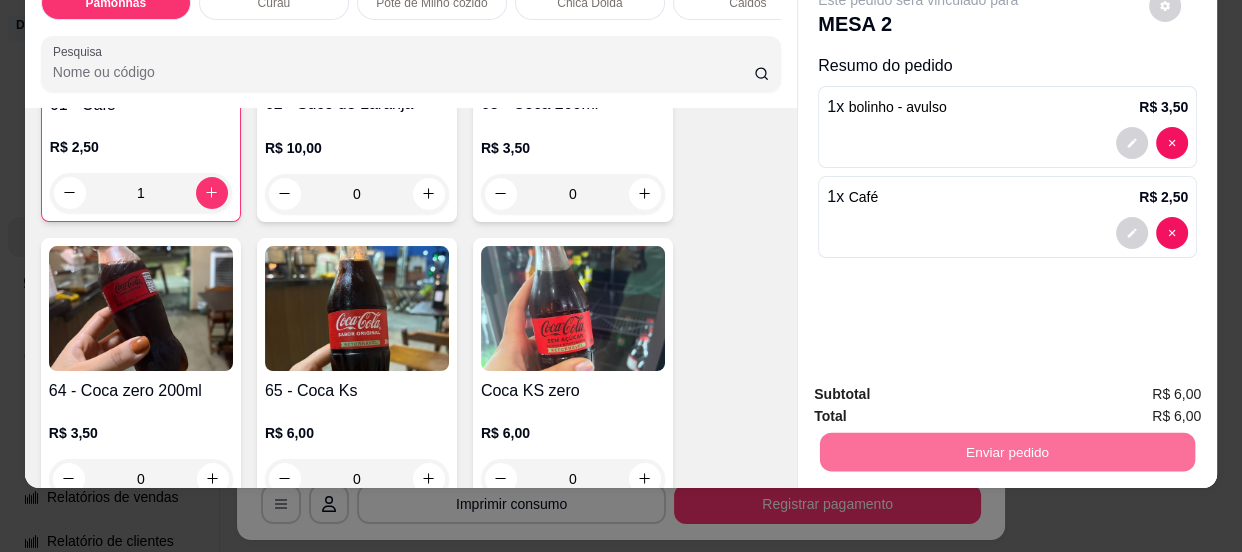 click on "Não registrar e enviar pedido" at bounding box center (942, 389) 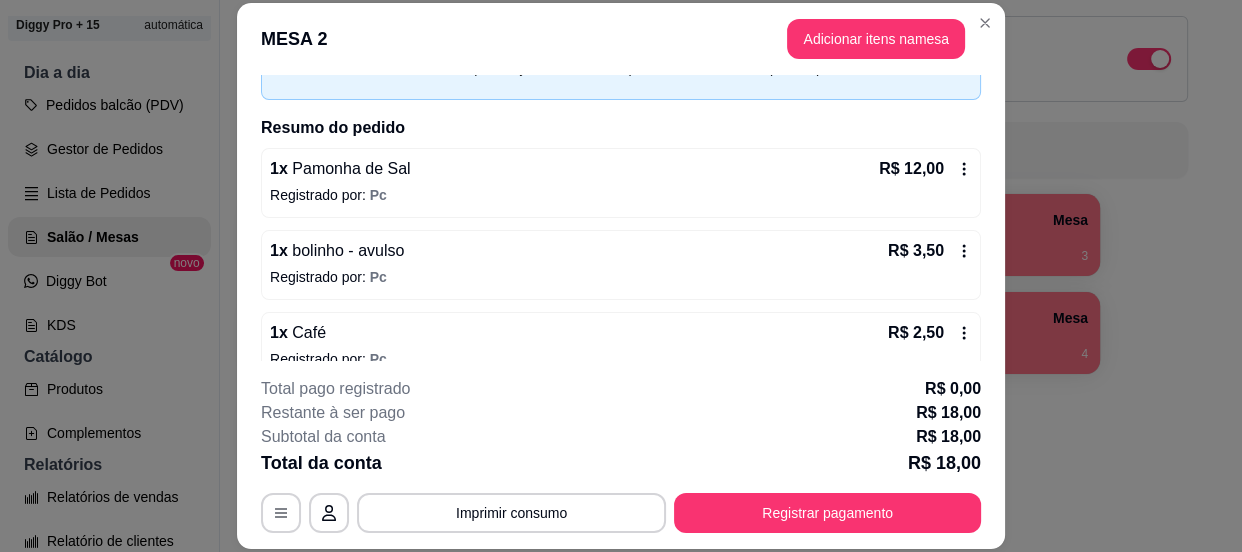 scroll, scrollTop: 143, scrollLeft: 0, axis: vertical 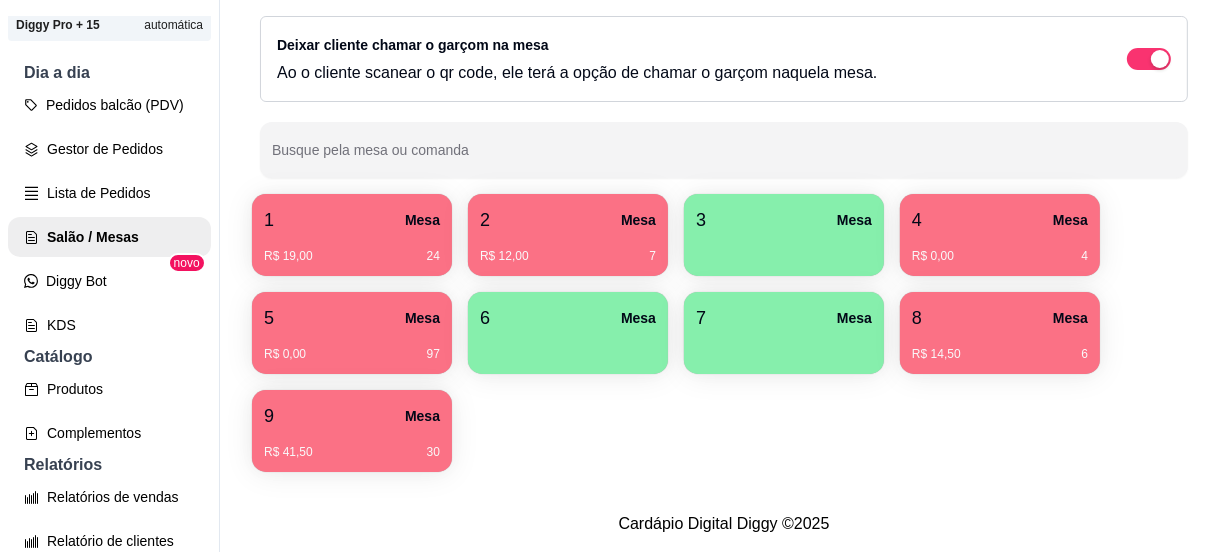 click on "R$ 19,00 24" at bounding box center (352, 249) 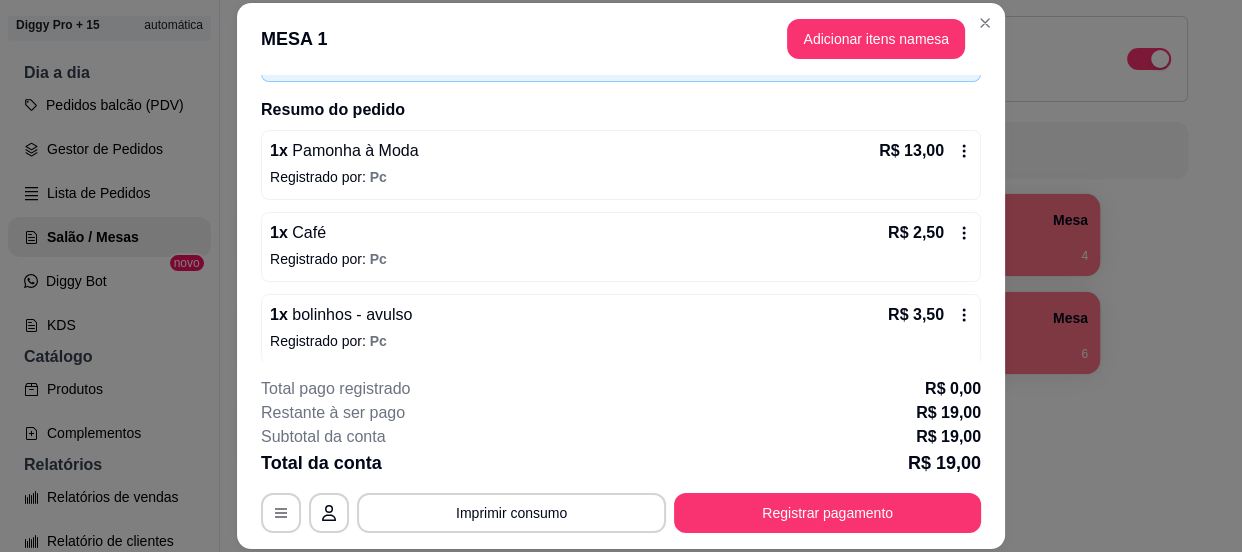 scroll, scrollTop: 143, scrollLeft: 0, axis: vertical 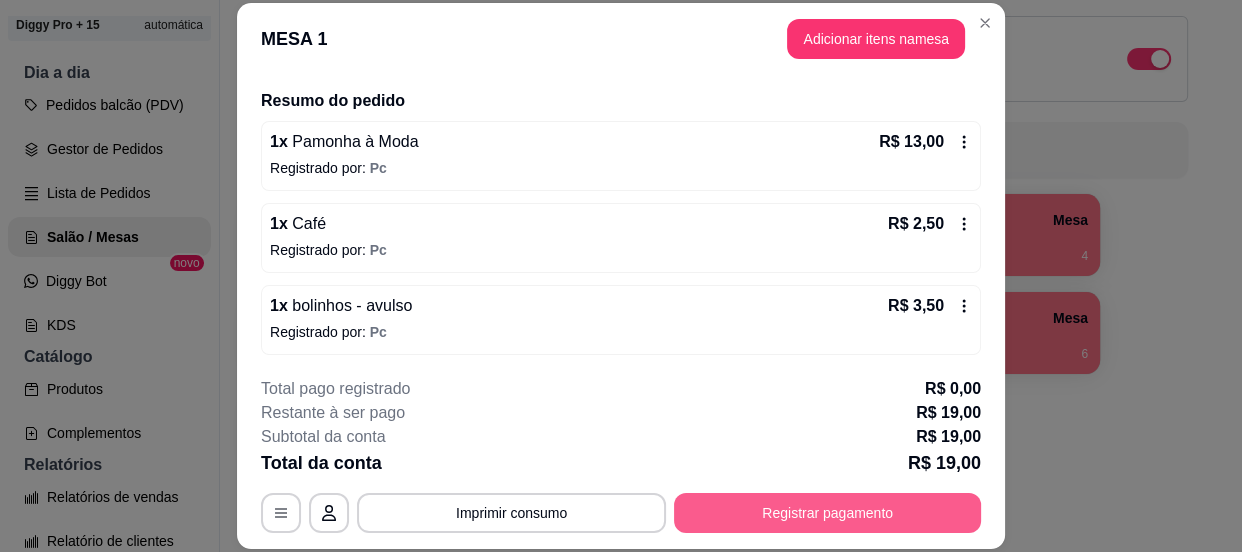 click on "Registrar pagamento" at bounding box center [827, 513] 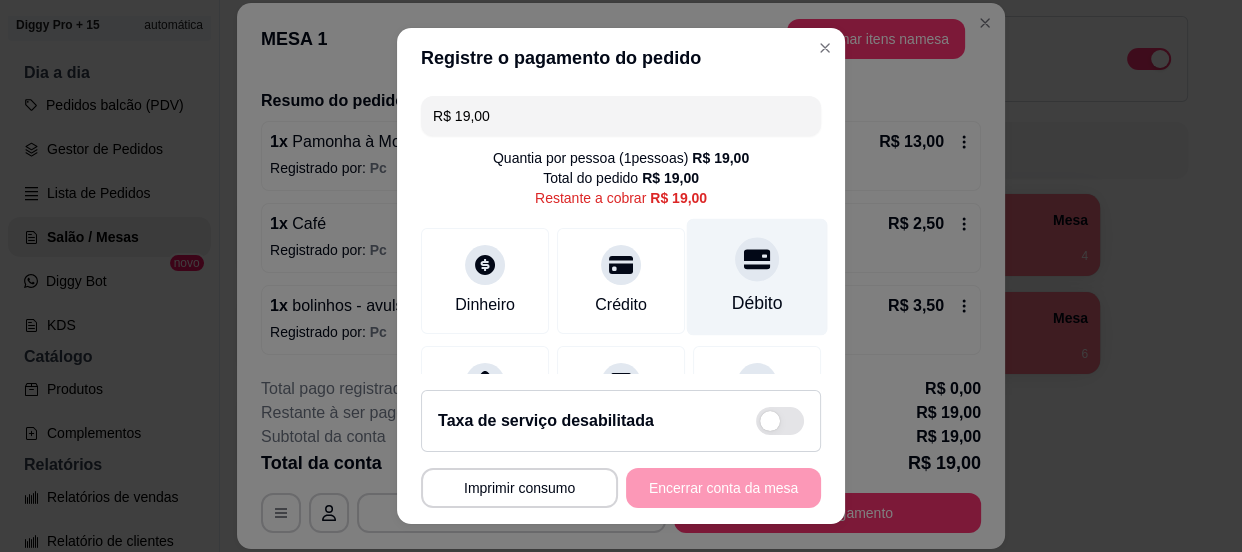 click on "Débito" at bounding box center [757, 276] 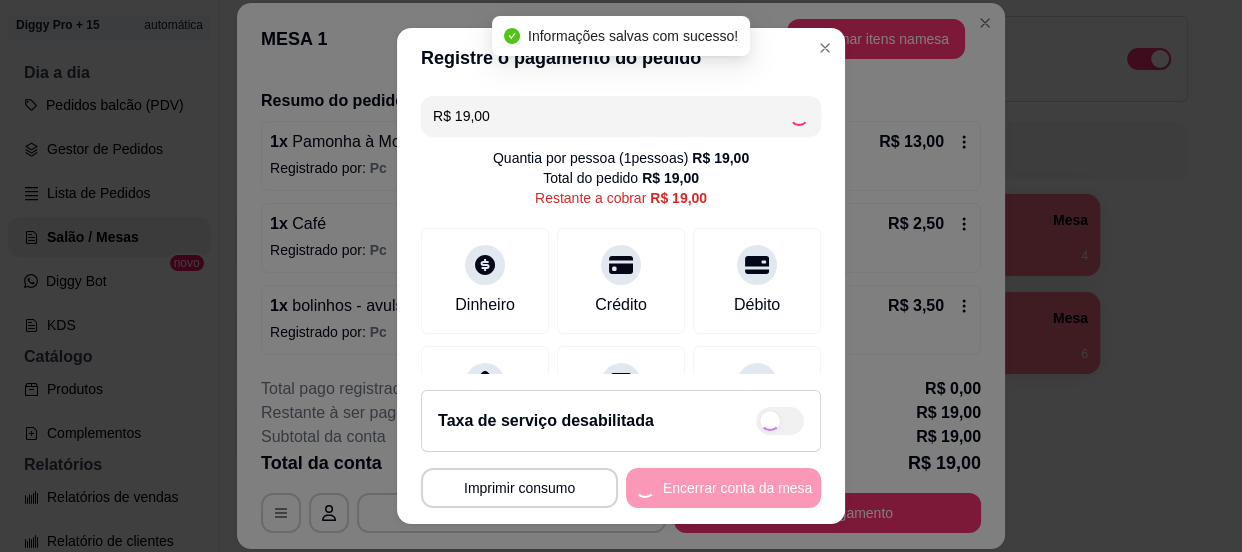 type on "R$ 0,00" 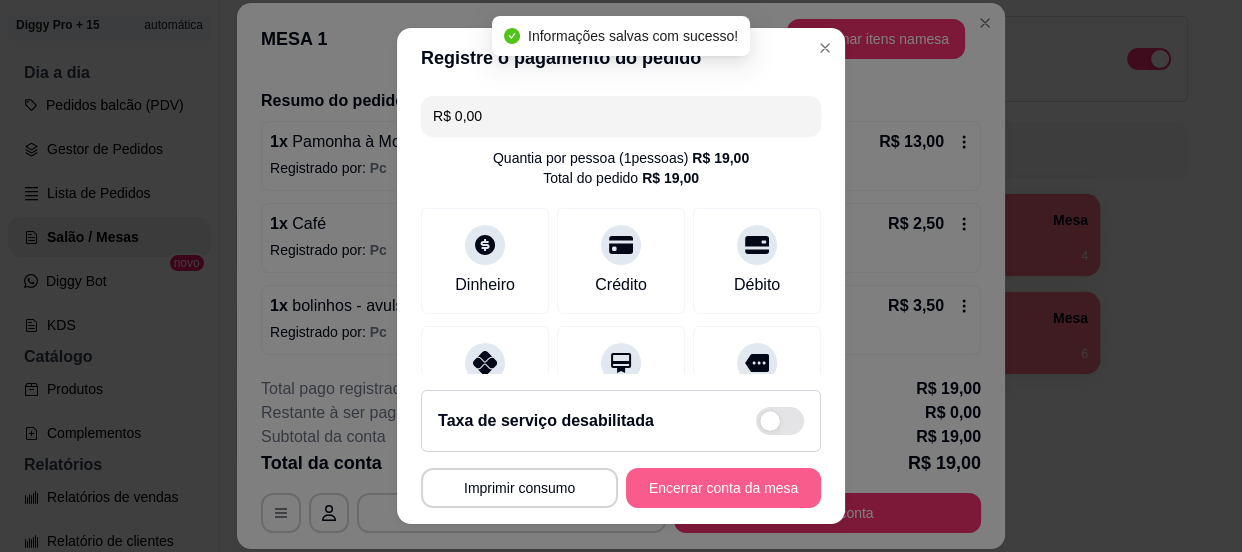 click on "Encerrar conta da mesa" at bounding box center (723, 488) 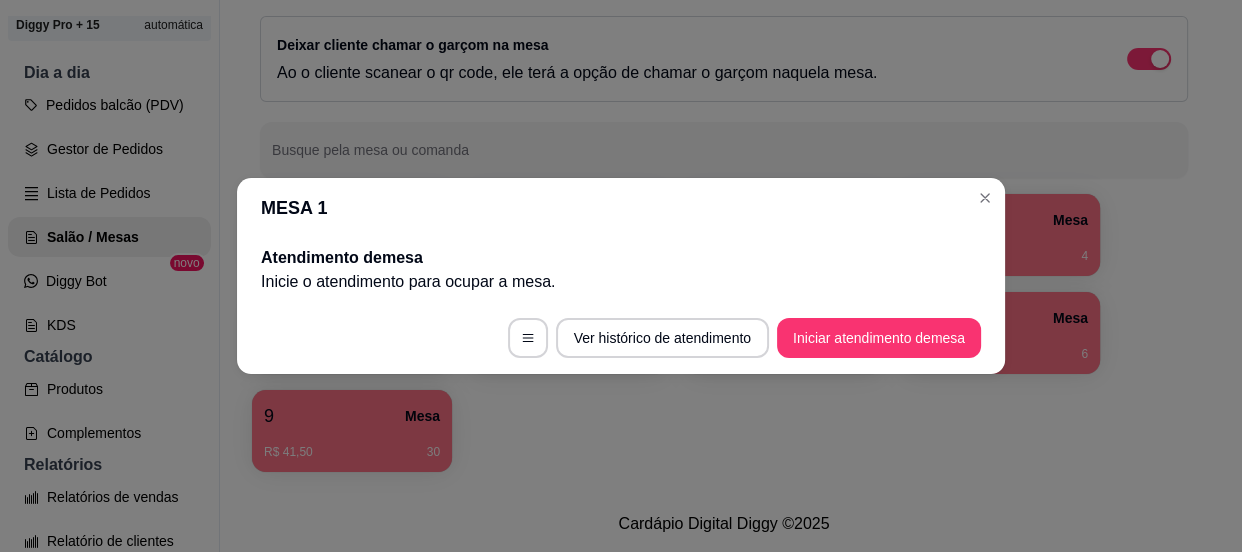 scroll, scrollTop: 0, scrollLeft: 0, axis: both 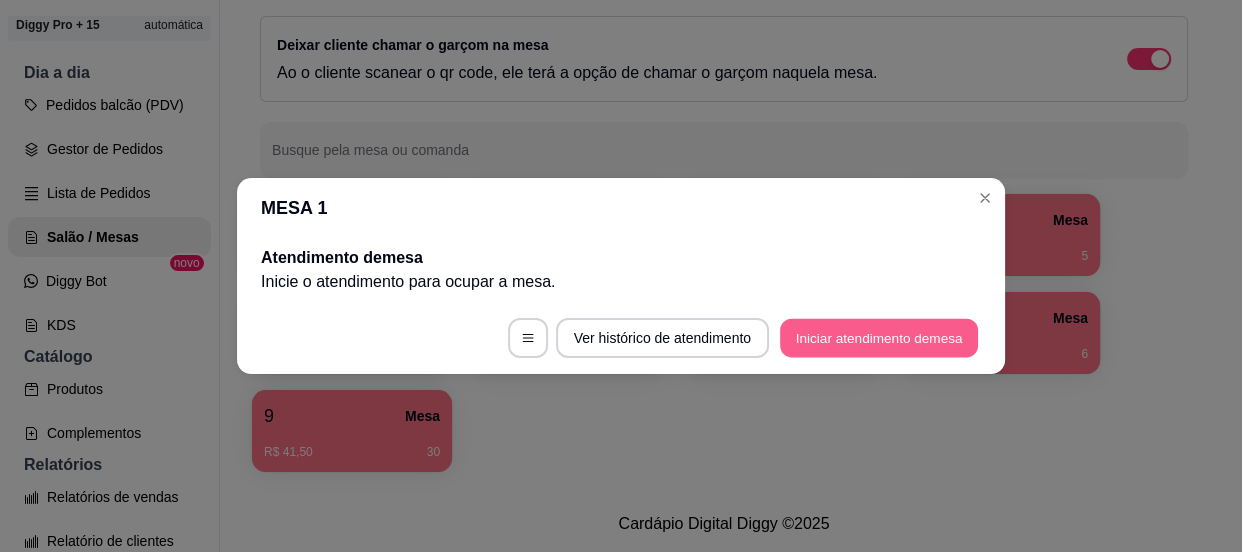 click on "Iniciar atendimento de  mesa" at bounding box center [879, 338] 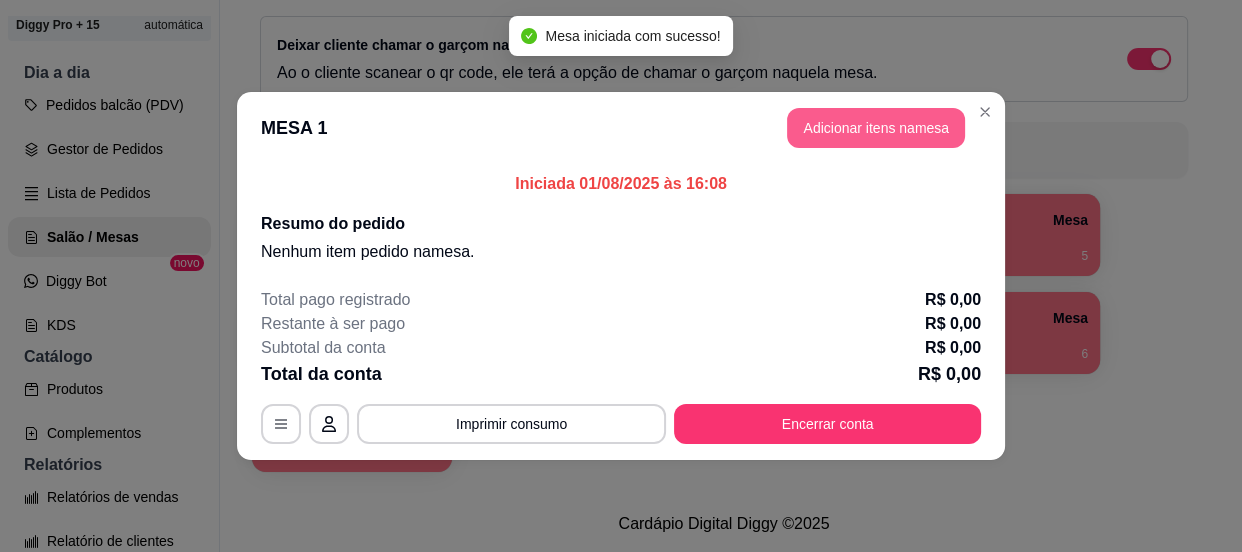 click on "Adicionar itens na  mesa" at bounding box center (876, 128) 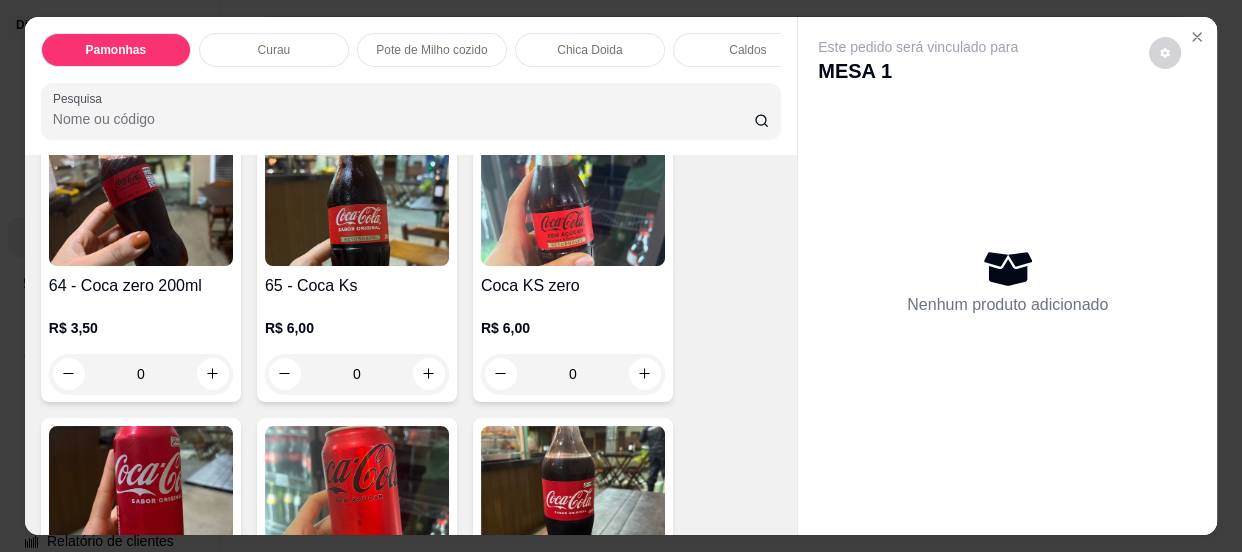 scroll, scrollTop: 2727, scrollLeft: 0, axis: vertical 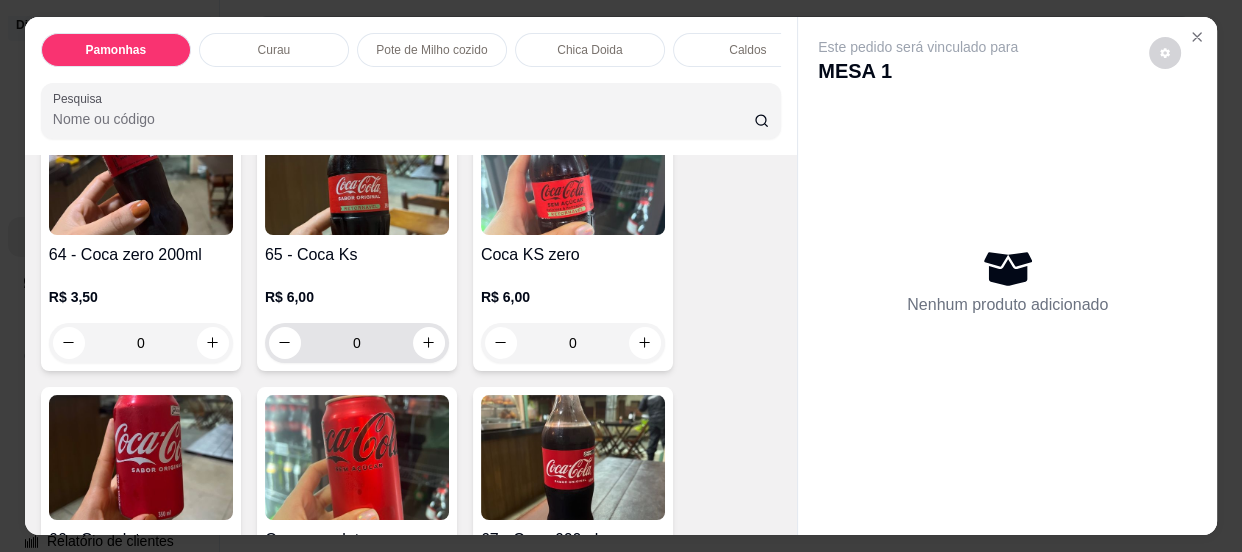 click on "0" at bounding box center [357, 343] 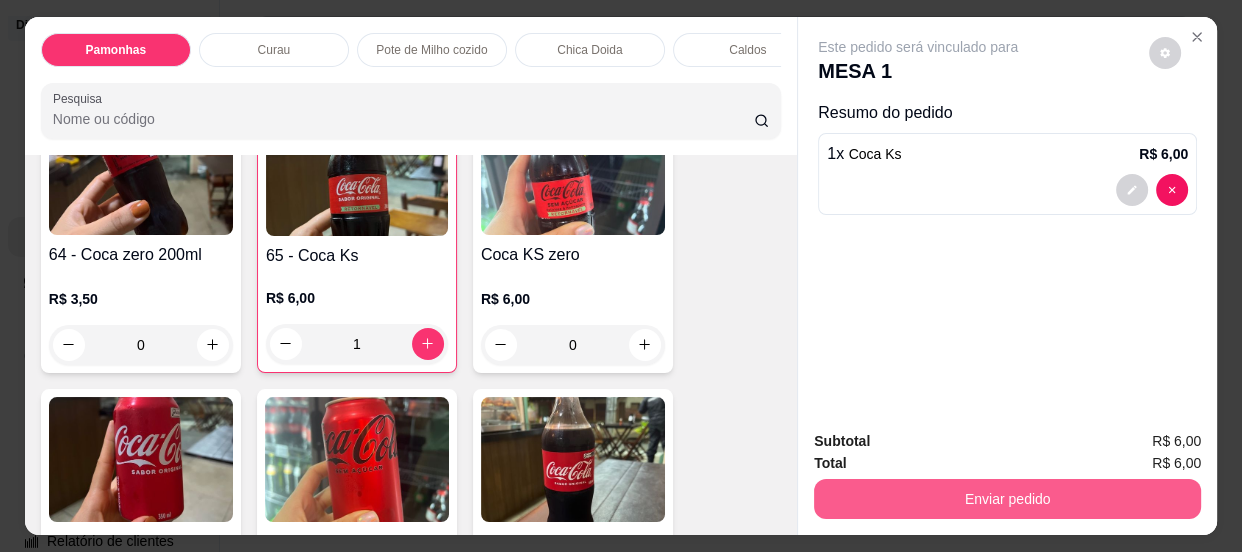 type on "1" 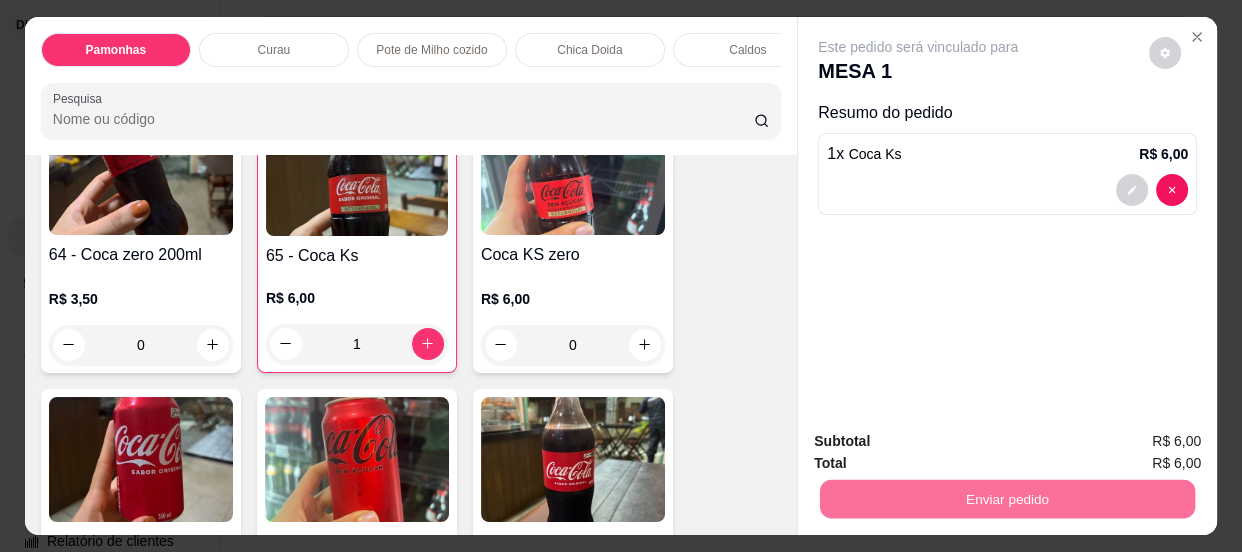 click on "Não registrar e enviar pedido" at bounding box center (942, 442) 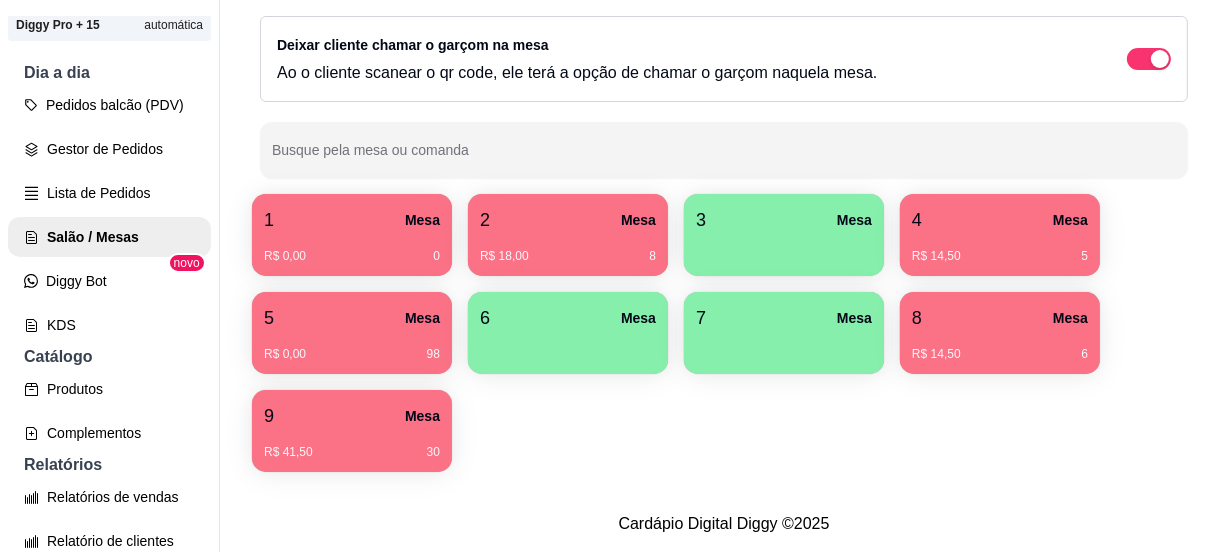click on "R$ 14,50 5" at bounding box center (1000, 249) 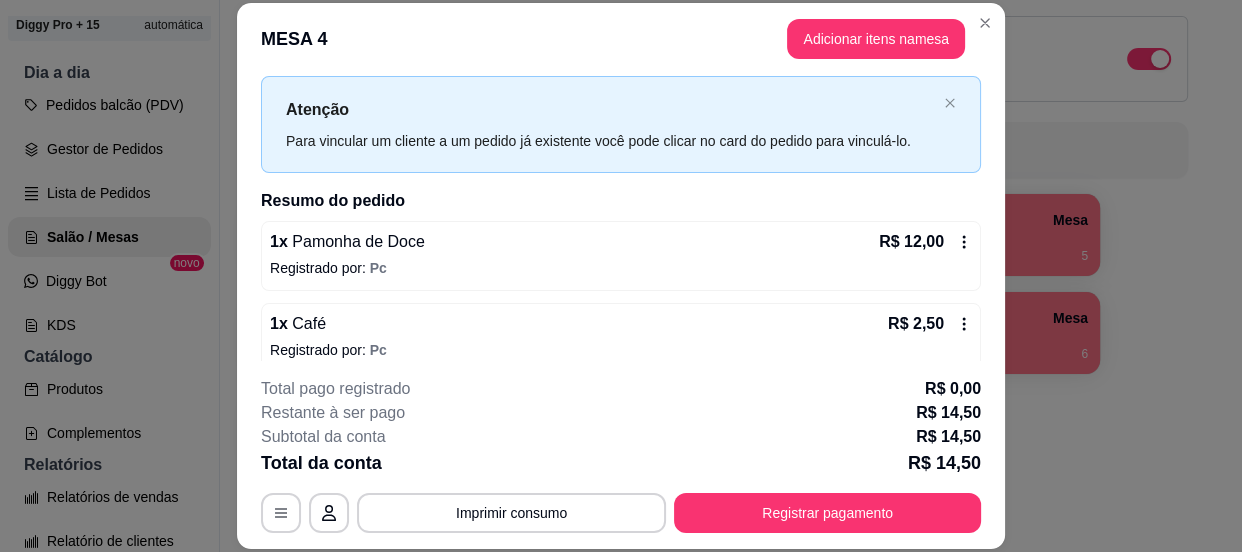 scroll, scrollTop: 61, scrollLeft: 0, axis: vertical 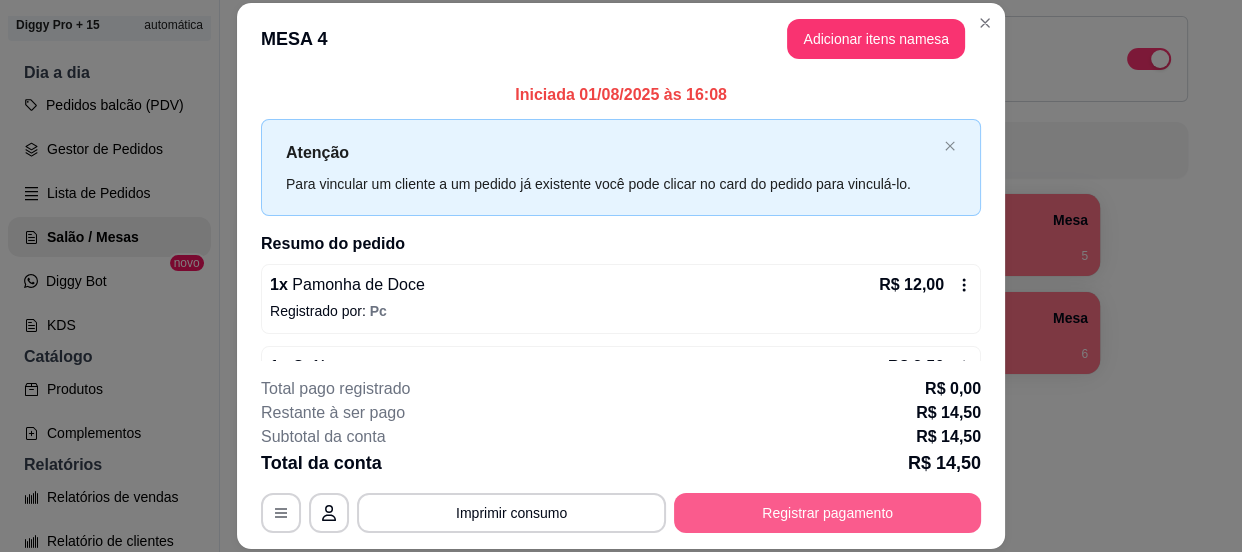 click on "Registrar pagamento" at bounding box center [827, 513] 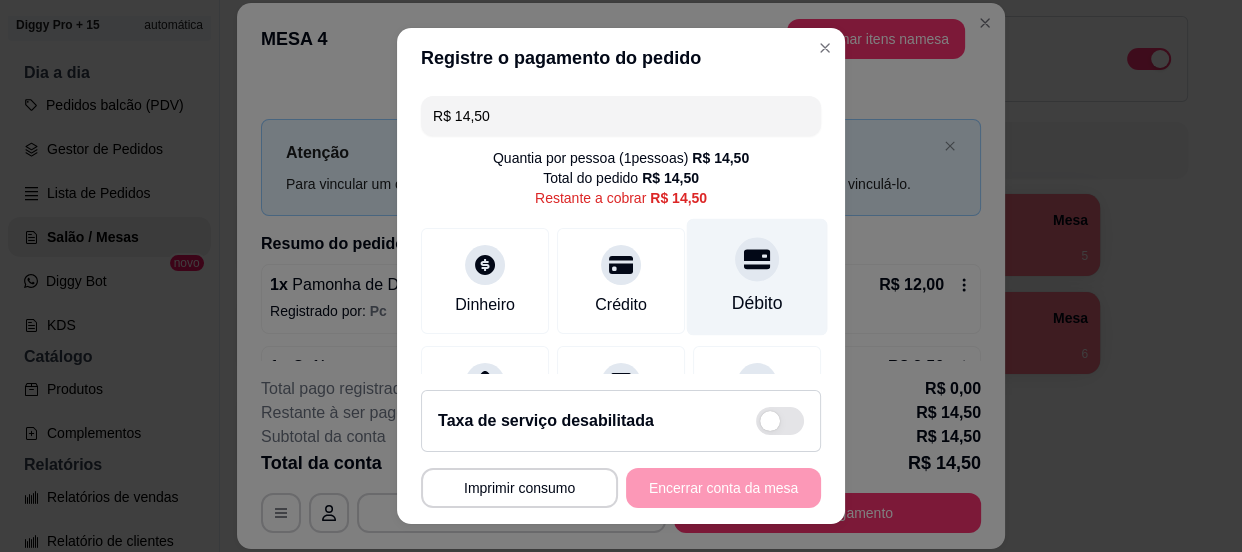 click at bounding box center (757, 259) 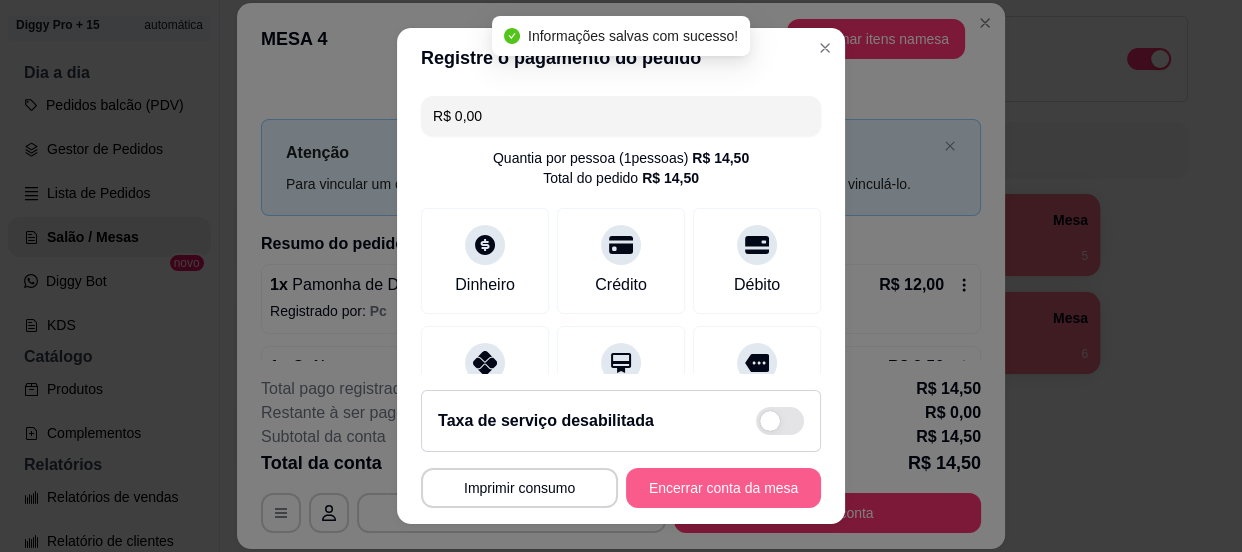 type on "R$ 0,00" 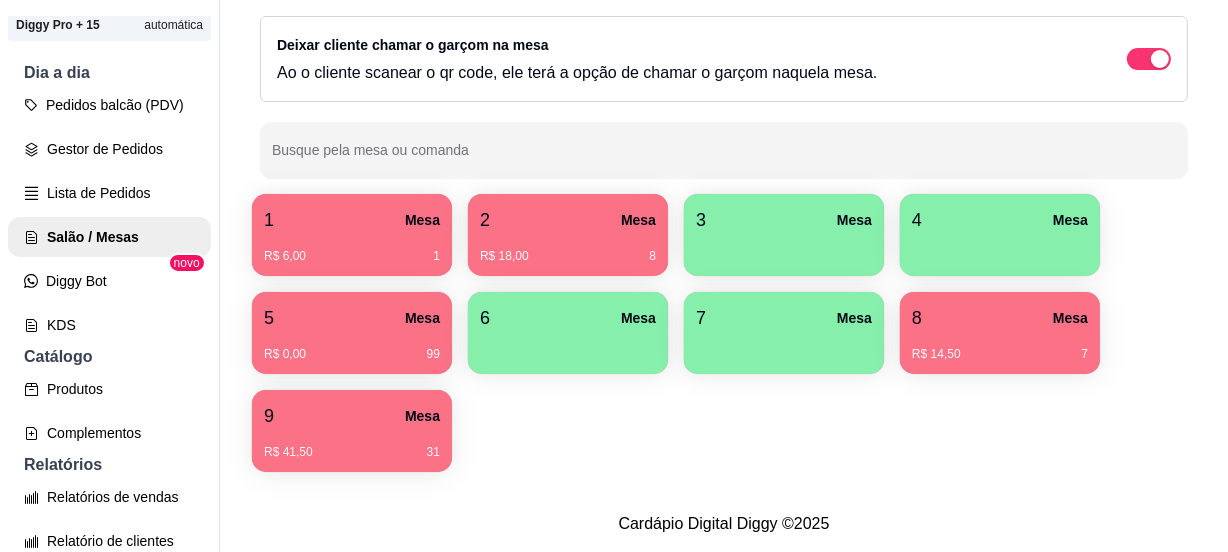 click on "R$ 6,00 1" at bounding box center (352, 256) 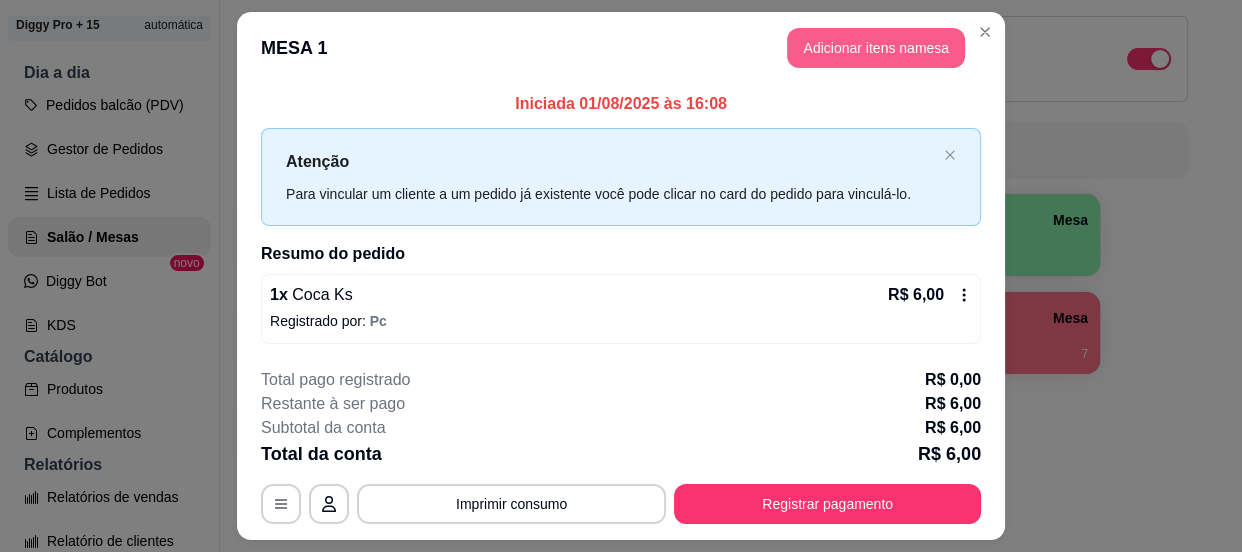 click on "Adicionar itens na  mesa" at bounding box center [876, 48] 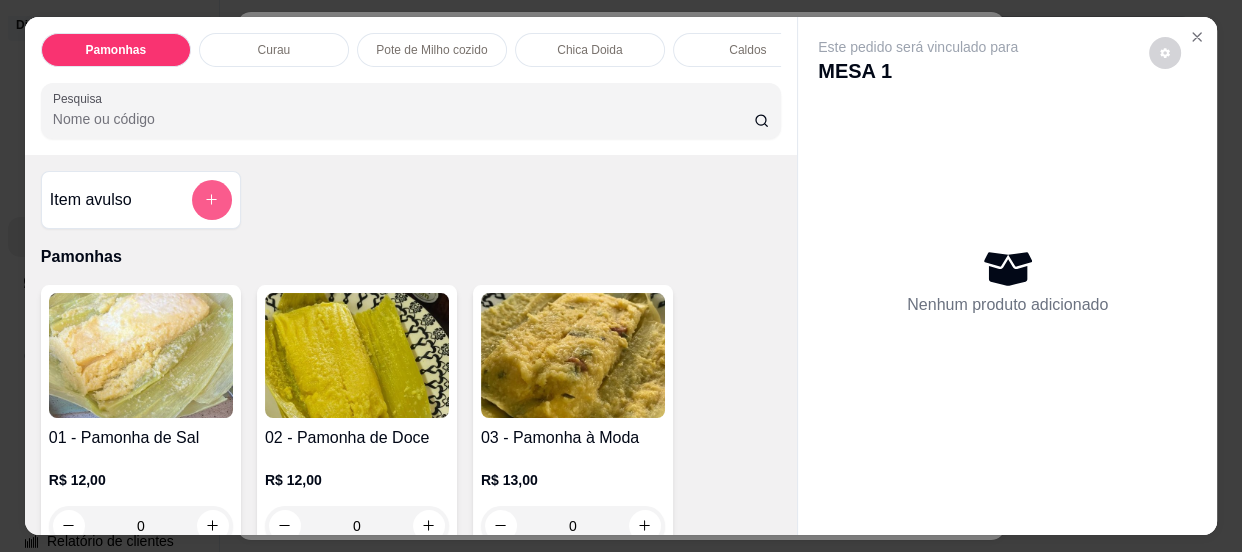 click at bounding box center (212, 200) 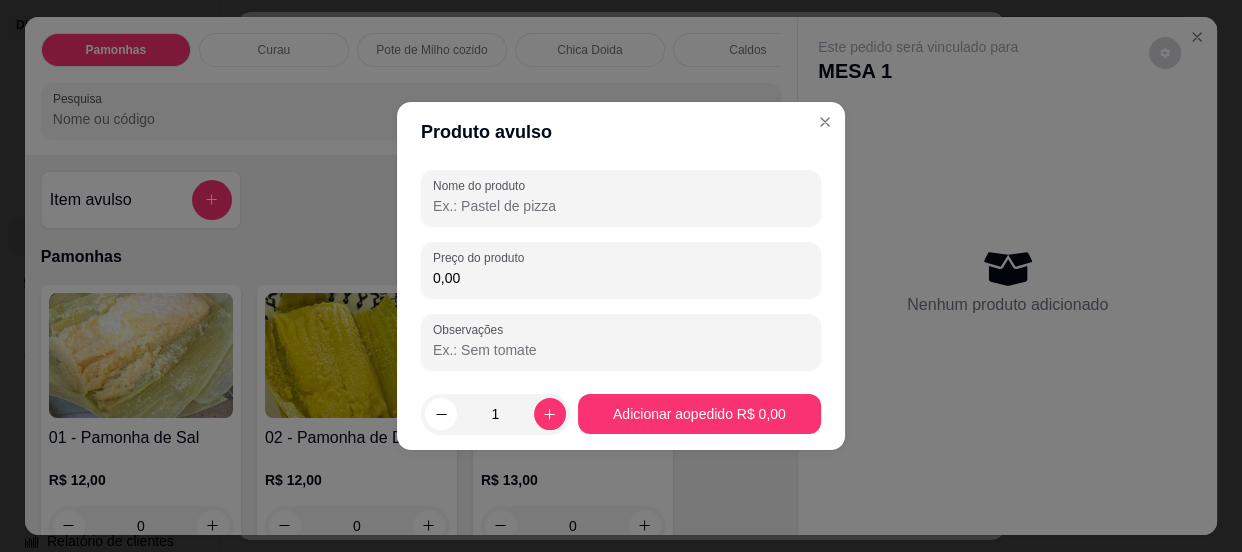 click on "Nome do produto" at bounding box center [621, 206] 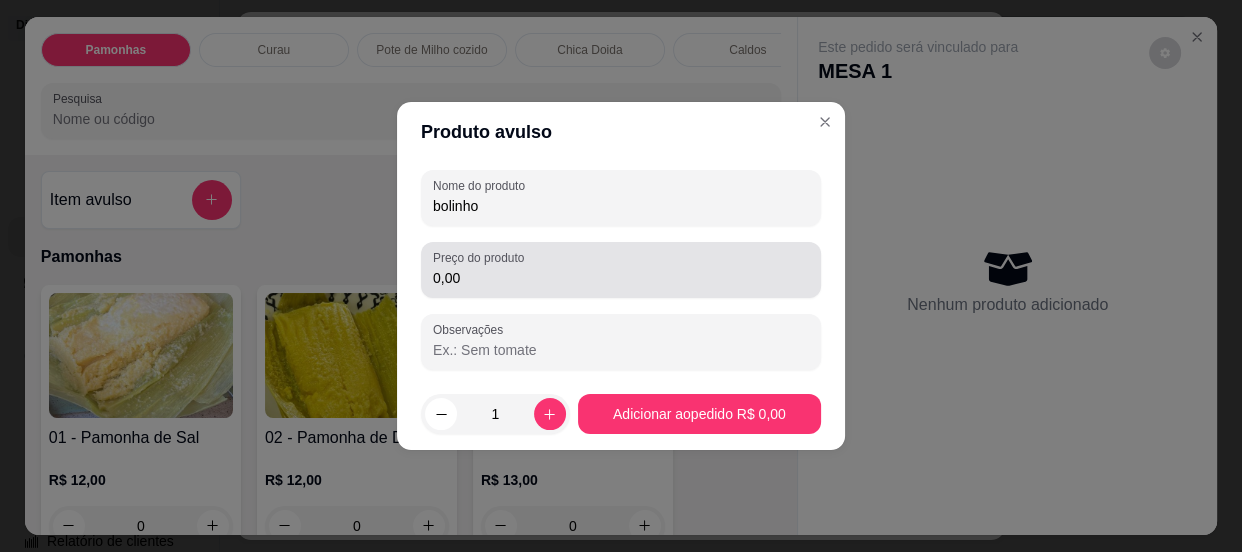 type on "bolinho" 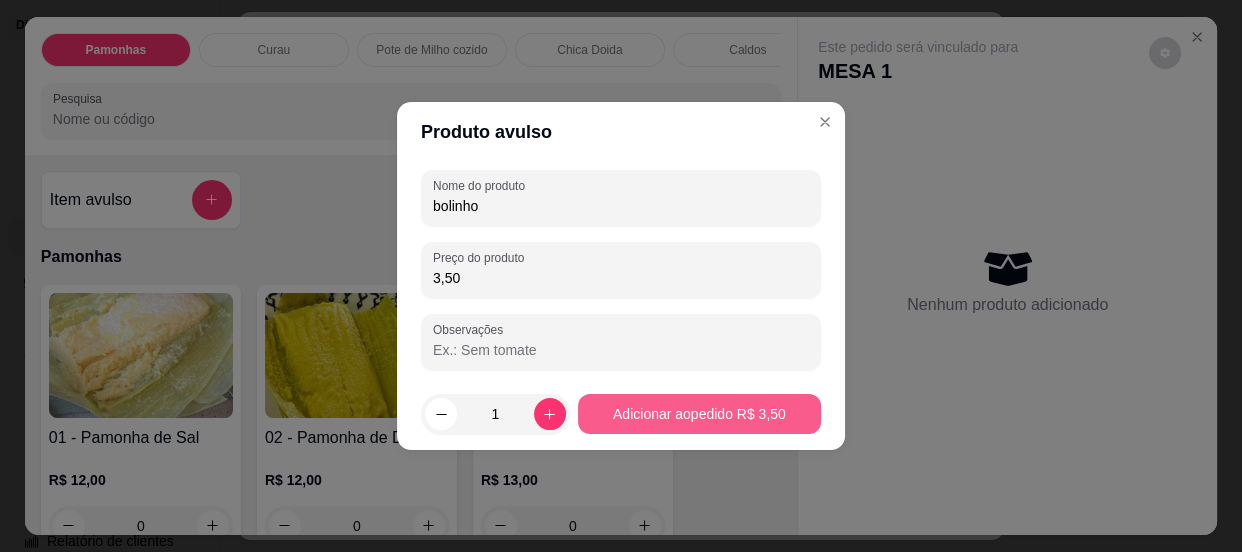 type on "3,50" 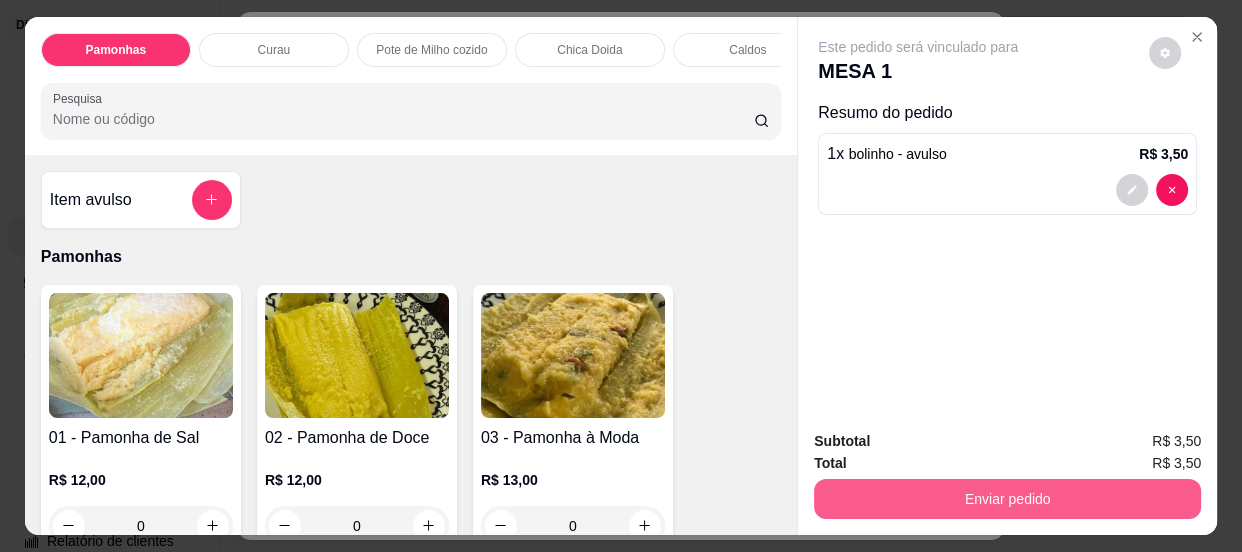 click on "Enviar pedido" at bounding box center (1007, 499) 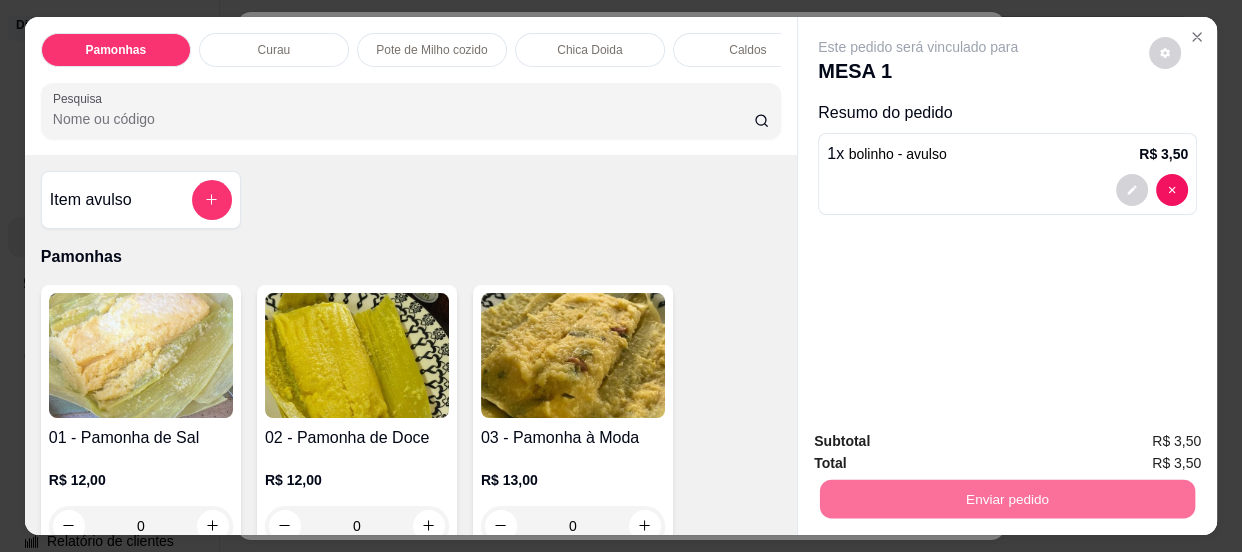 click on "Não registrar e enviar pedido" at bounding box center [942, 443] 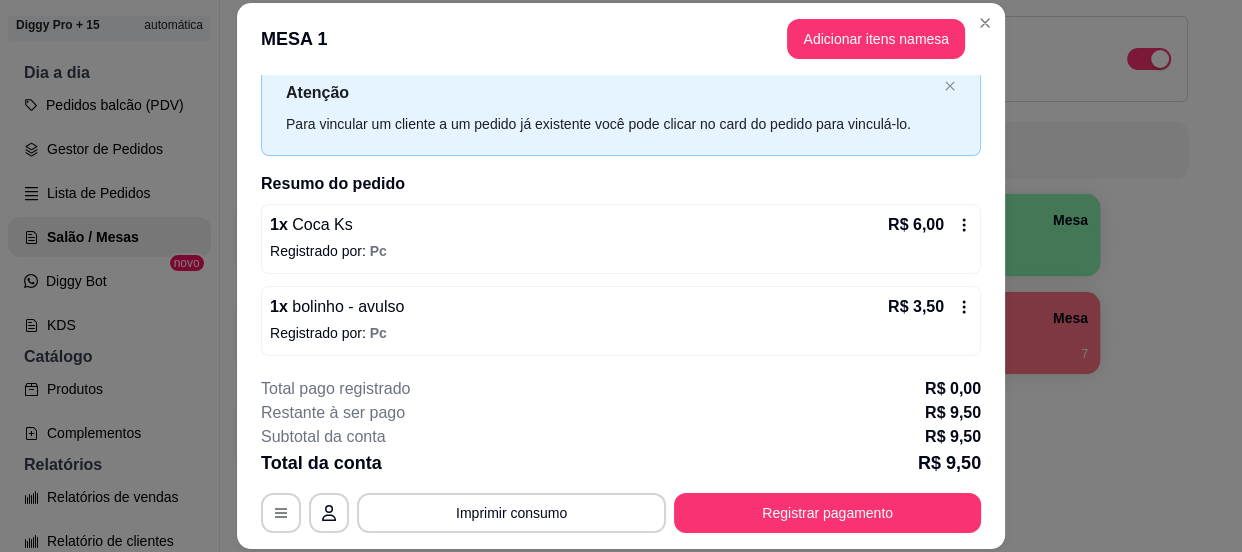 scroll, scrollTop: 61, scrollLeft: 0, axis: vertical 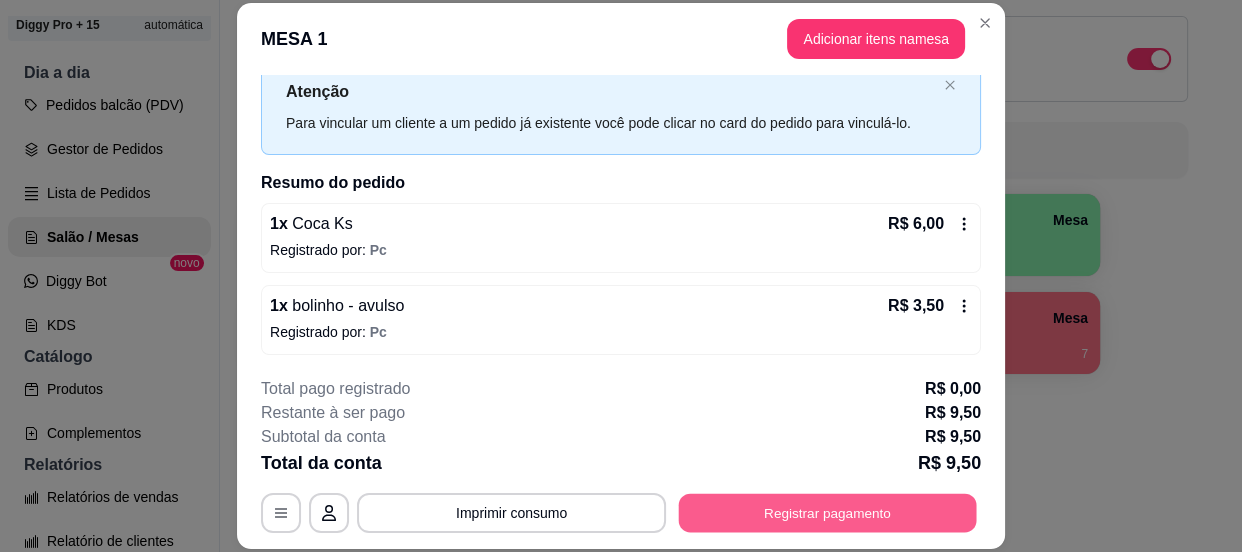 click on "Registrar pagamento" at bounding box center [828, 513] 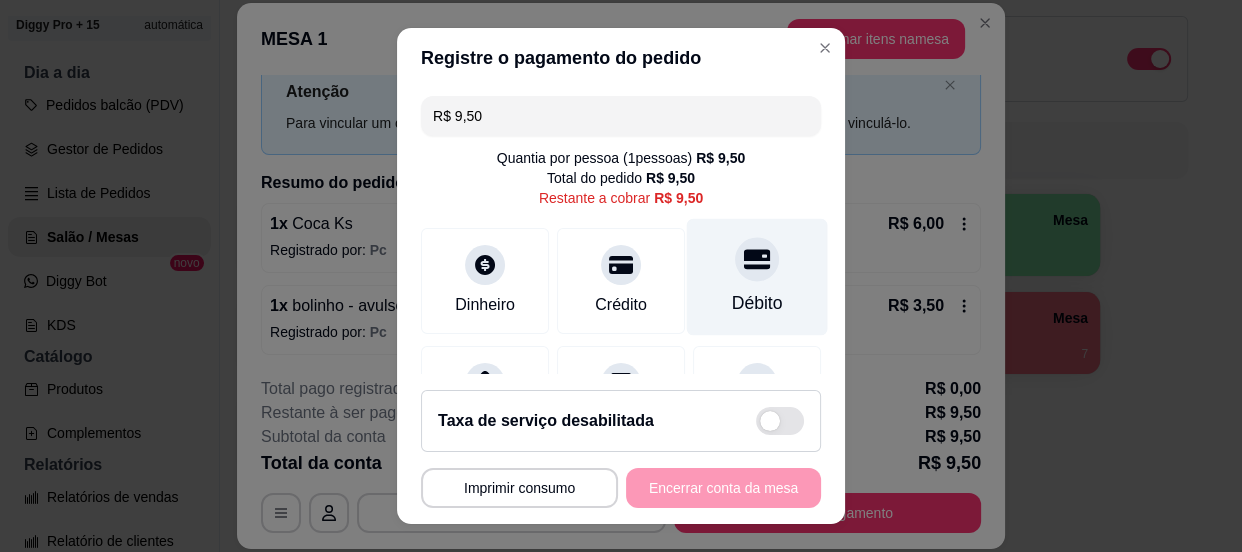 click at bounding box center (757, 259) 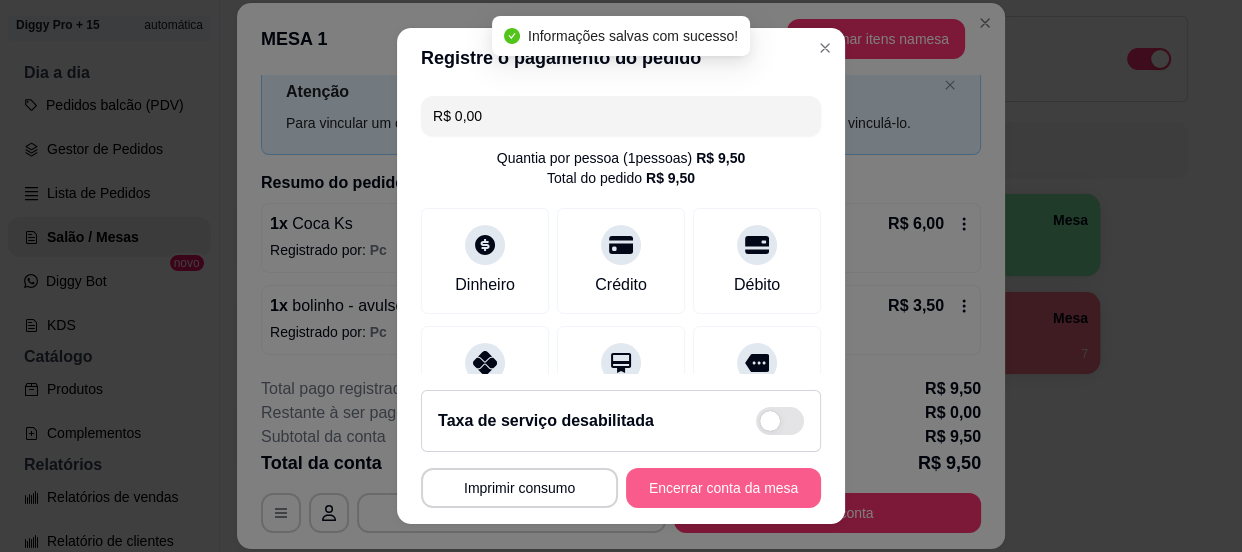 type on "R$ 0,00" 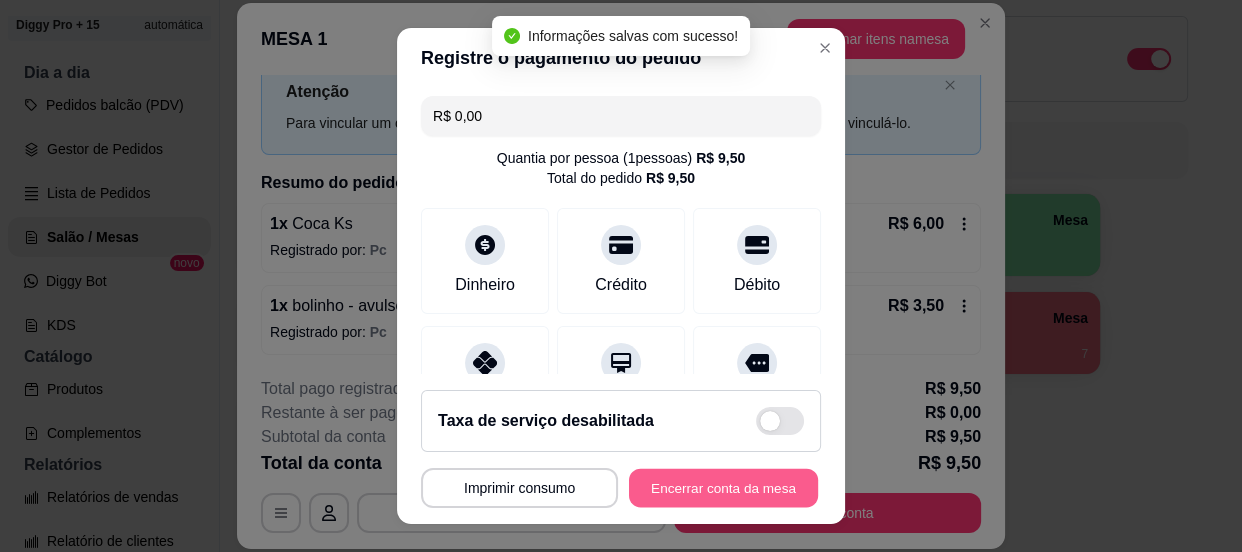 click on "Encerrar conta da mesa" at bounding box center (723, 488) 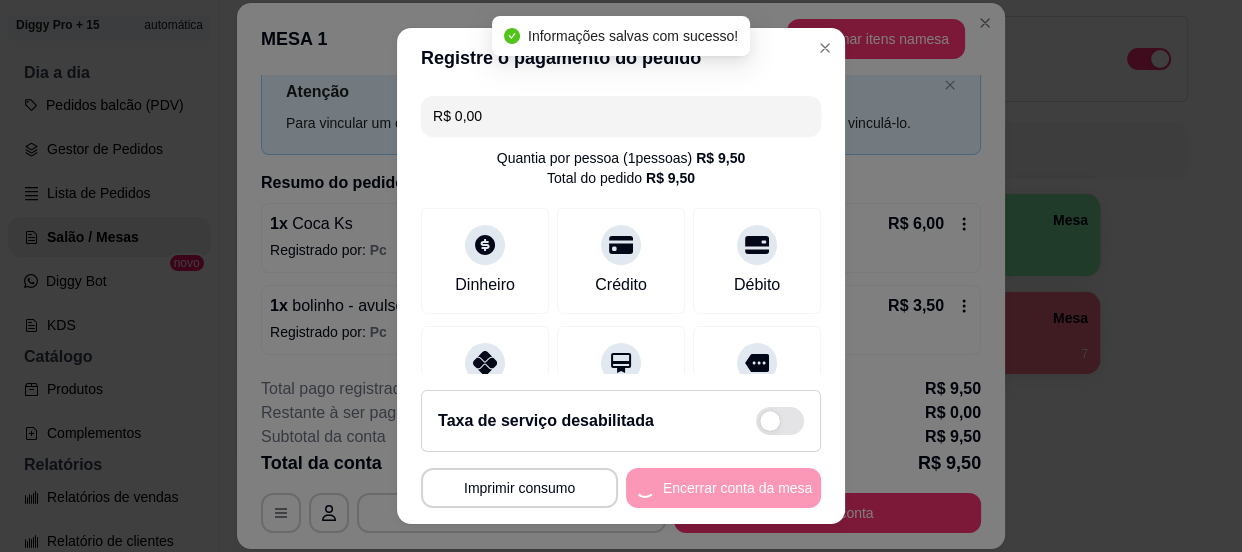 scroll, scrollTop: 0, scrollLeft: 0, axis: both 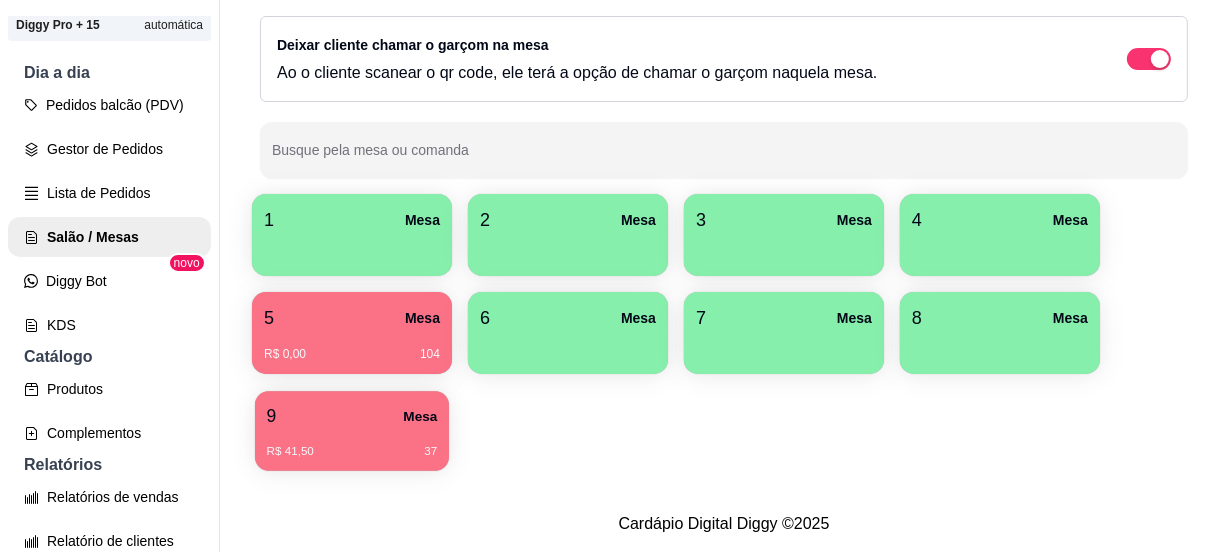 click on "9 Mesa" at bounding box center (352, 416) 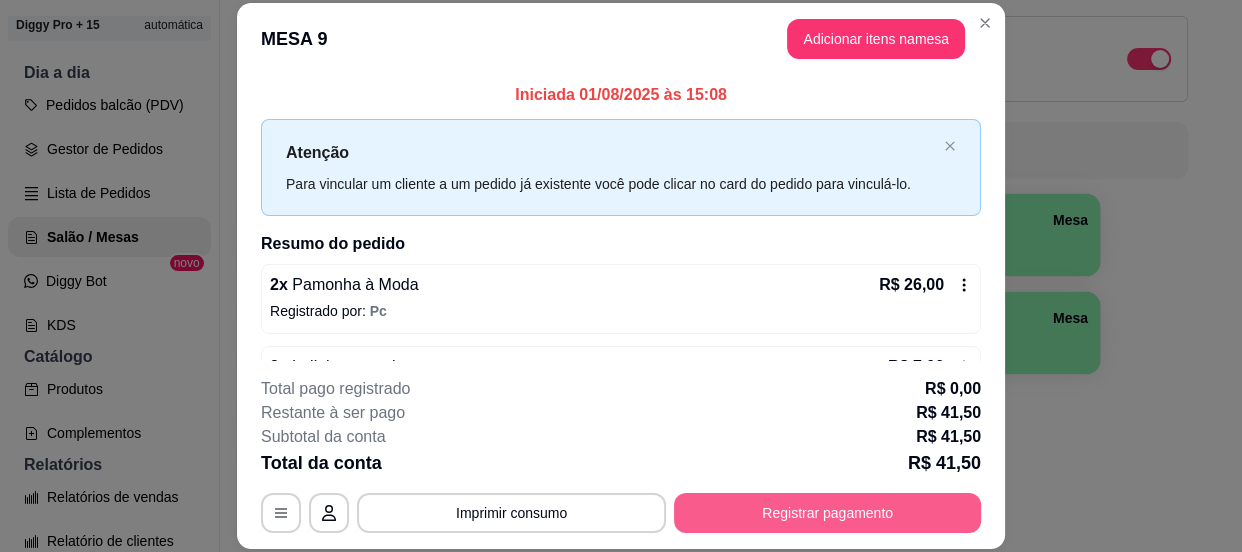 click on "Registrar pagamento" at bounding box center (827, 513) 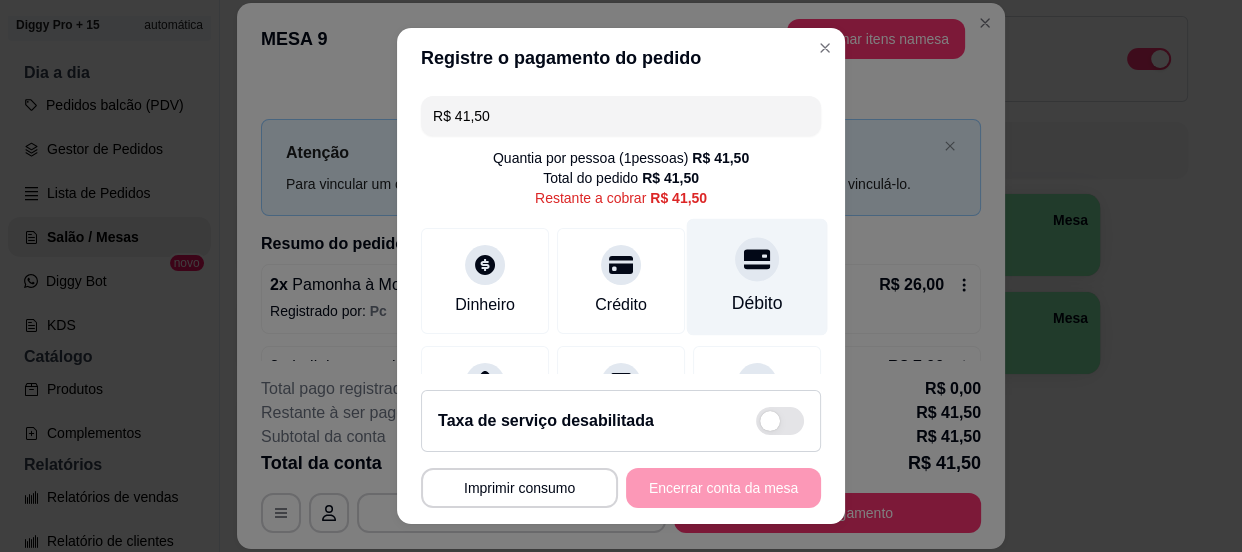 click on "Débito" at bounding box center [757, 276] 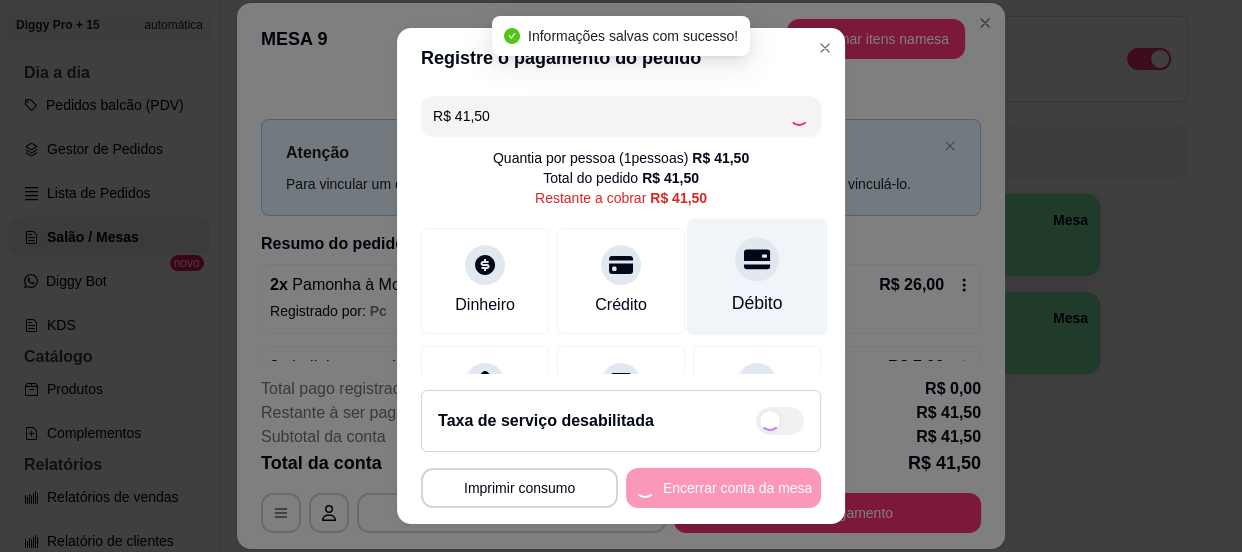 type on "R$ 0,00" 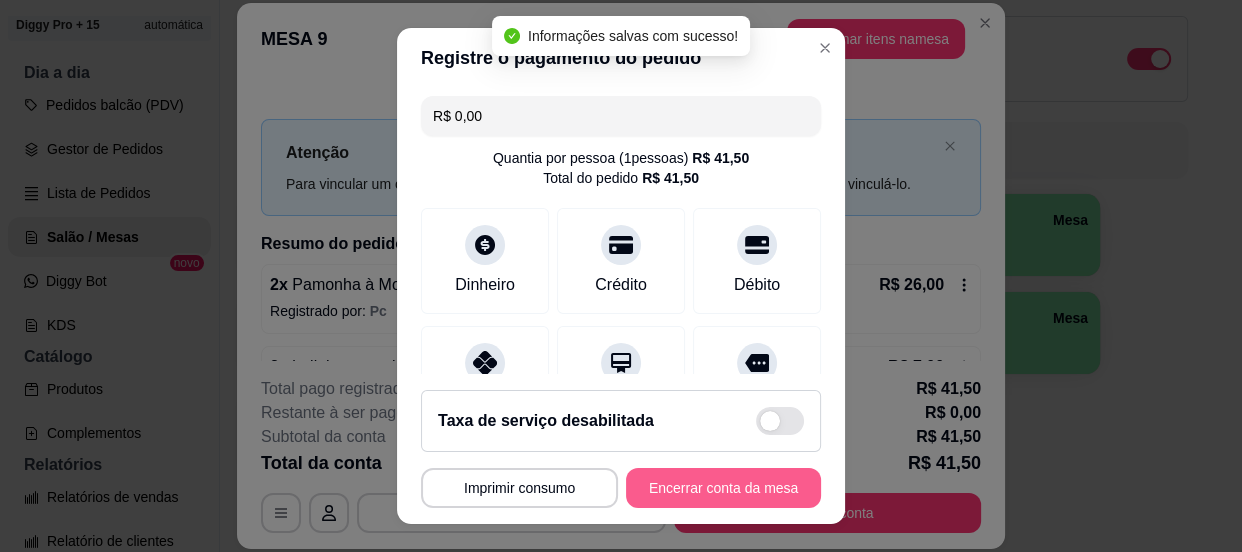 click on "Encerrar conta da mesa" at bounding box center [723, 488] 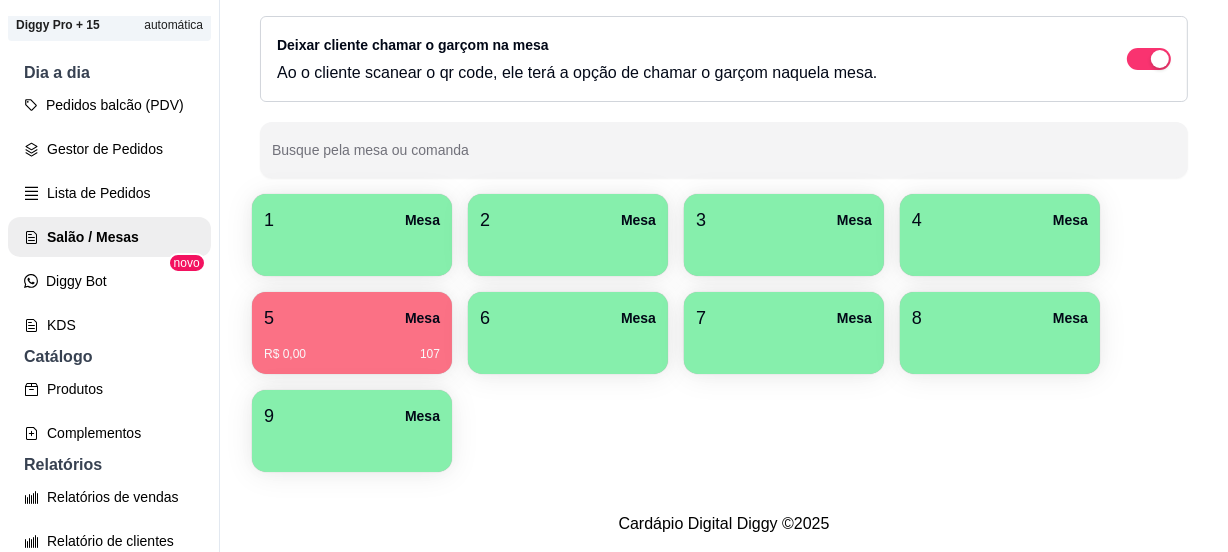 type 